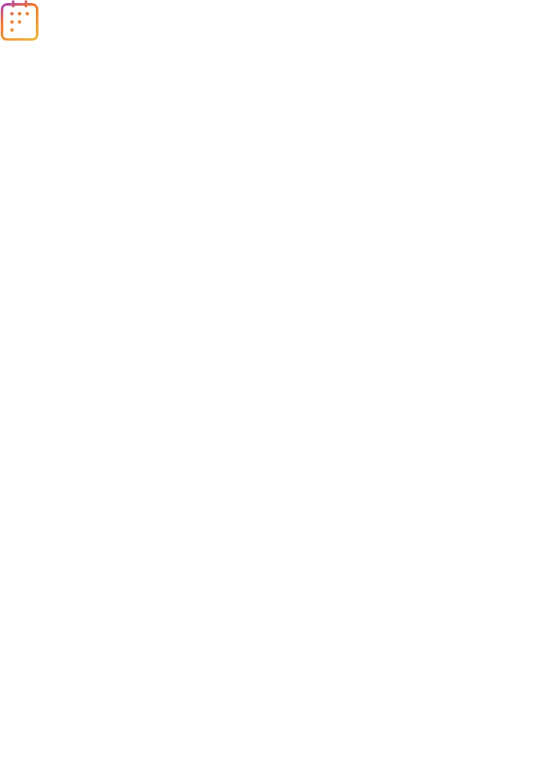 scroll, scrollTop: 0, scrollLeft: 0, axis: both 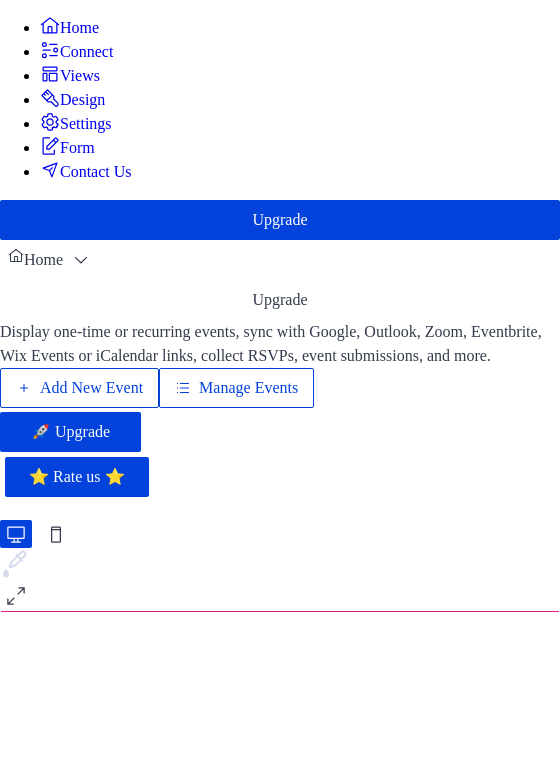 click on "Add New Event" at bounding box center (91, 388) 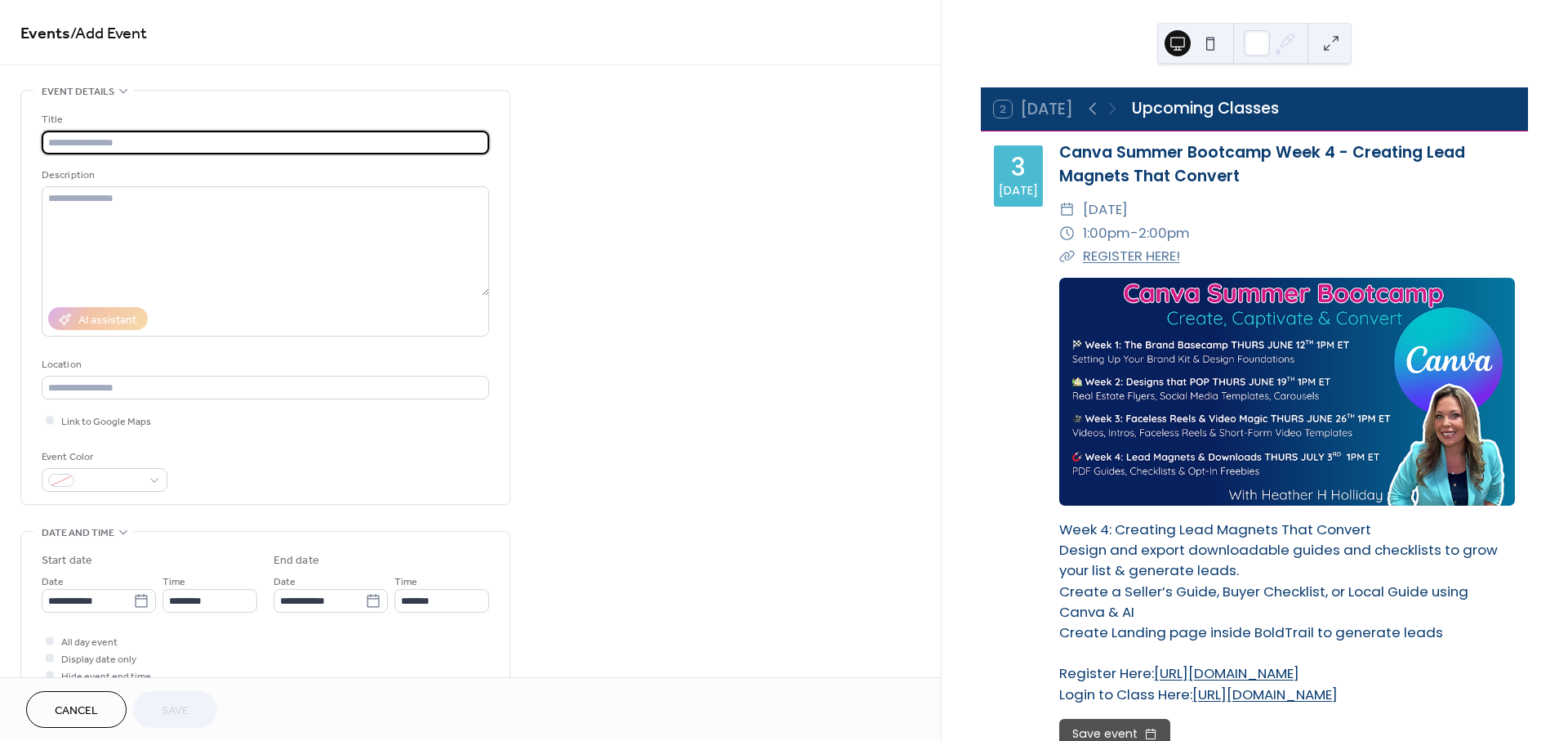 scroll, scrollTop: 0, scrollLeft: 0, axis: both 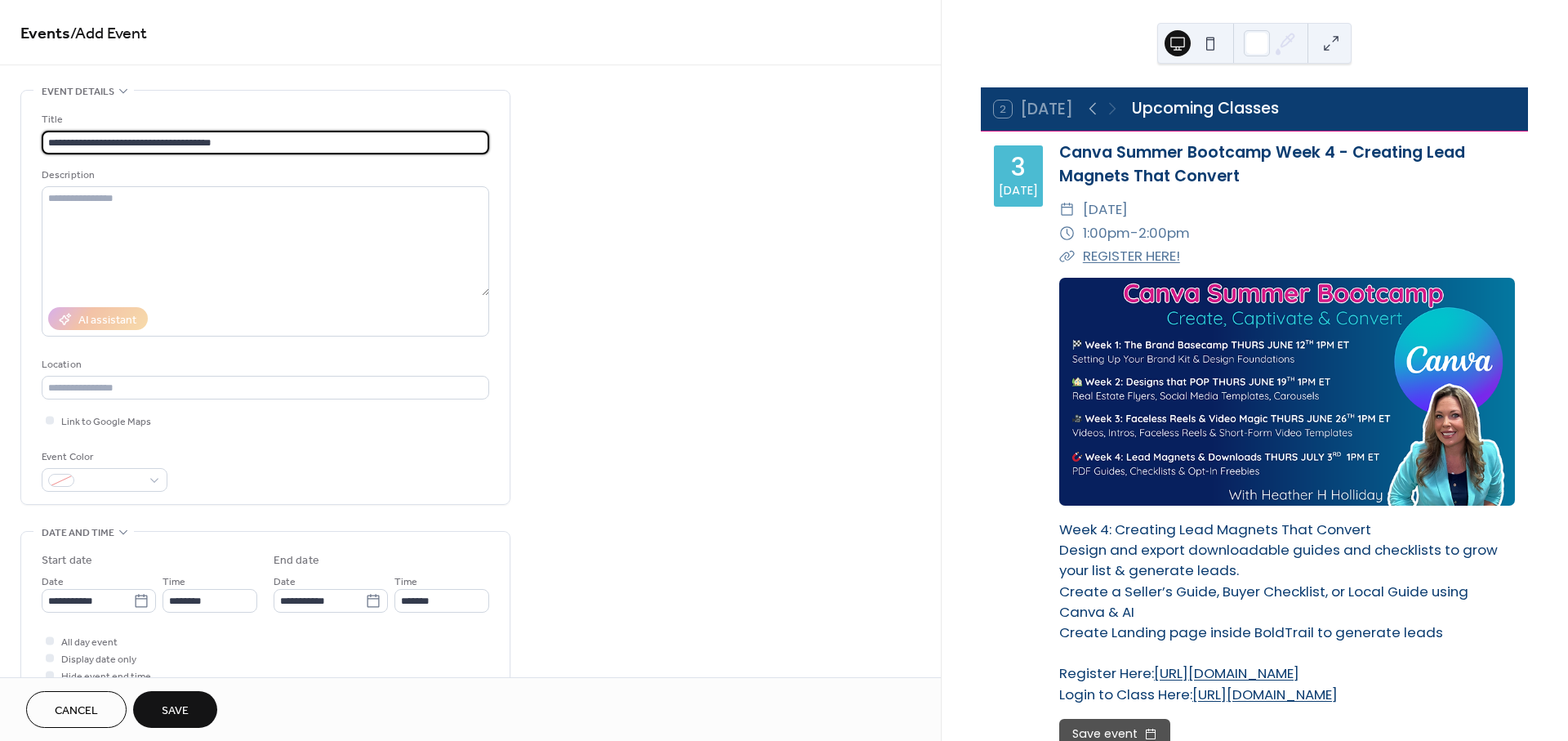 type on "**********" 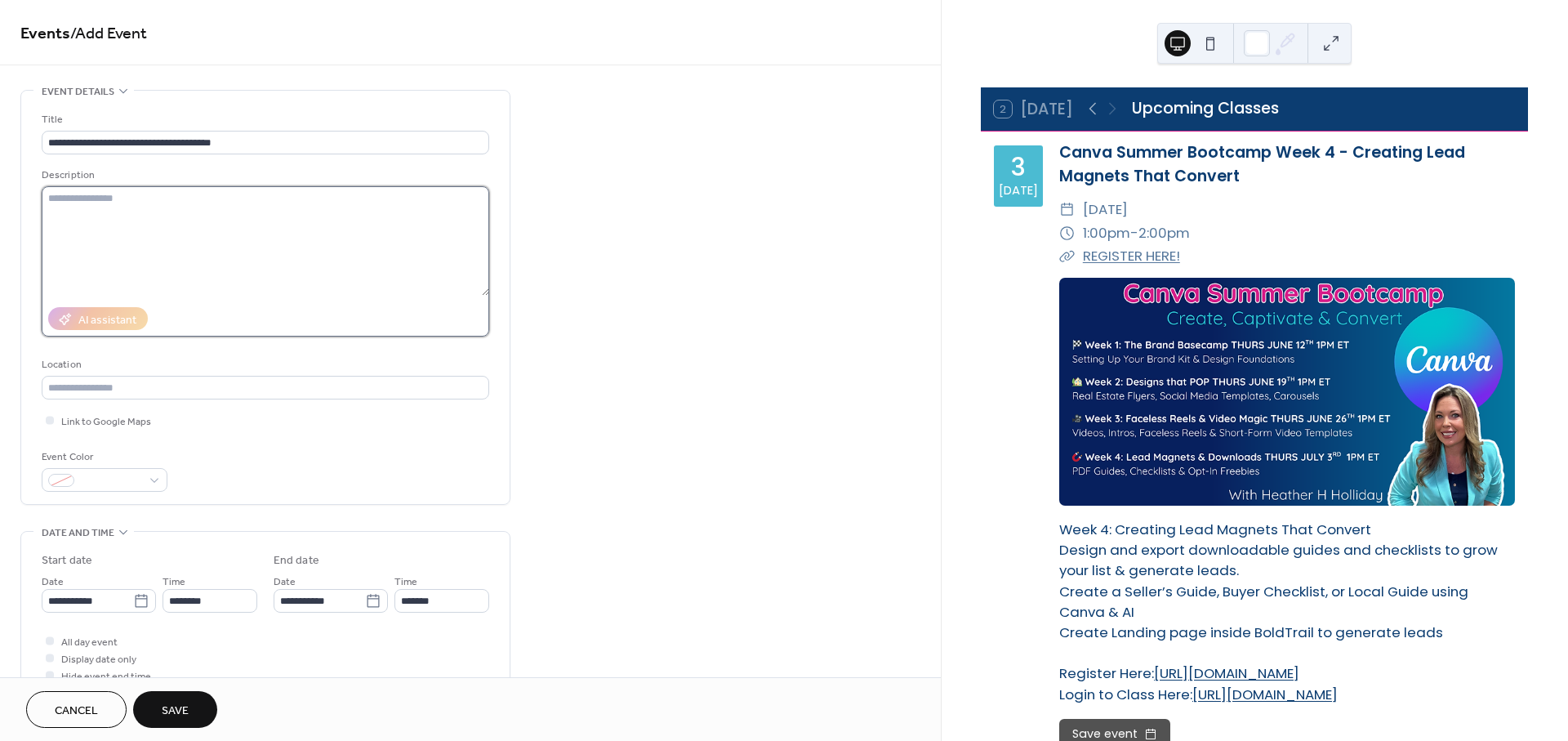 click at bounding box center [265, 241] 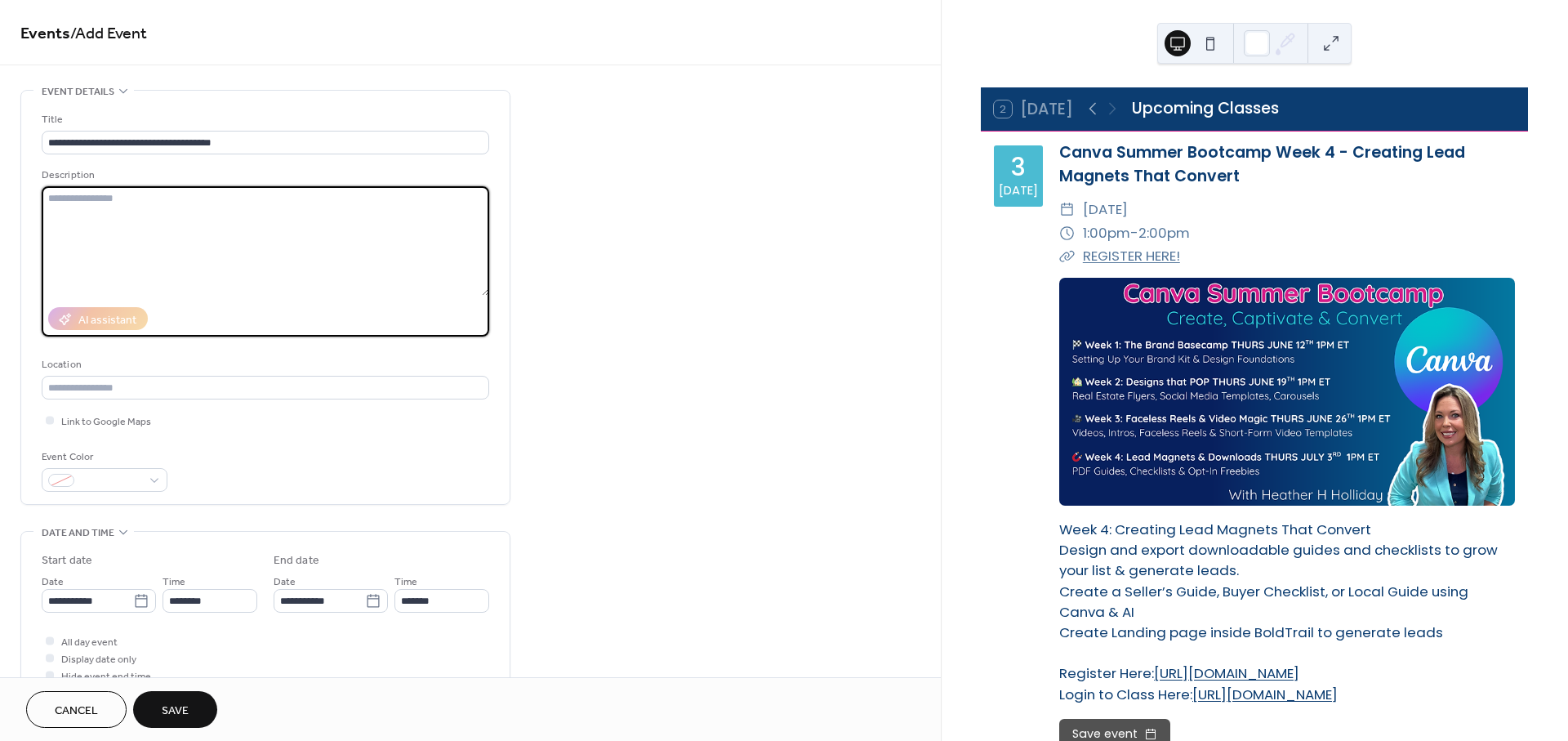 paste on "**********" 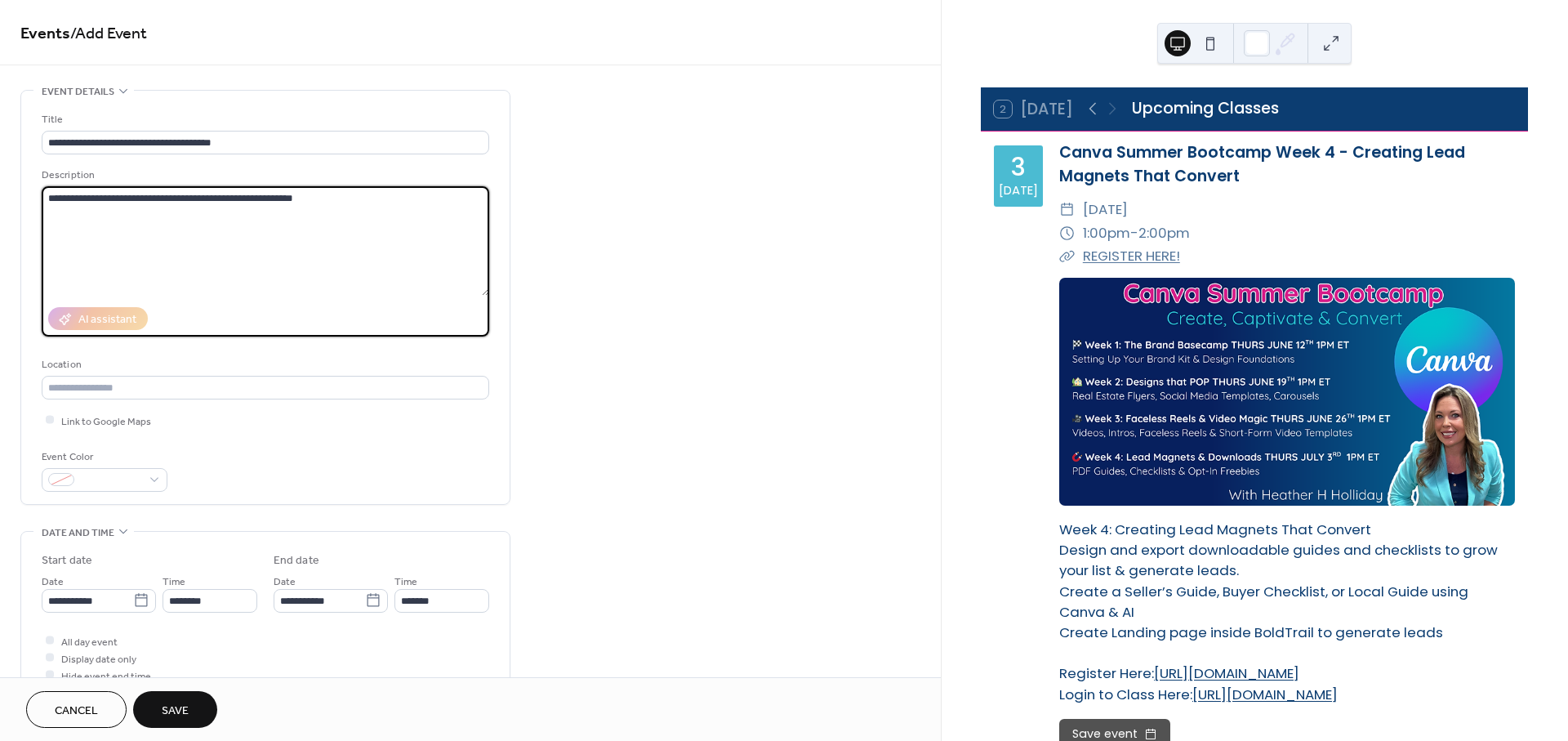 click on "**********" at bounding box center (265, 241) 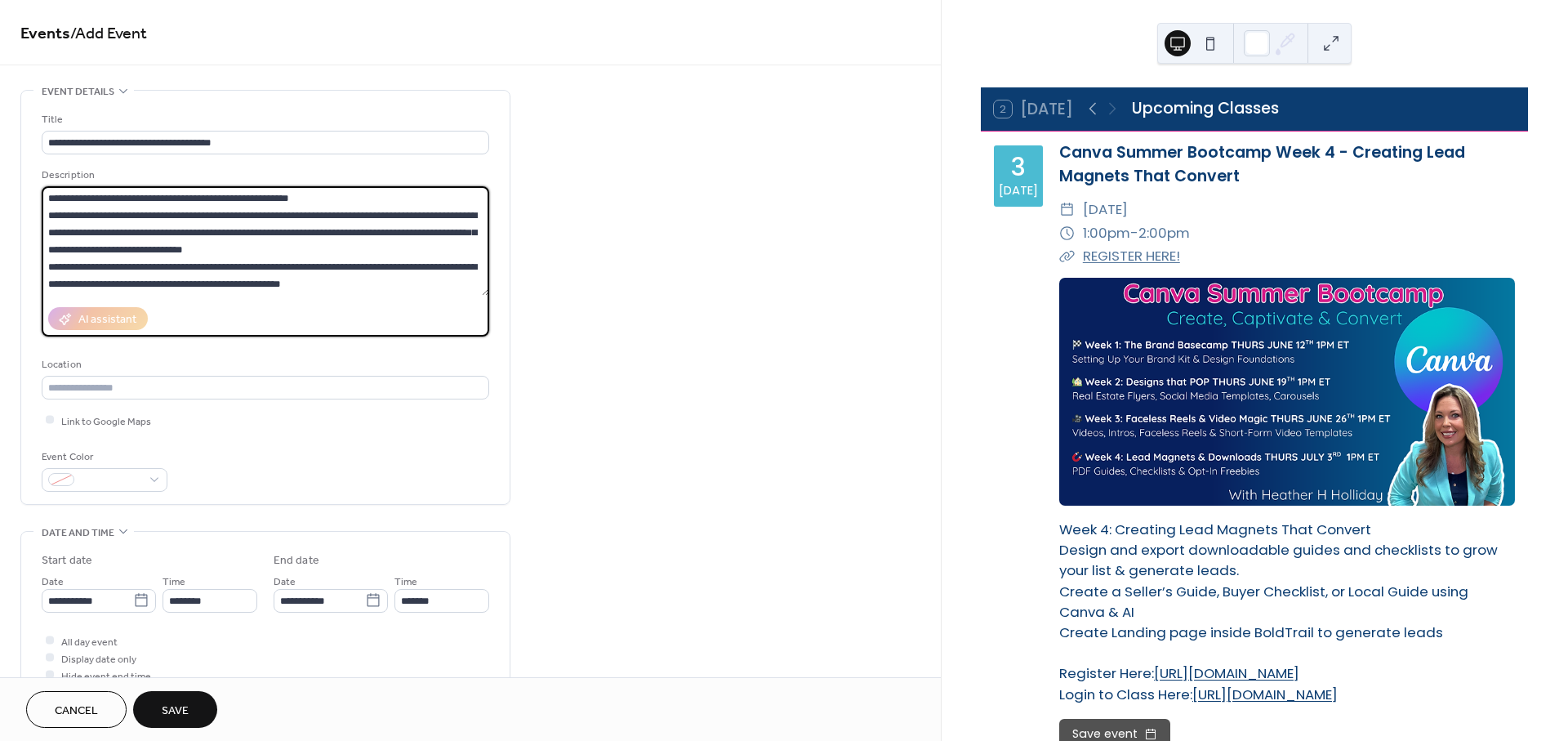 scroll, scrollTop: 66, scrollLeft: 0, axis: vertical 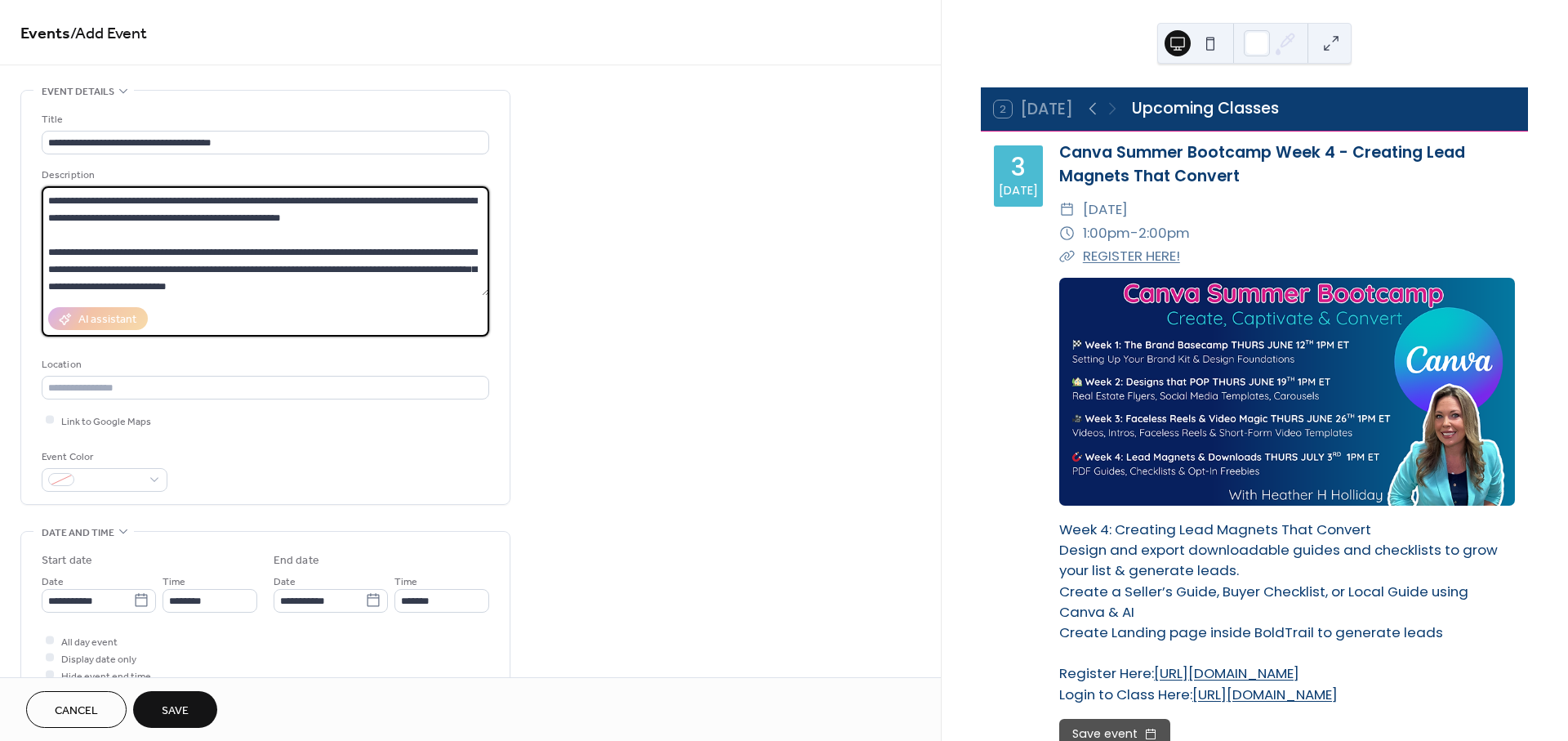 type on "**********" 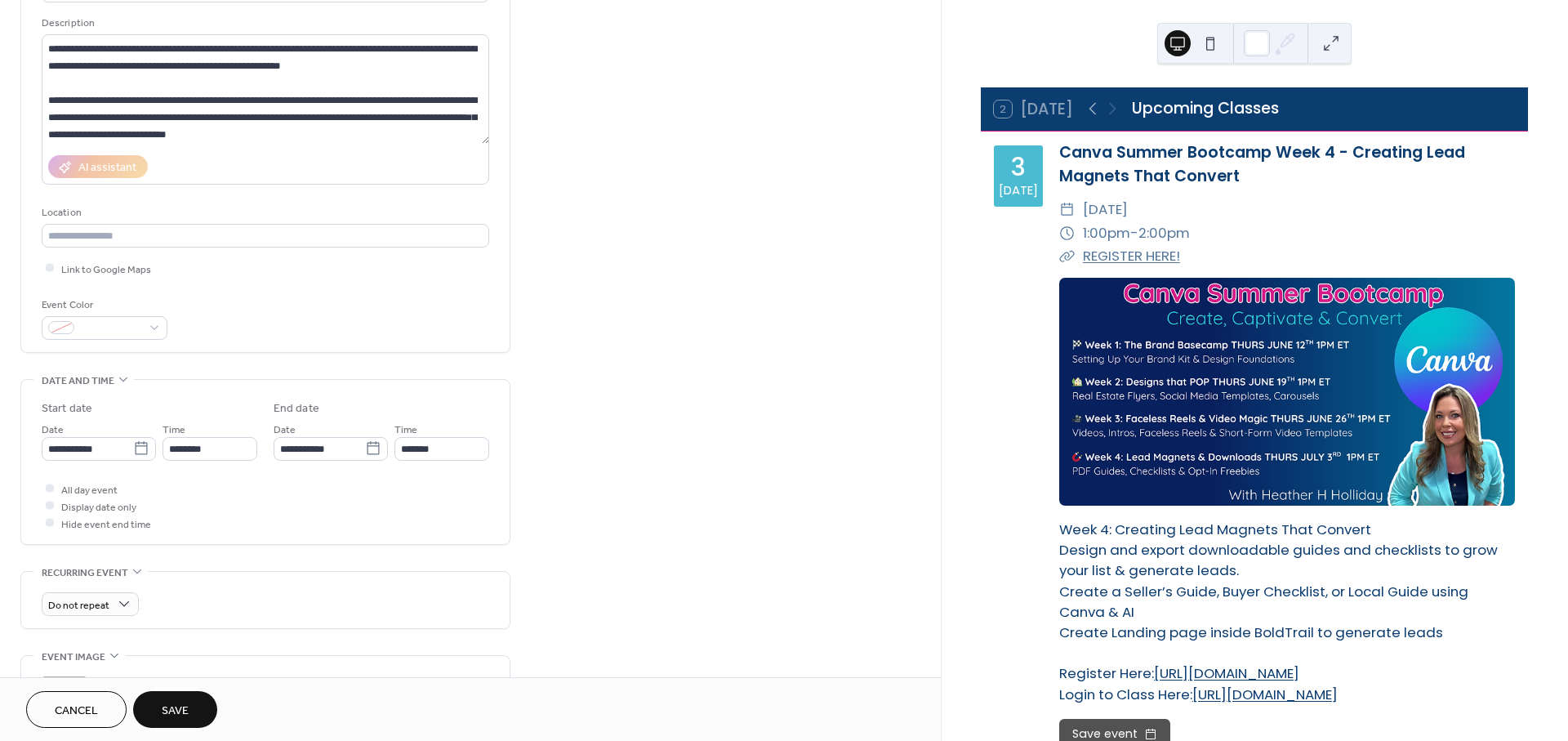scroll, scrollTop: 272, scrollLeft: 0, axis: vertical 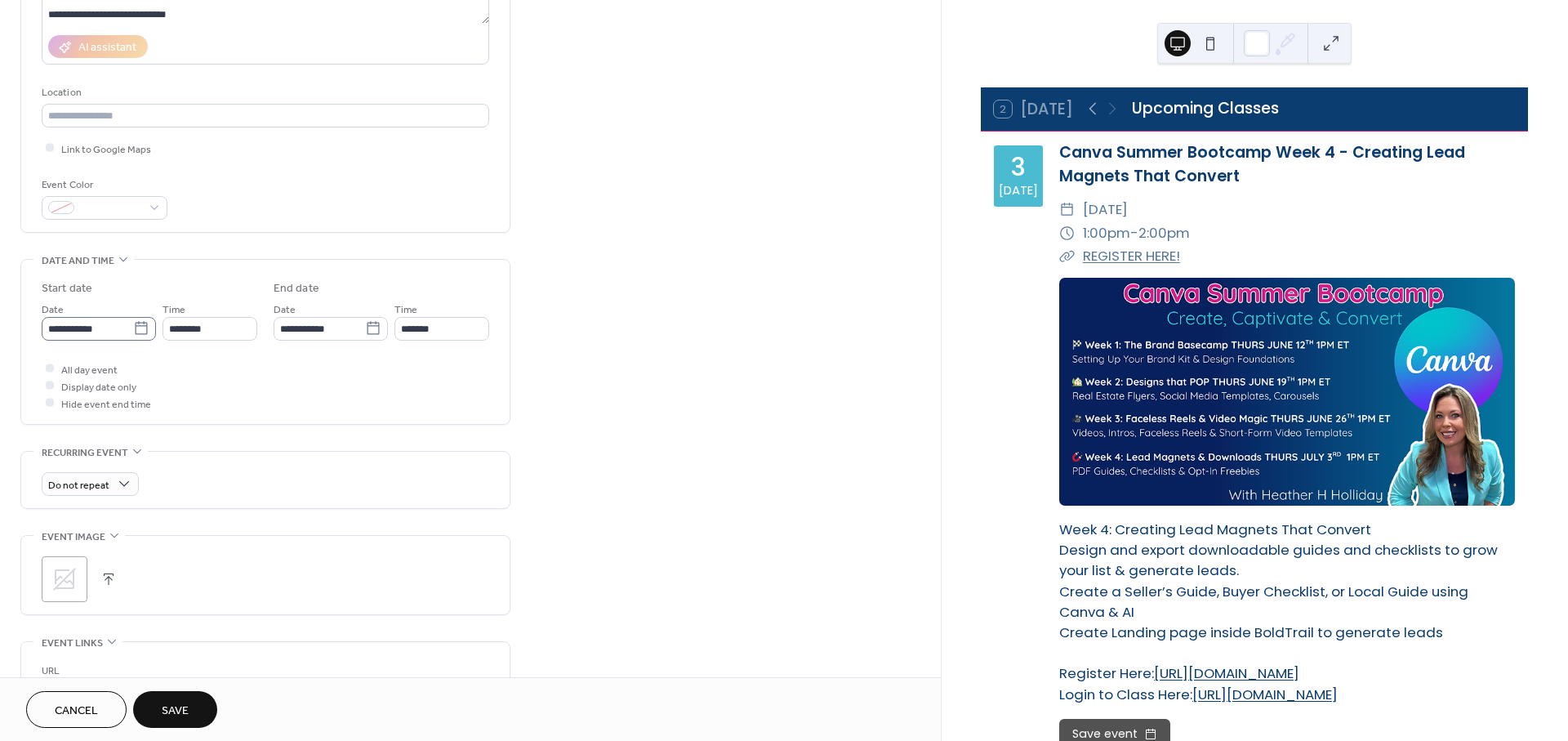 click 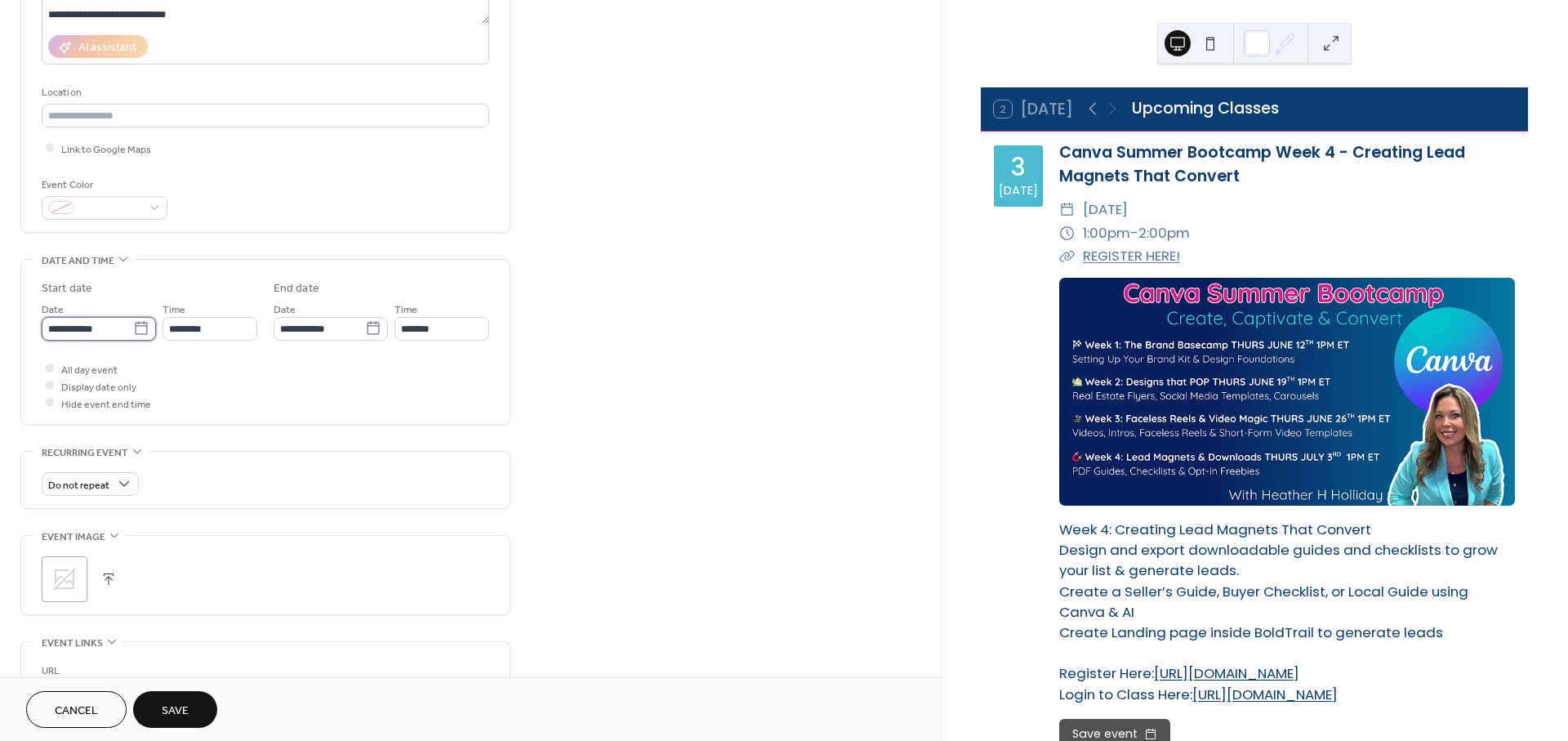 click on "**********" at bounding box center (87, 328) 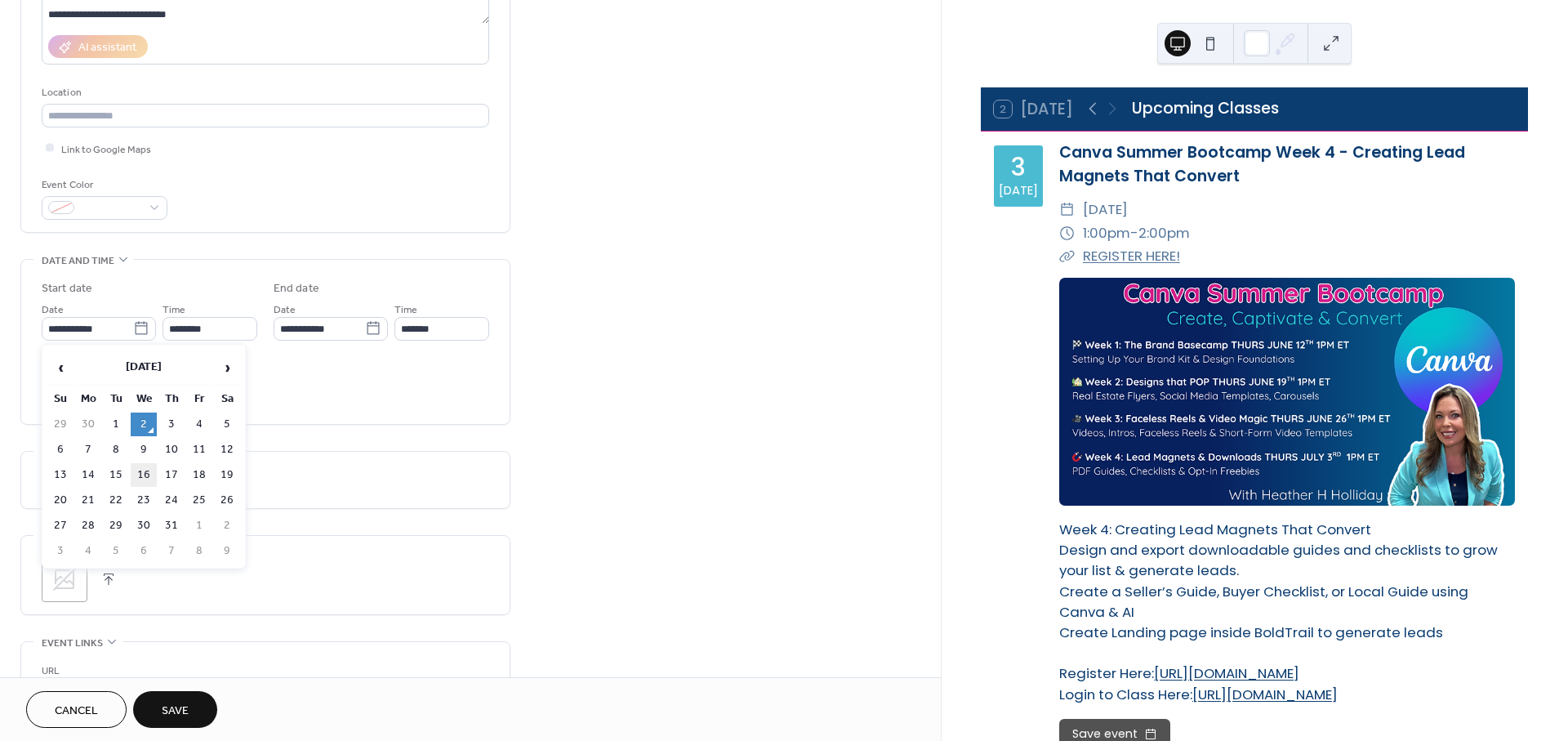 click on "16" at bounding box center (144, 475) 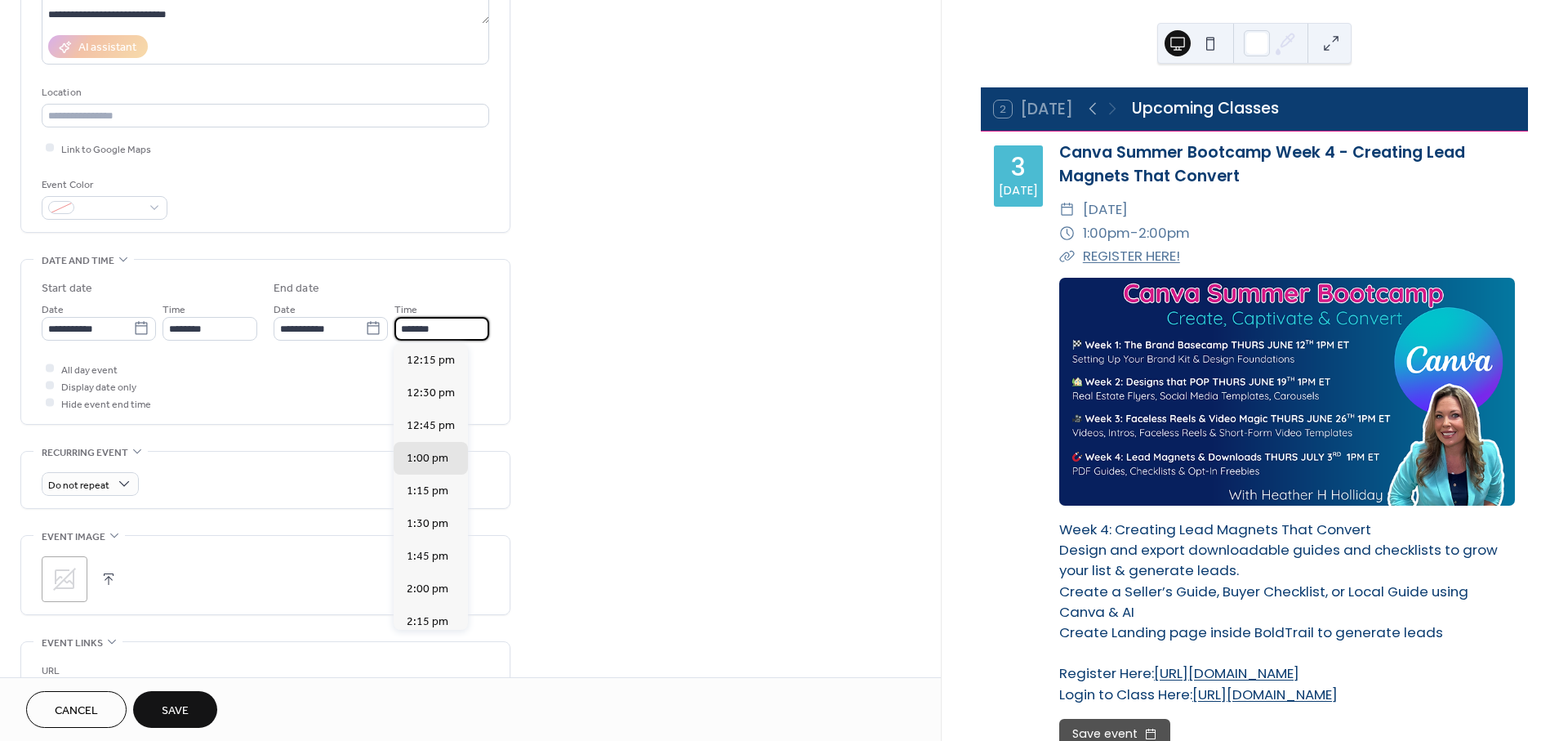 click on "*******" at bounding box center [442, 328] 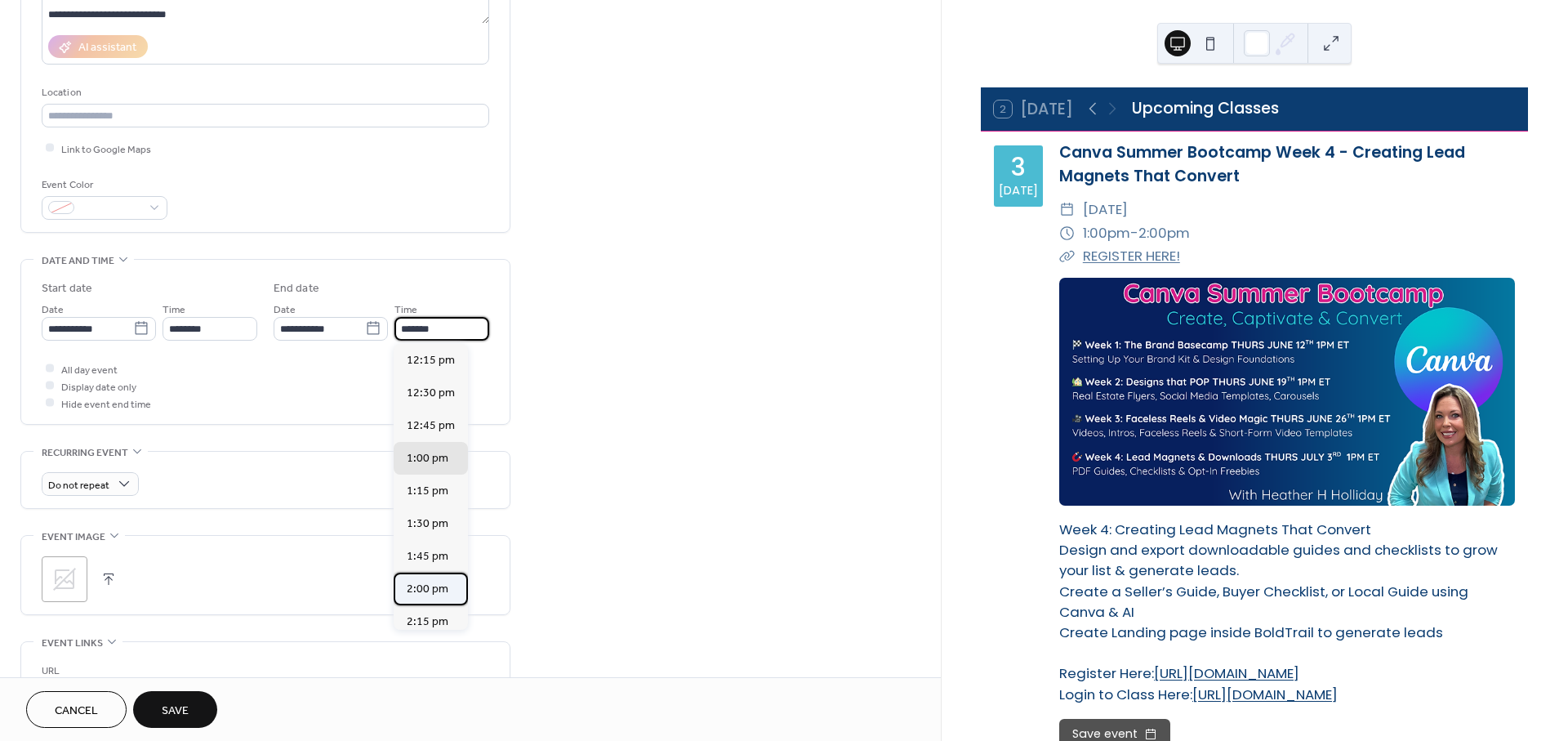 click on "2:00 pm" at bounding box center [427, 588] 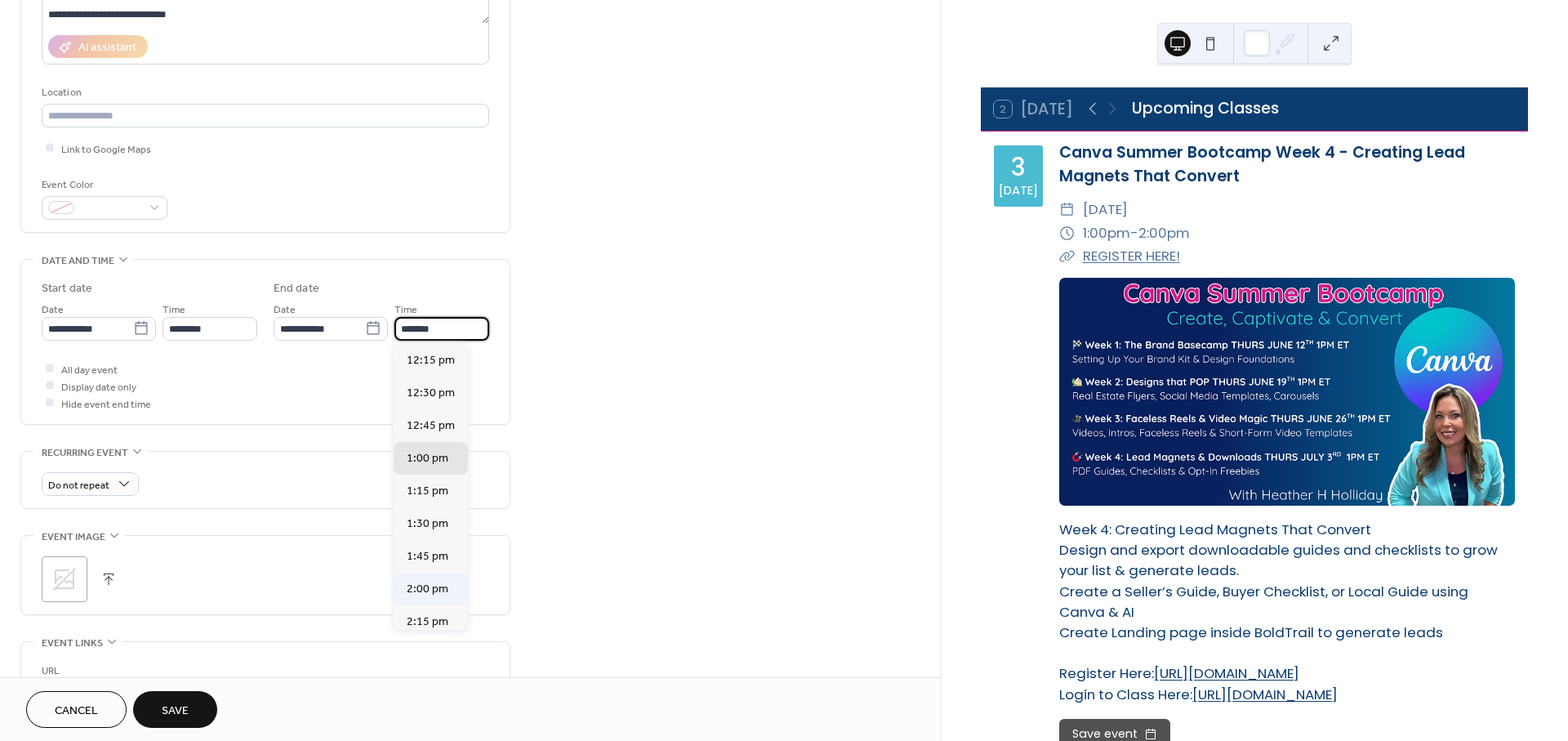 type on "*******" 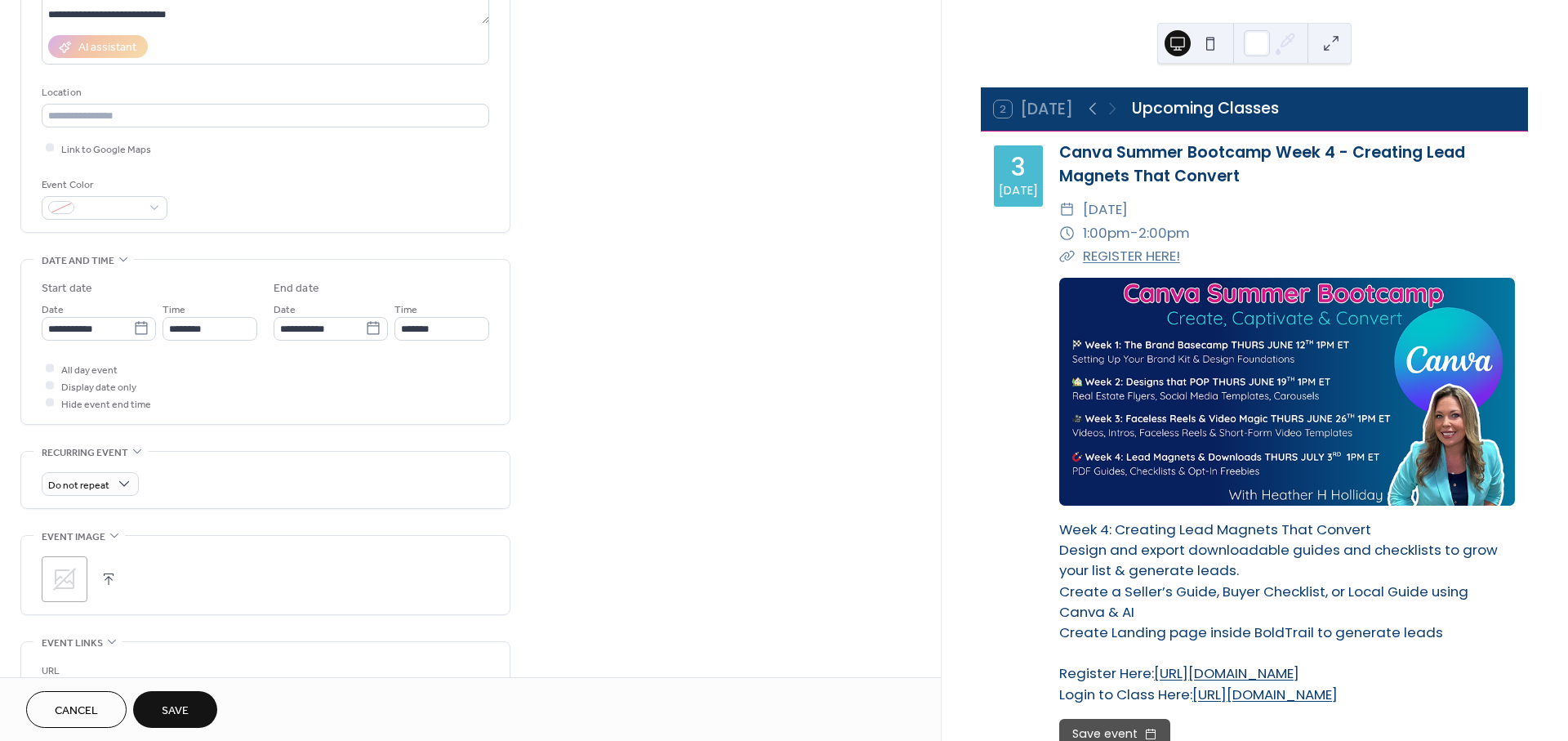 click at bounding box center (109, 579) 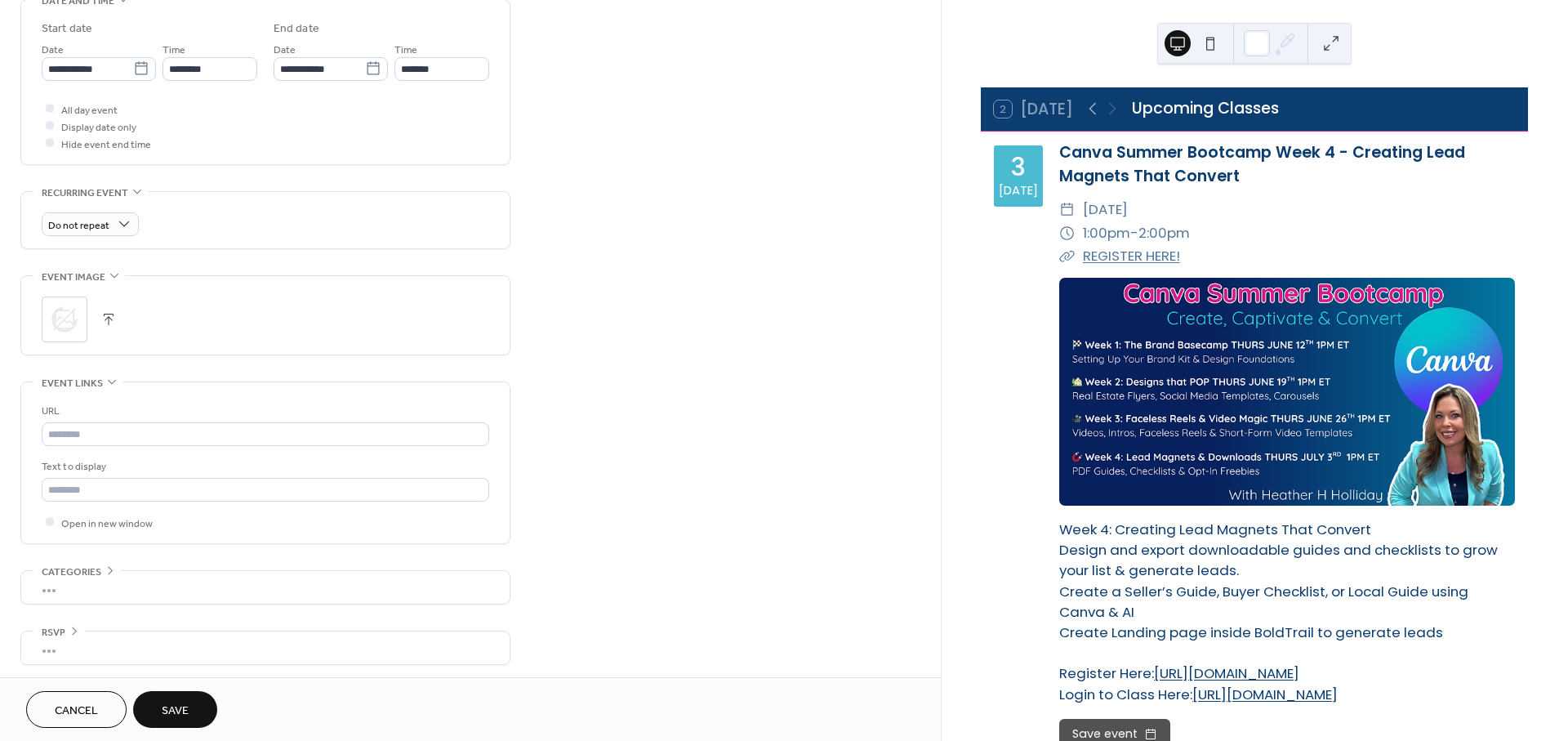 scroll, scrollTop: 540, scrollLeft: 0, axis: vertical 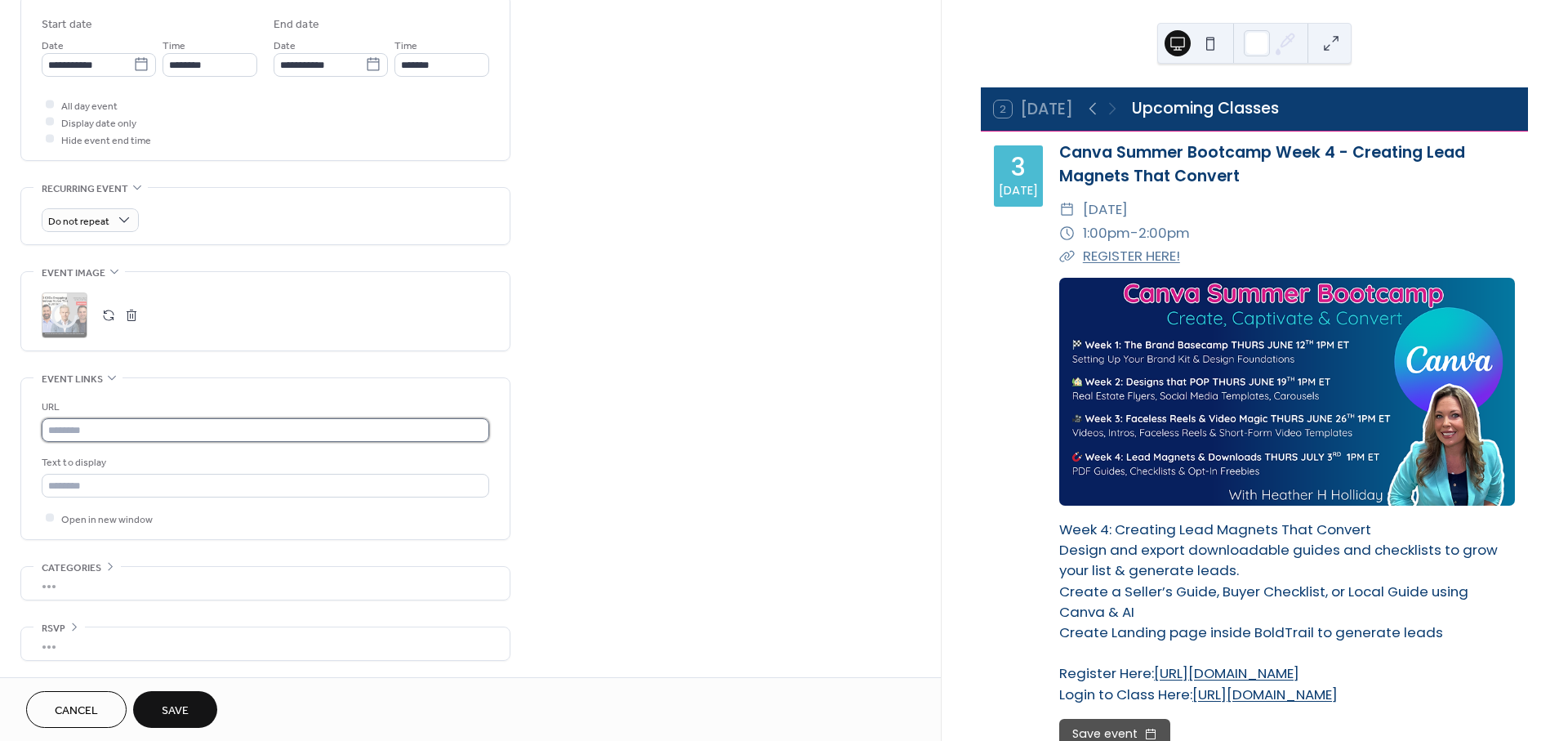 click at bounding box center (265, 430) 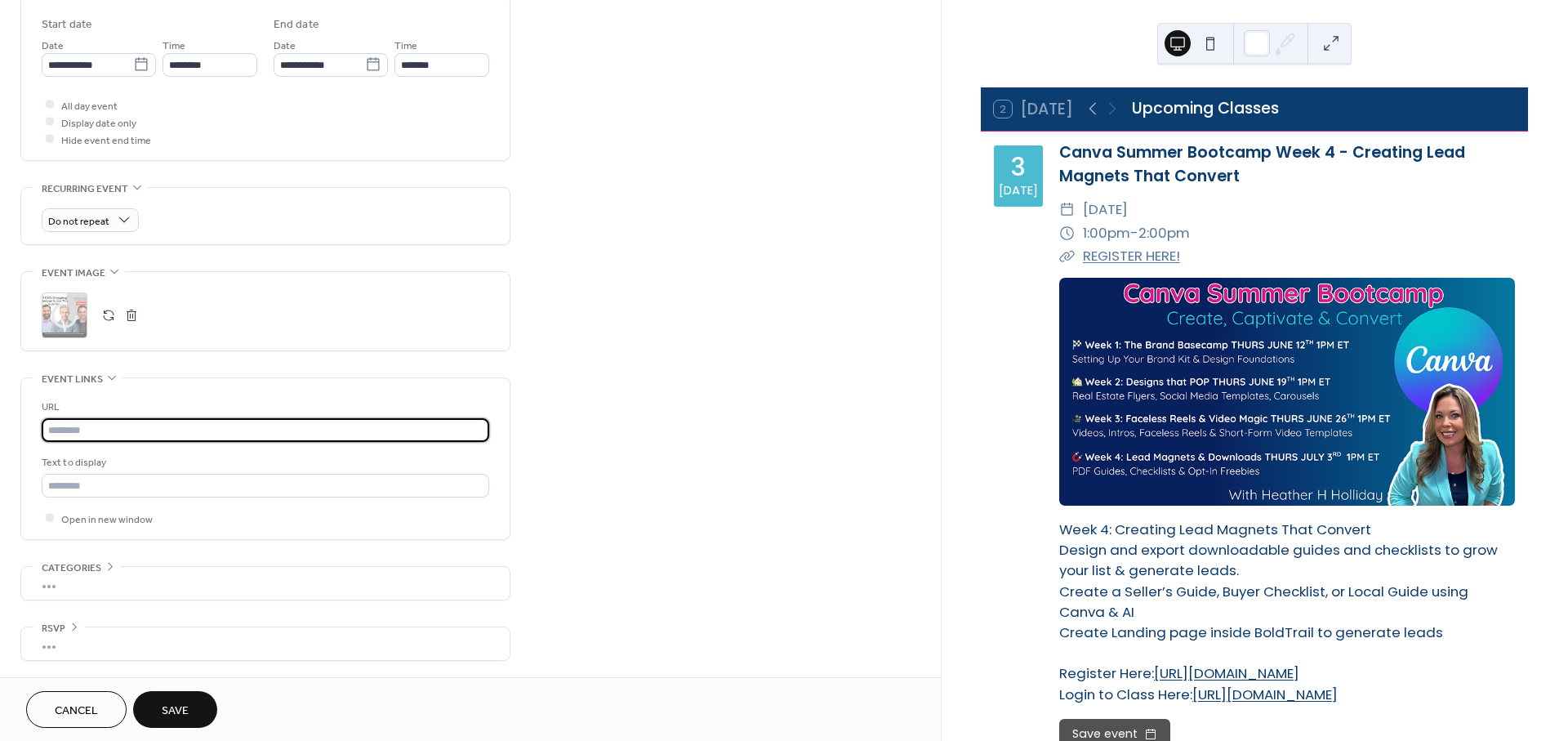 paste on "**********" 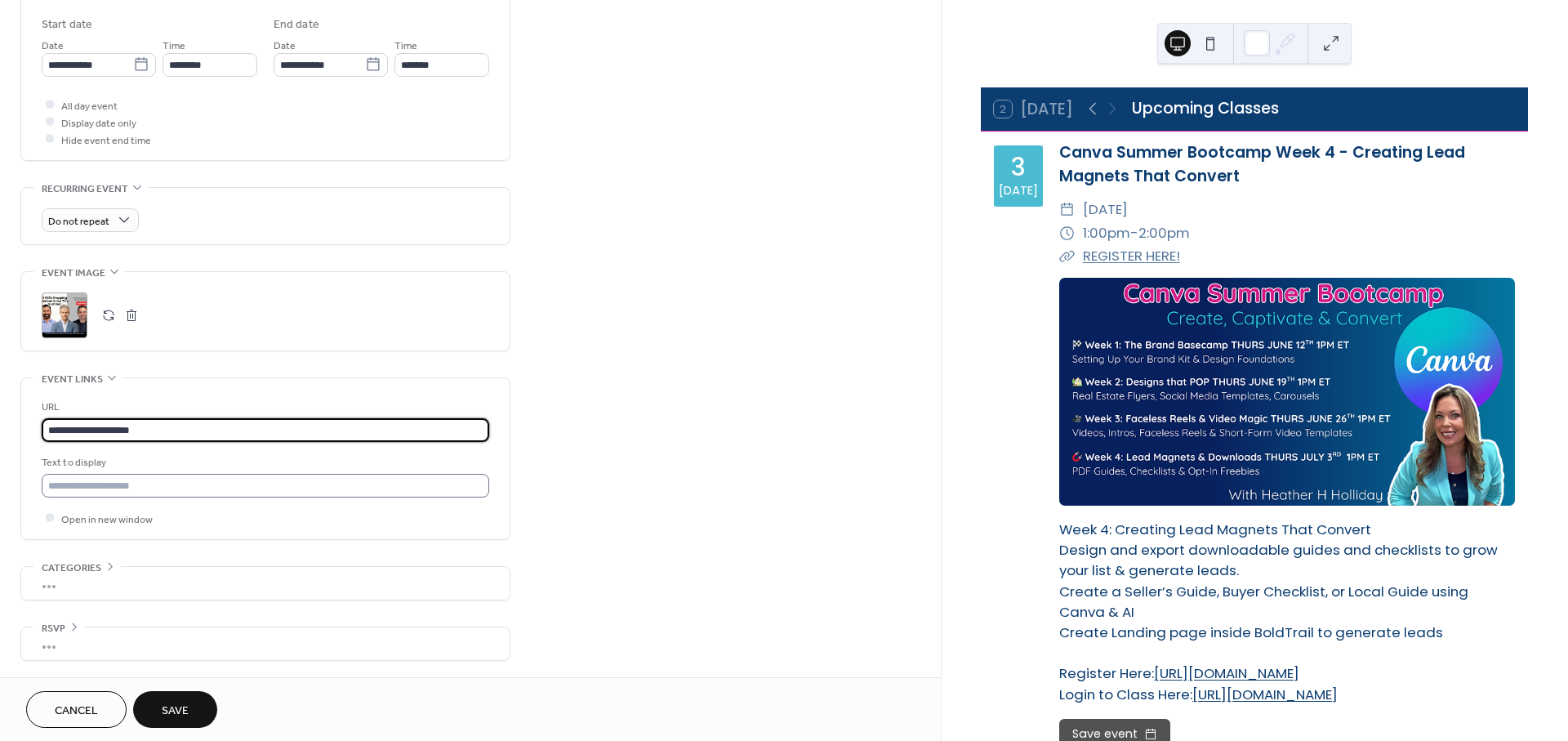 type on "**********" 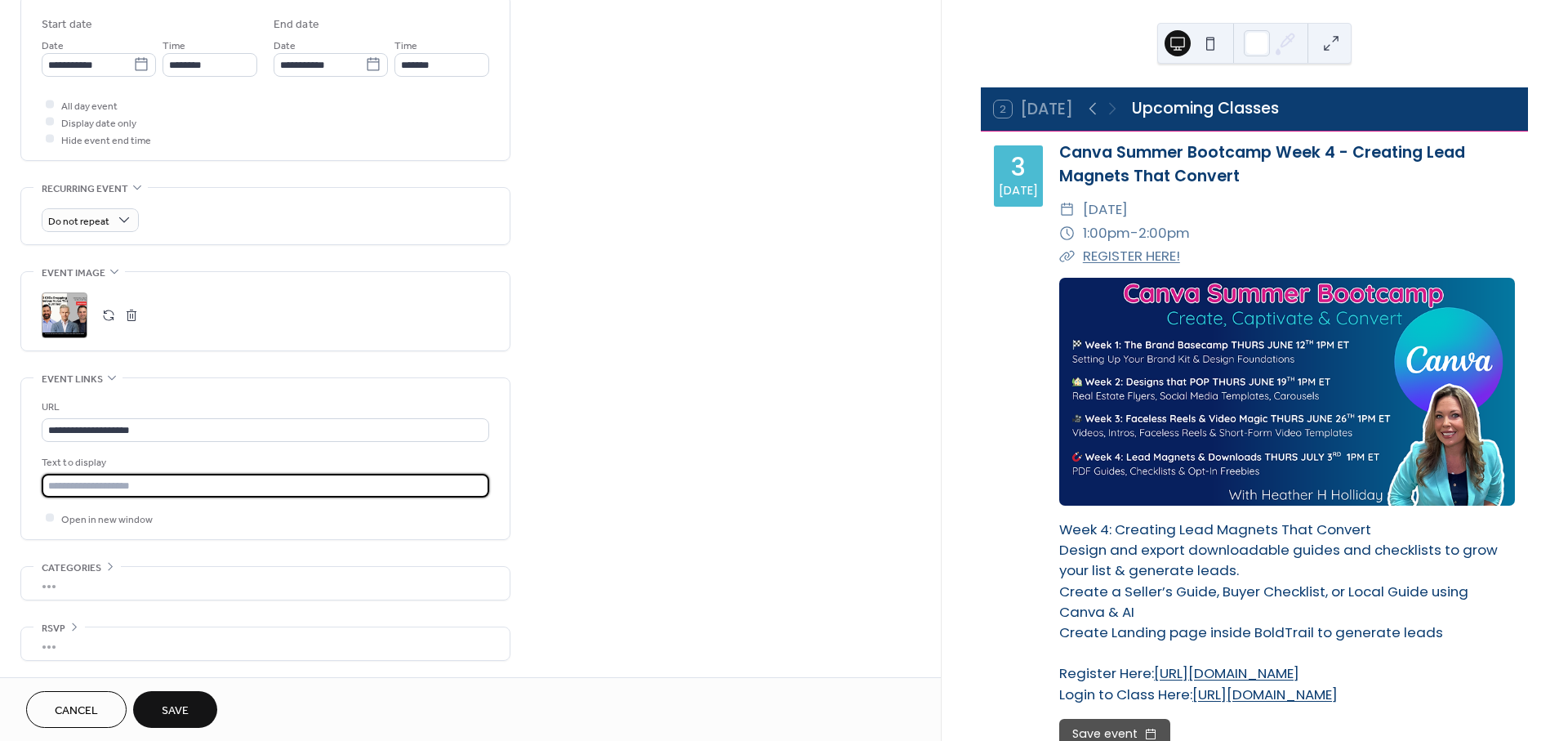click at bounding box center (265, 485) 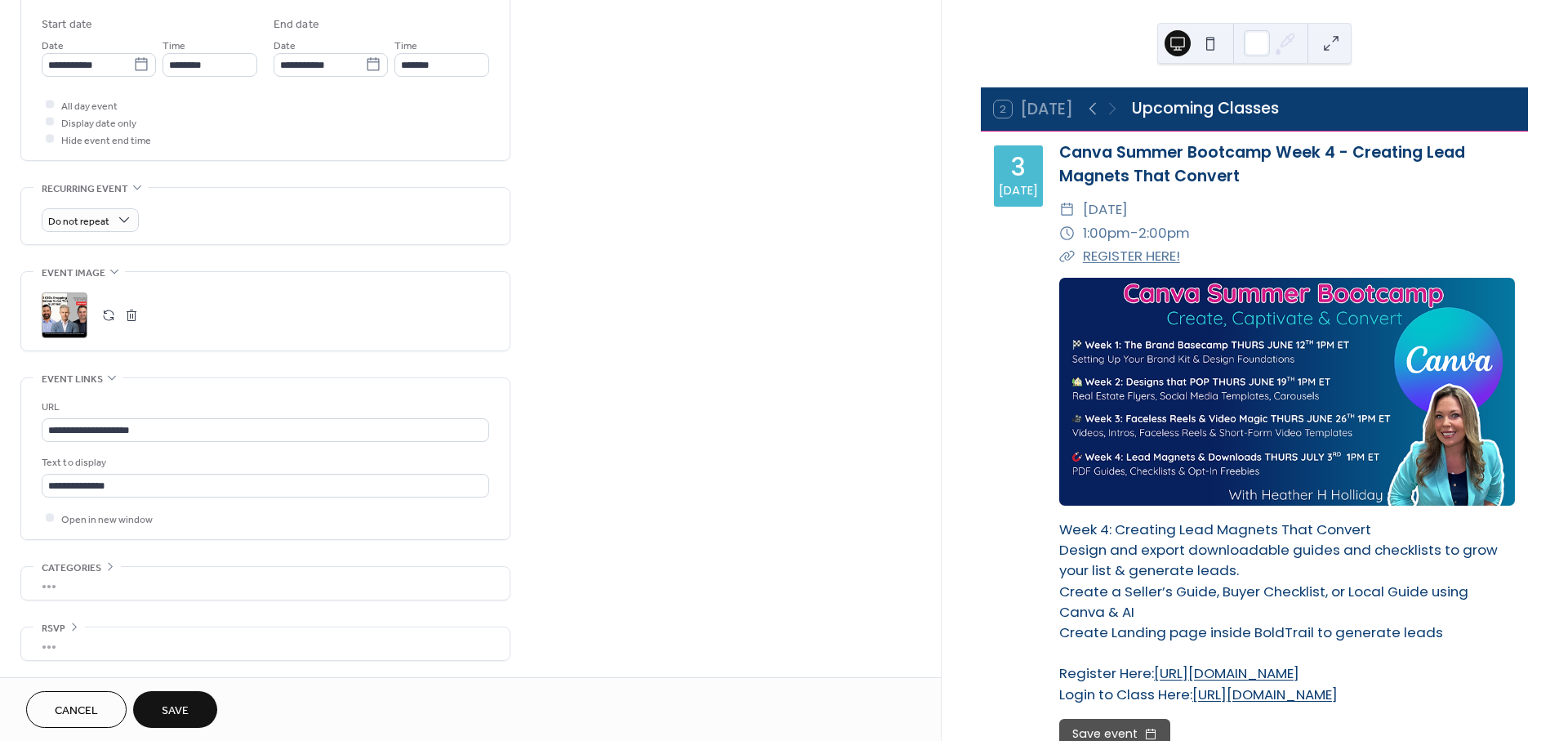 click on "Save" at bounding box center [175, 711] 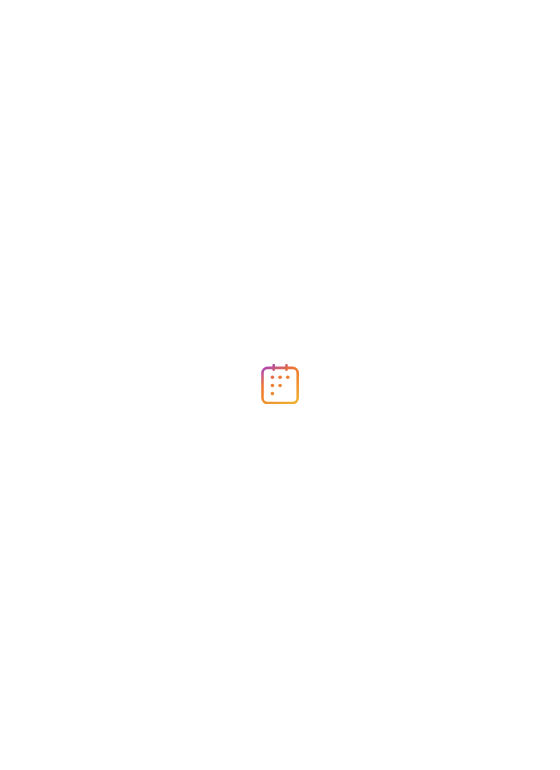 scroll, scrollTop: 0, scrollLeft: 0, axis: both 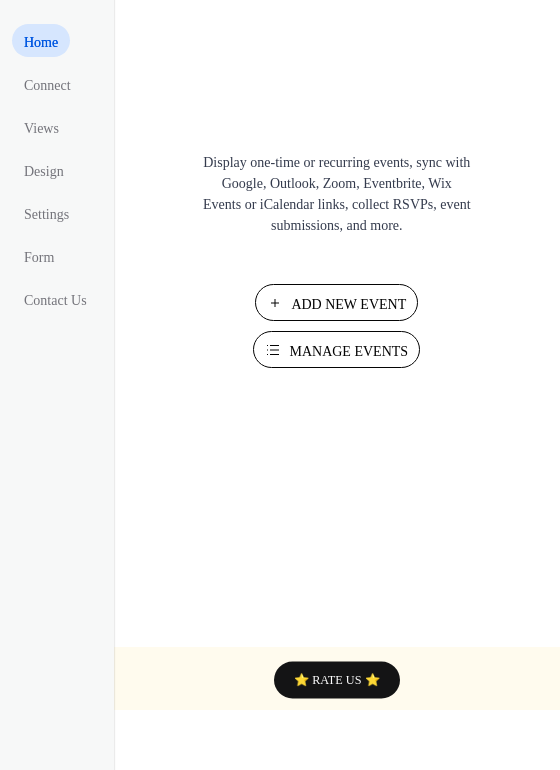 click on "Manage Events" at bounding box center [348, 351] 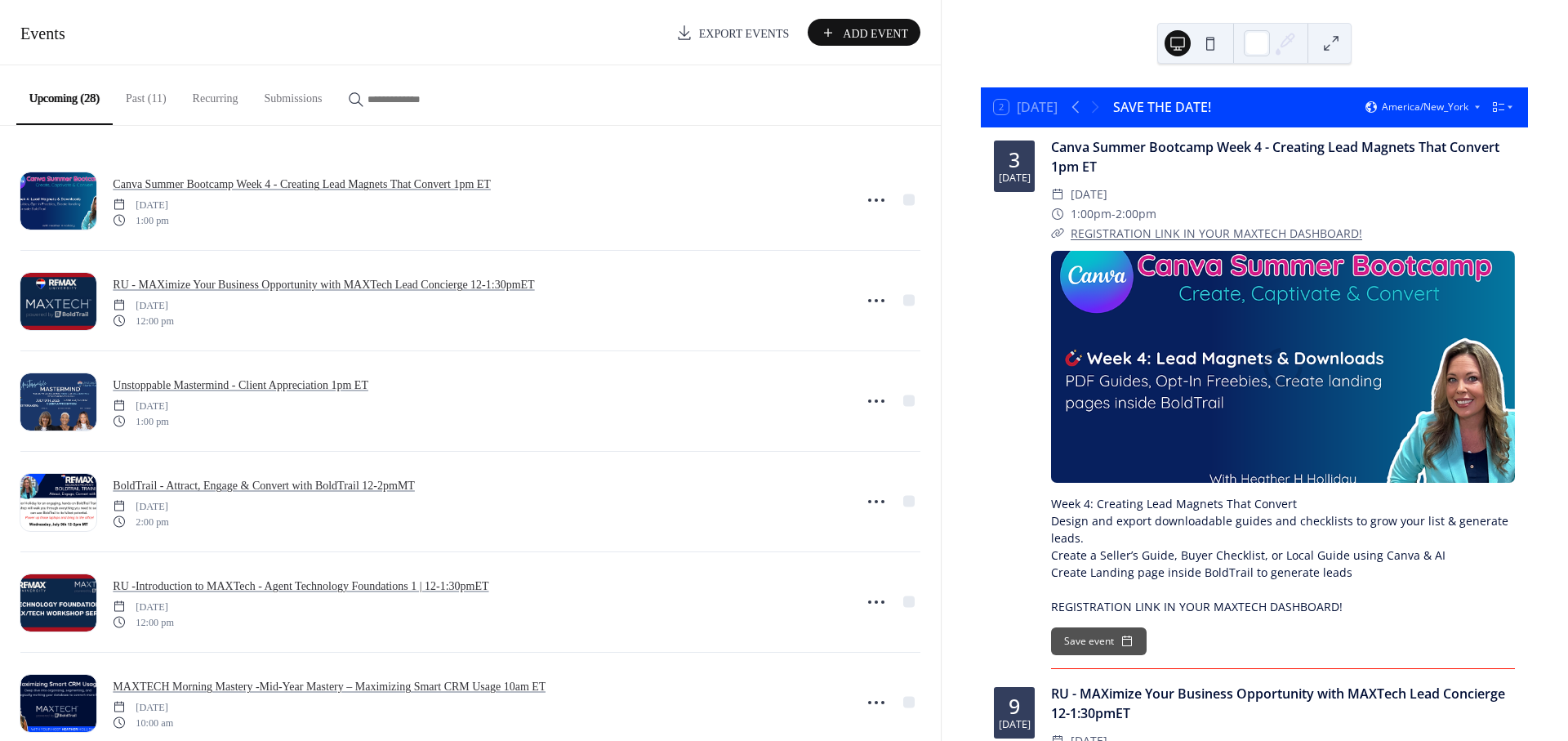 scroll, scrollTop: 0, scrollLeft: 0, axis: both 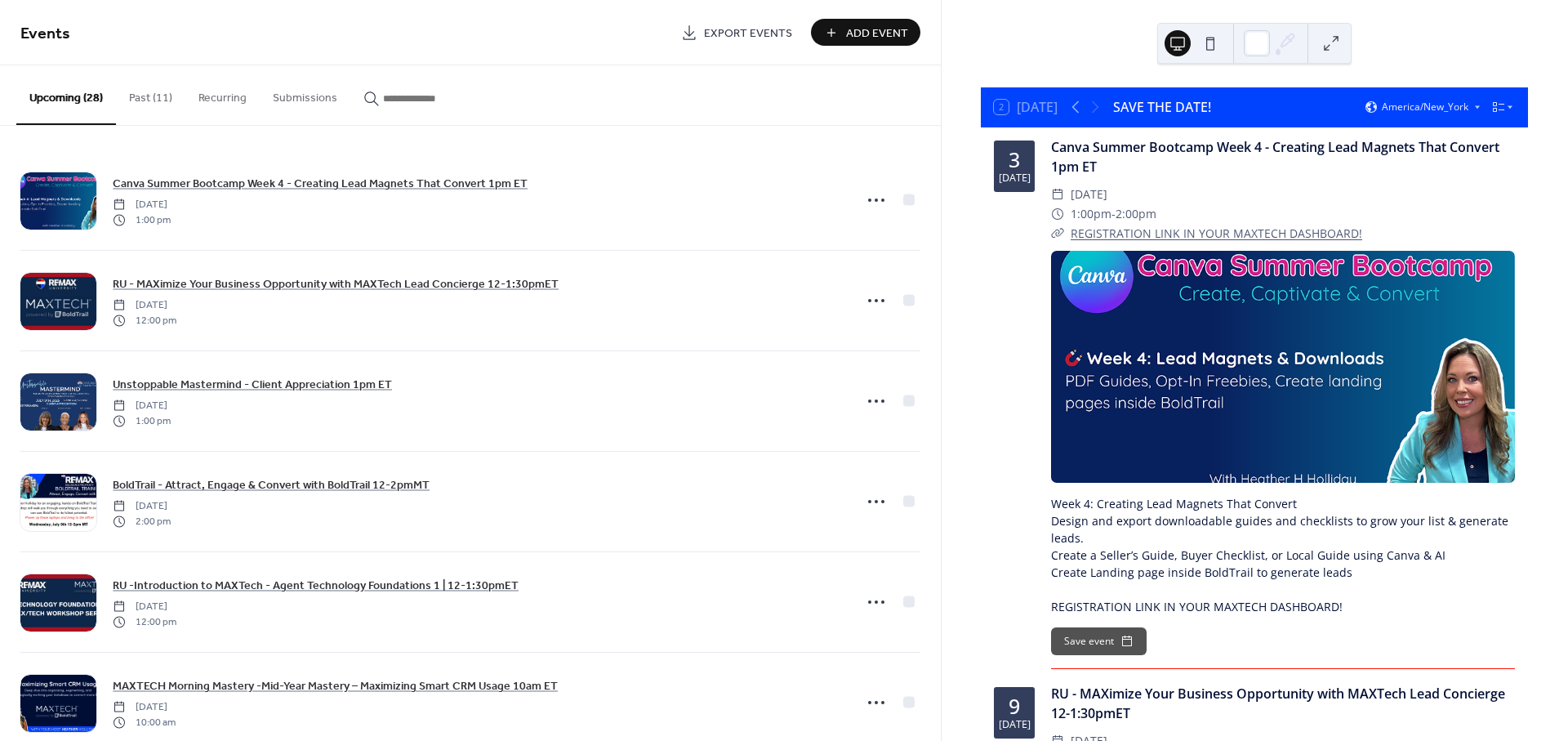 click on "Add Event" at bounding box center (877, 33) 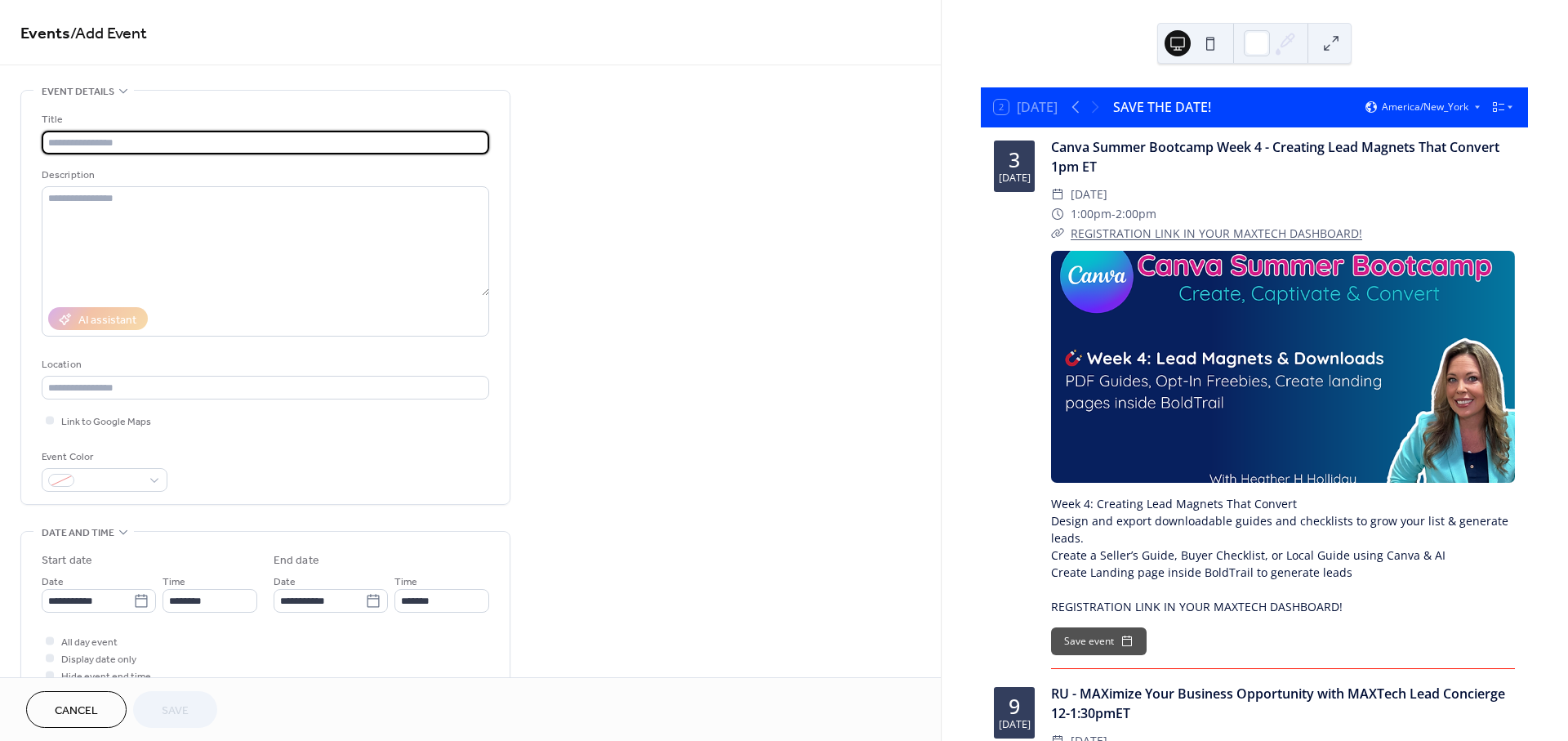 click at bounding box center (265, 142) 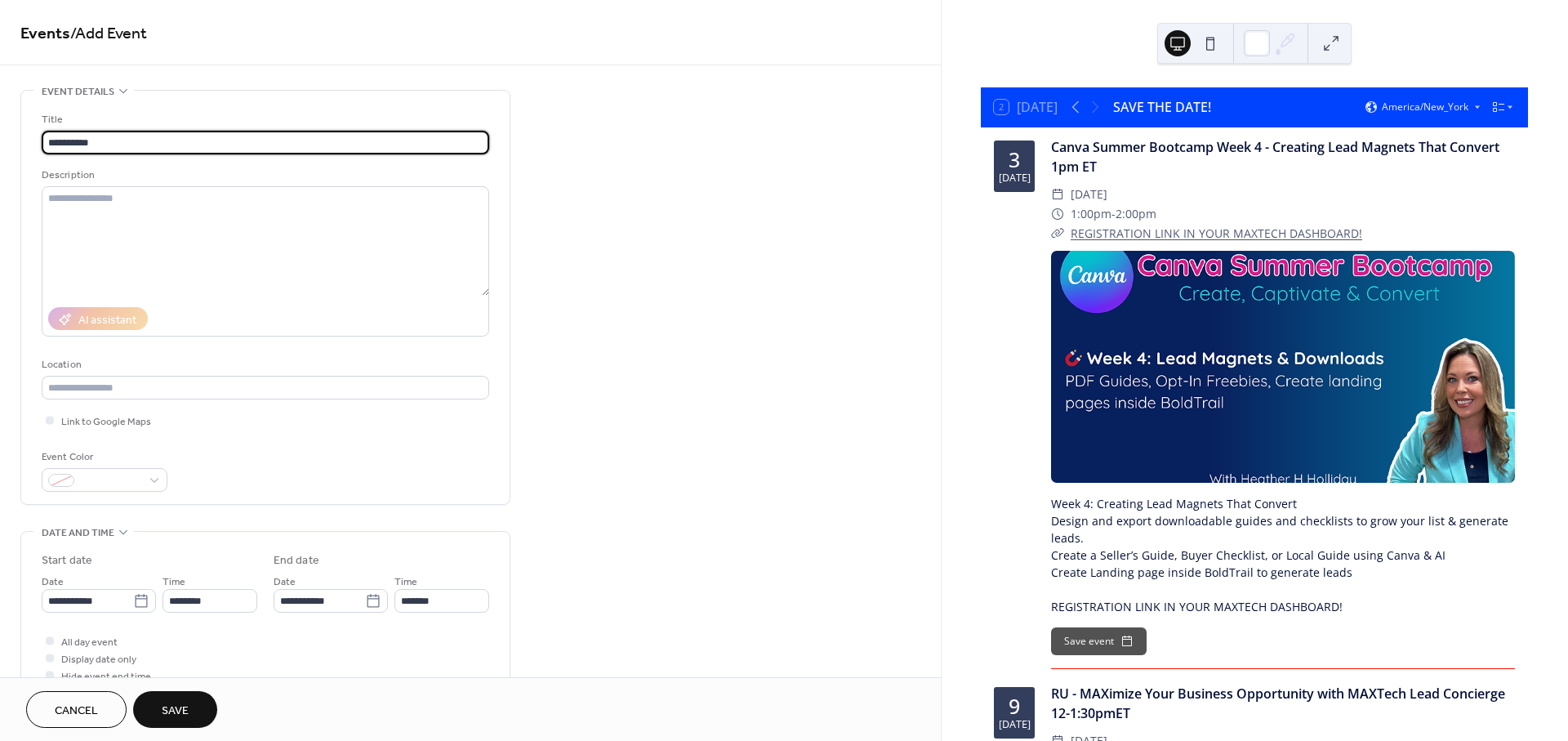 paste on "**********" 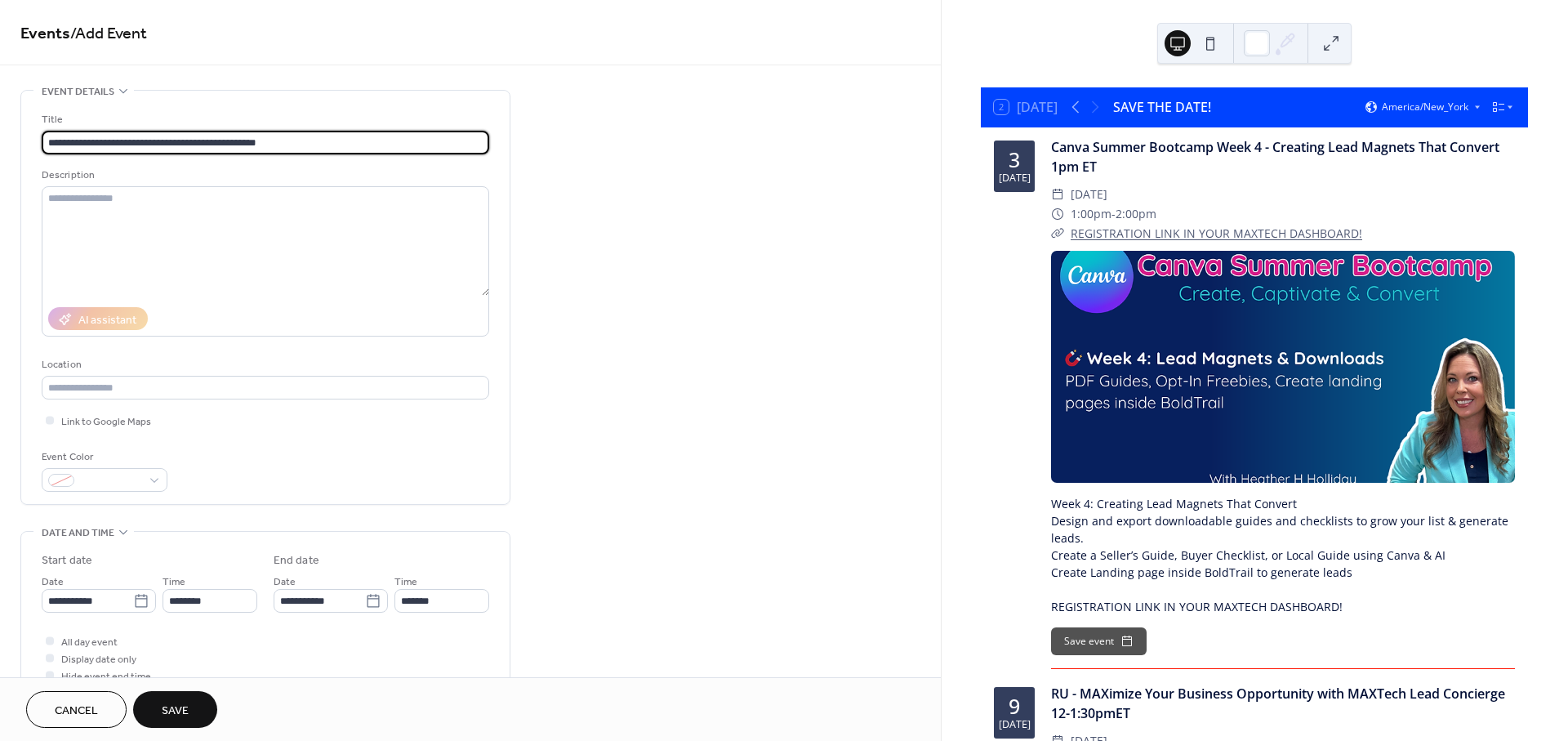 type on "**********" 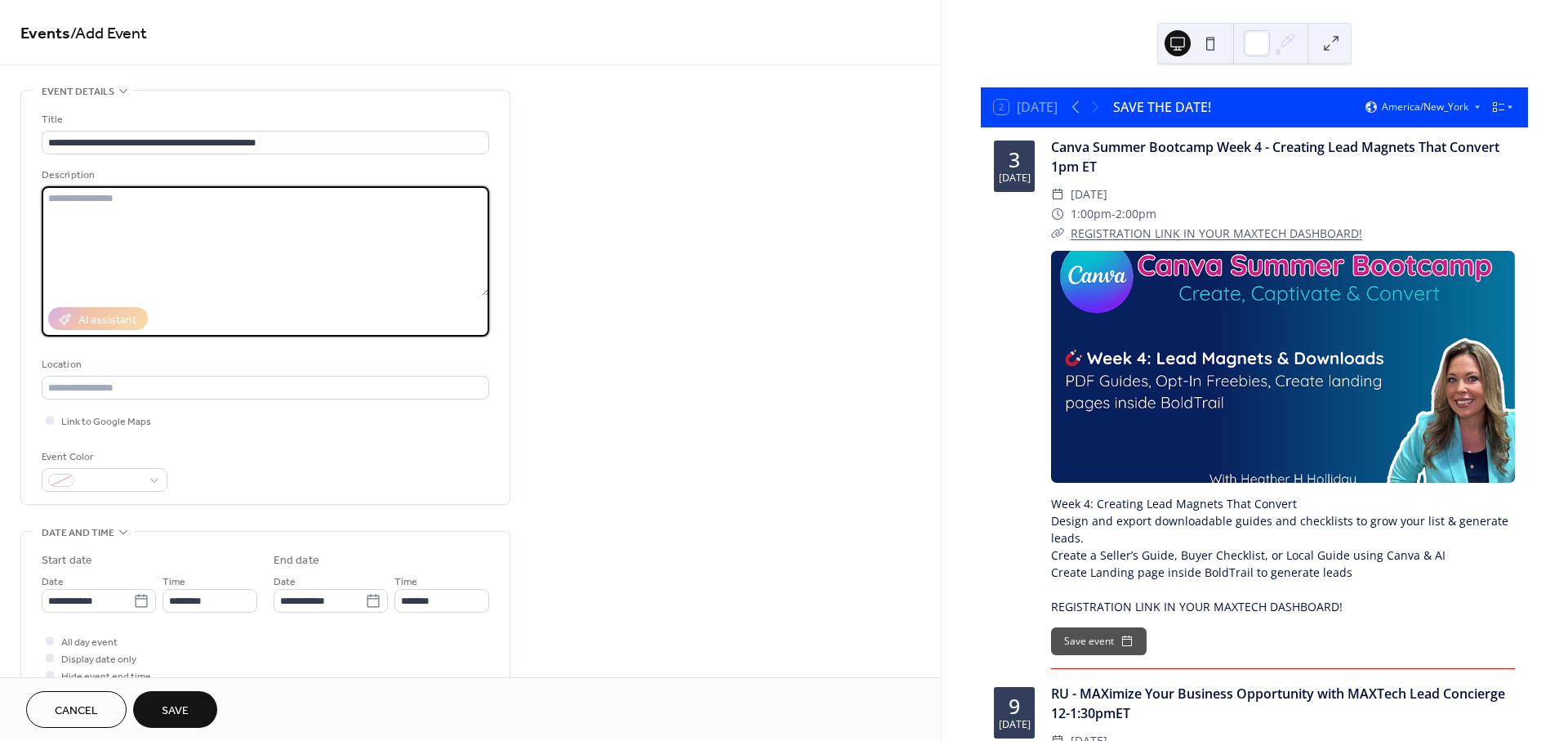 click at bounding box center [265, 241] 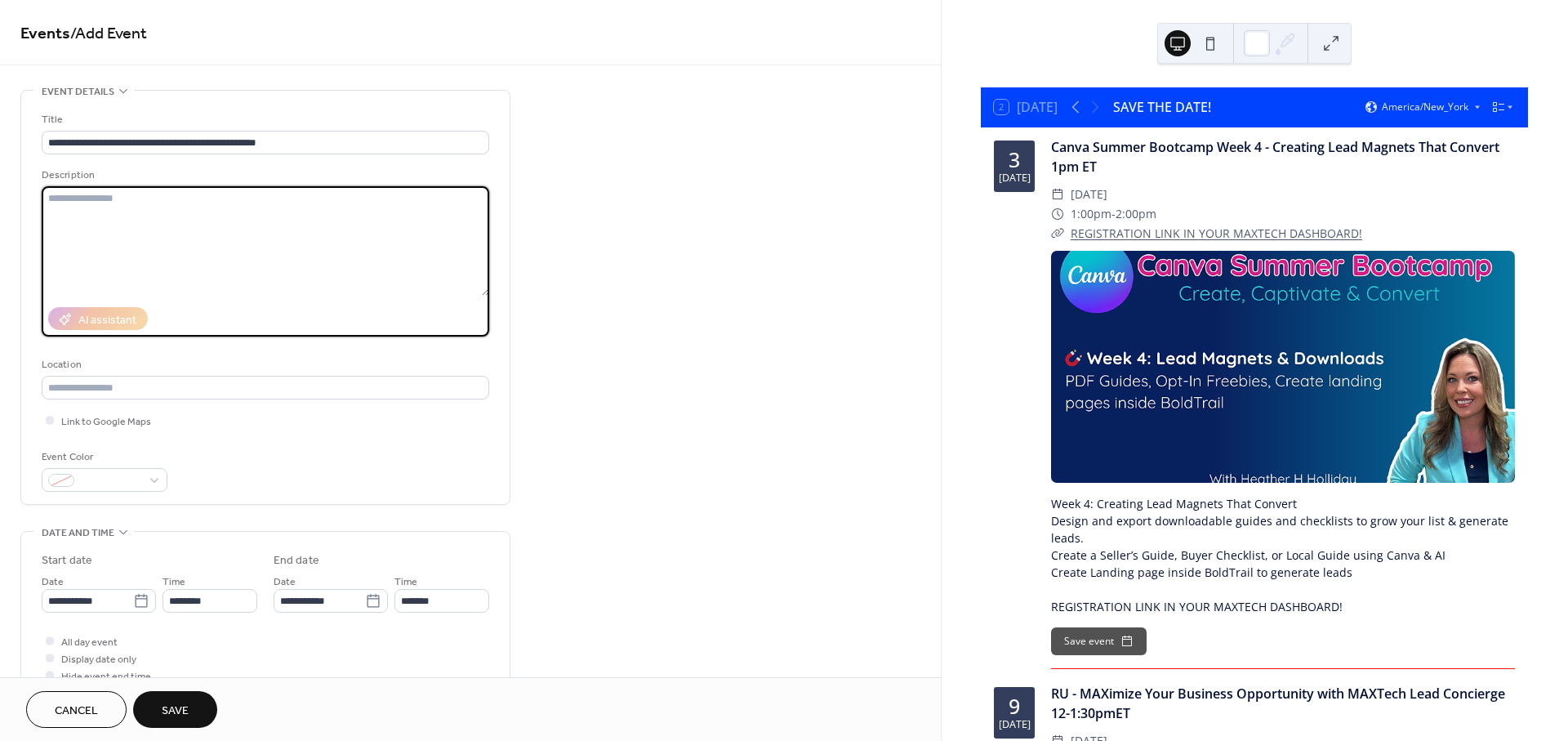 paste on "**********" 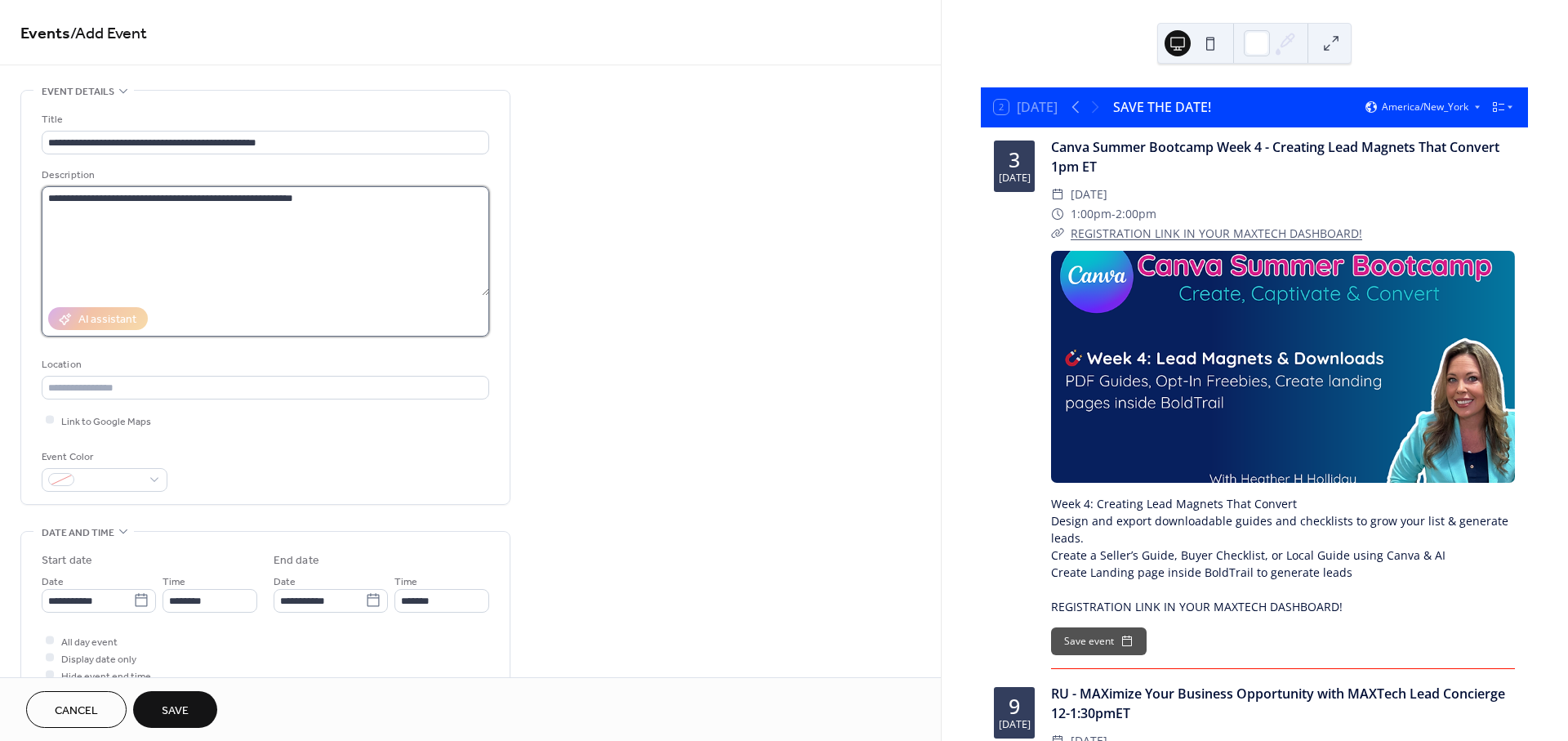 click on "**********" at bounding box center (265, 241) 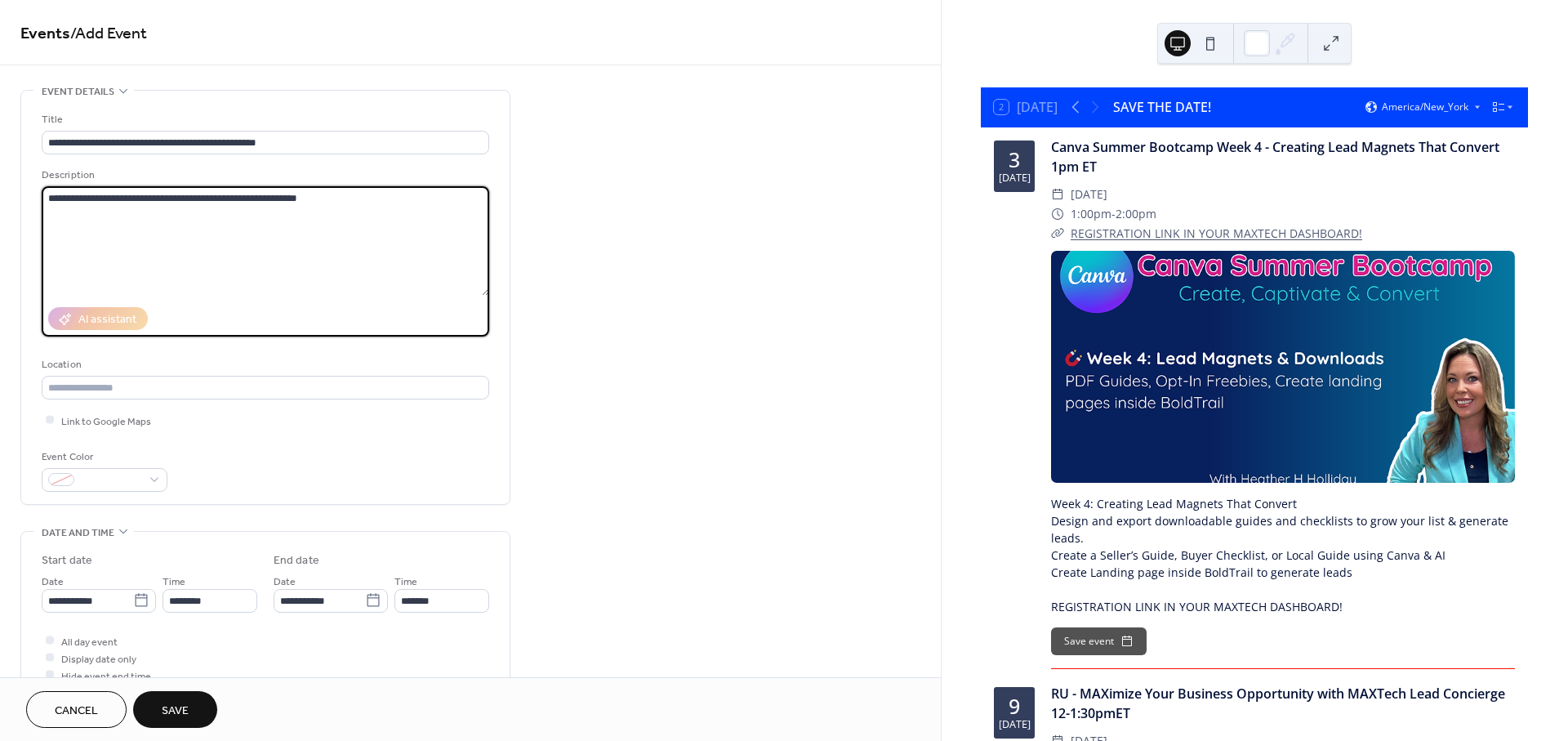 paste on "**********" 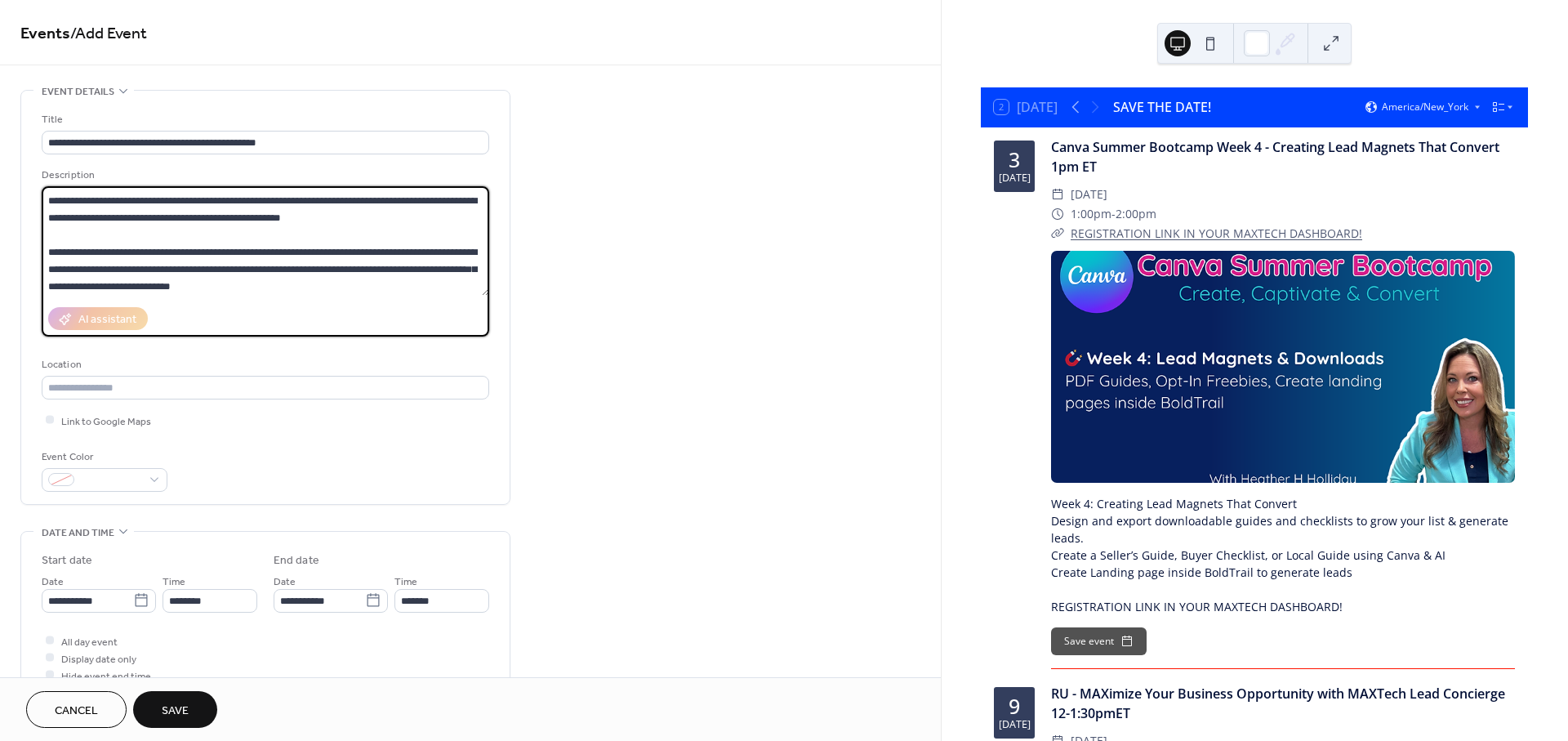 scroll, scrollTop: 85, scrollLeft: 0, axis: vertical 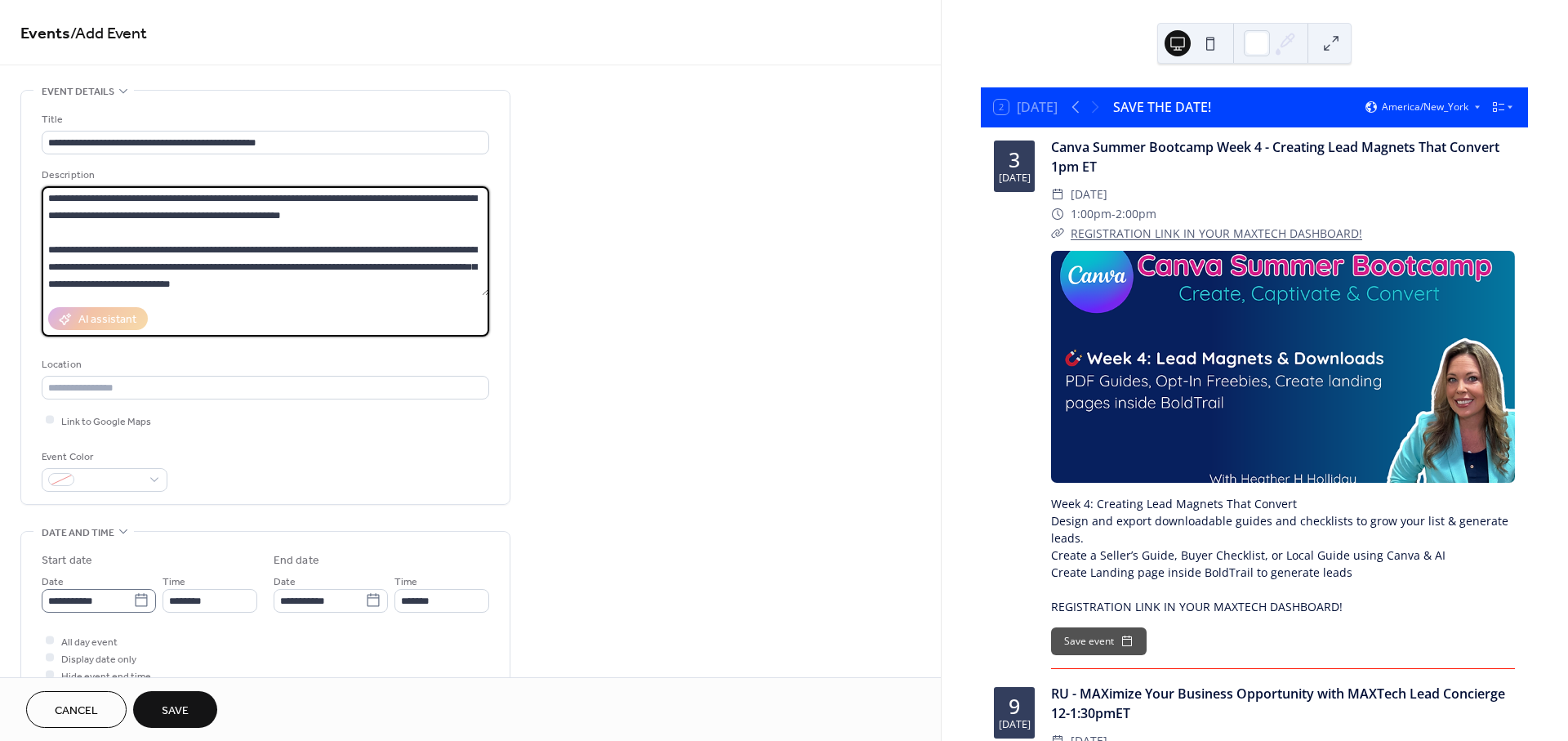 type on "**********" 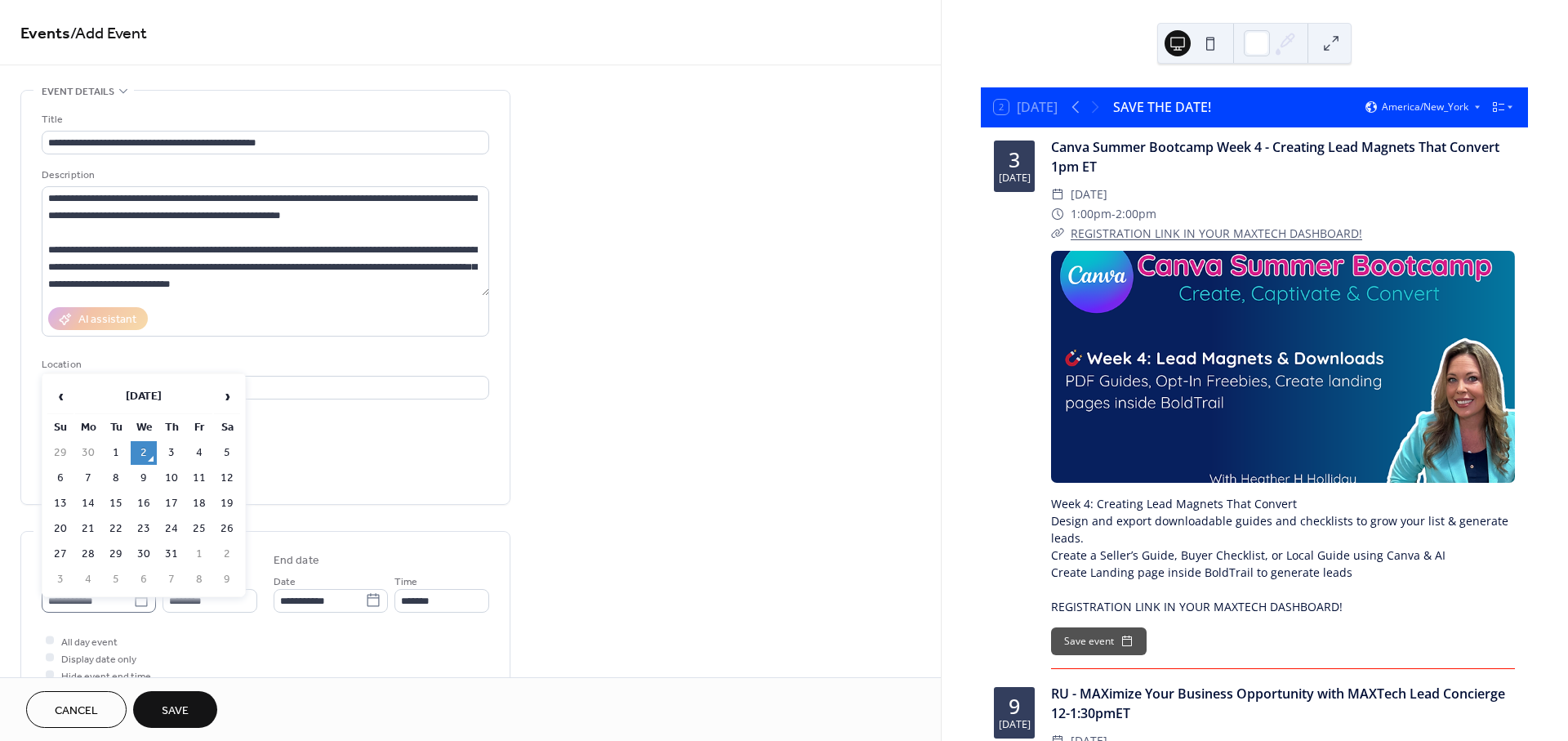click 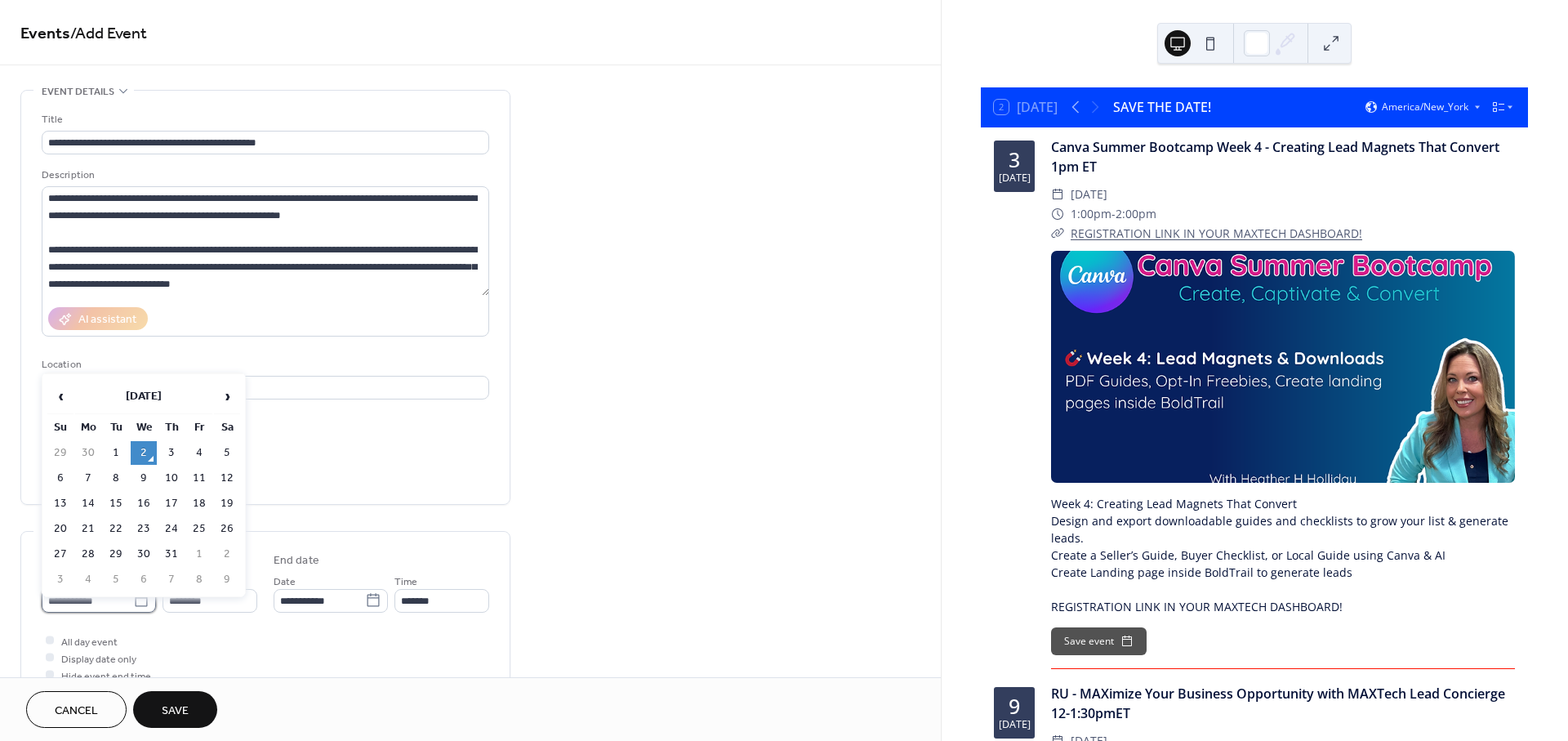 click on "**********" at bounding box center [87, 600] 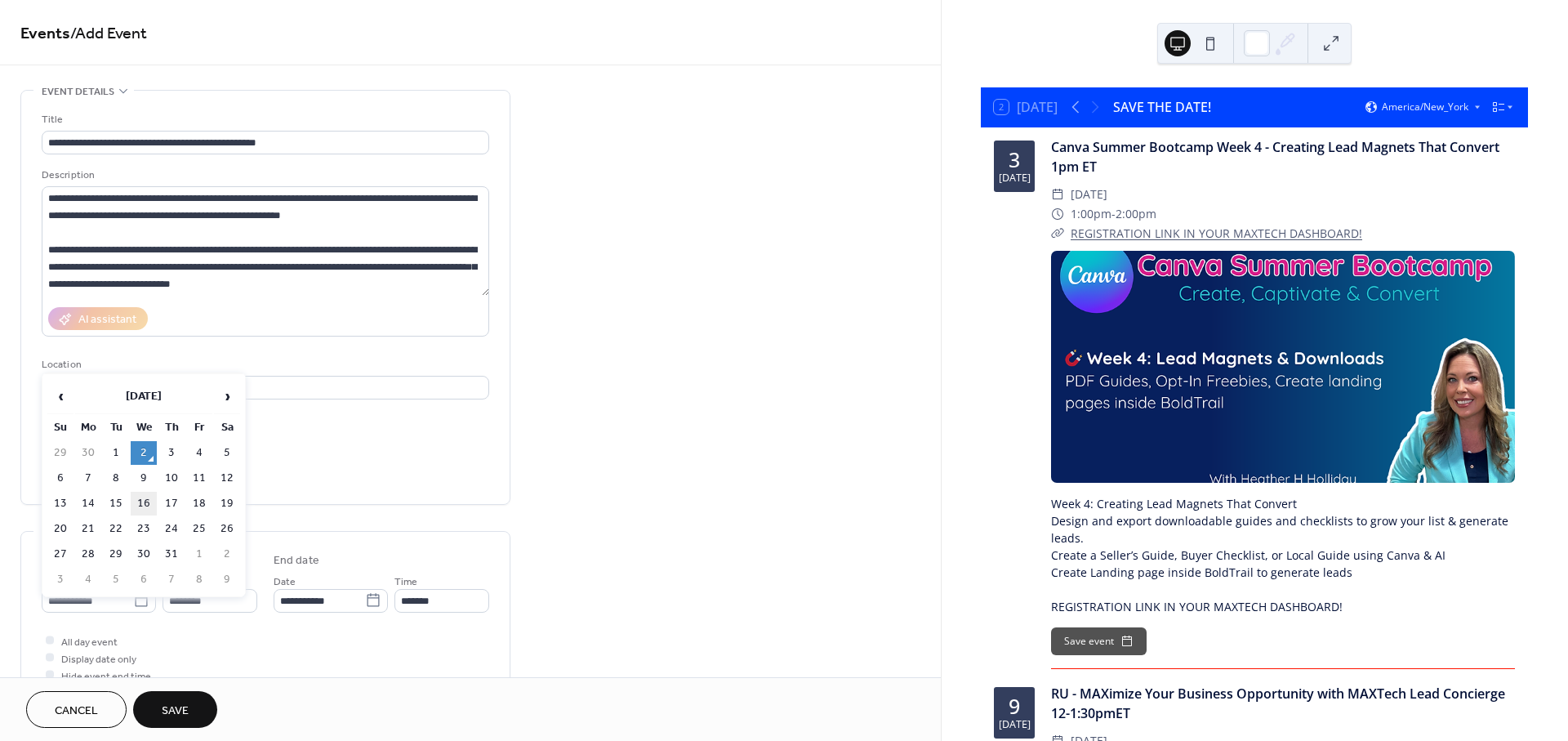 click on "16" at bounding box center [144, 503] 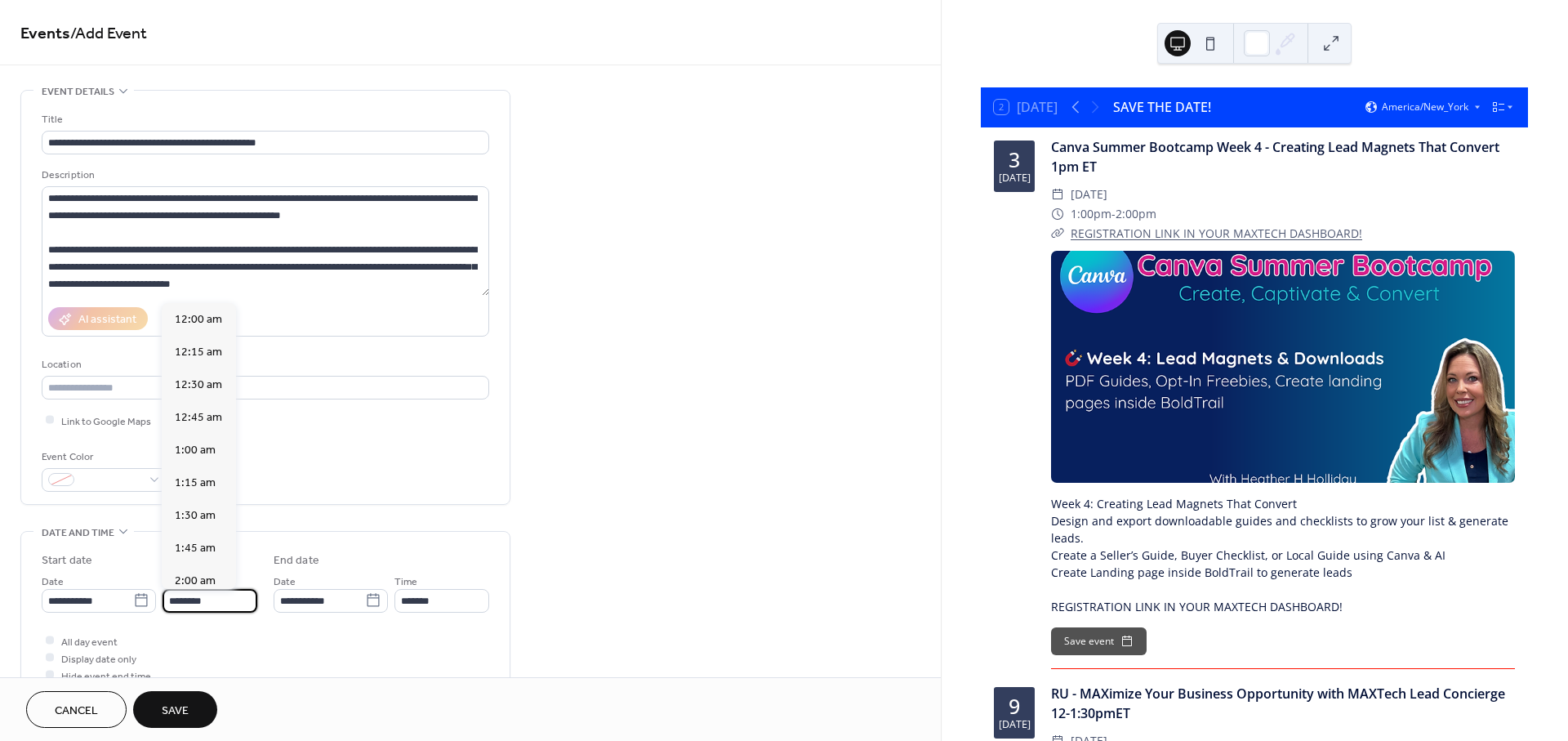 click on "********" at bounding box center [210, 600] 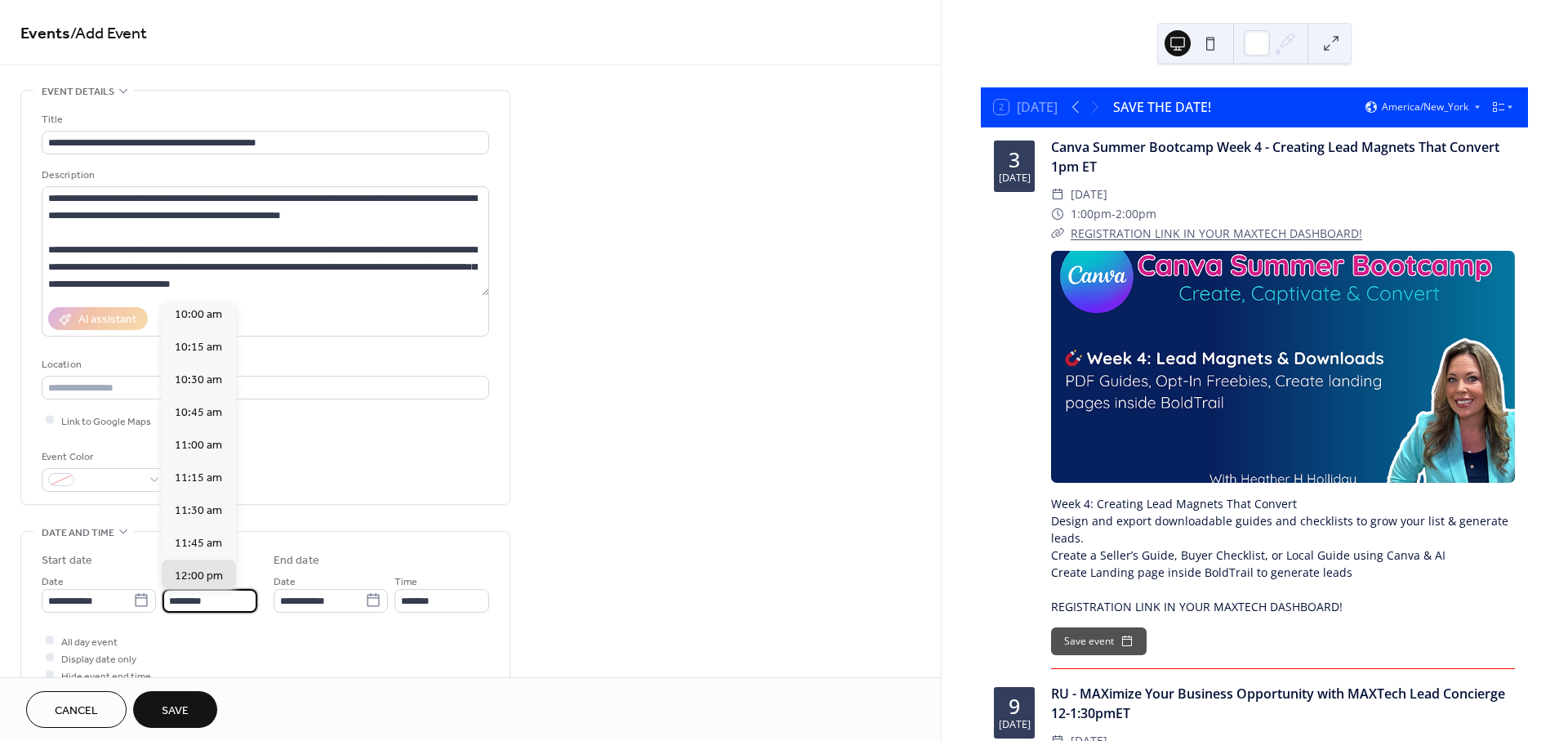 scroll, scrollTop: 1309, scrollLeft: 0, axis: vertical 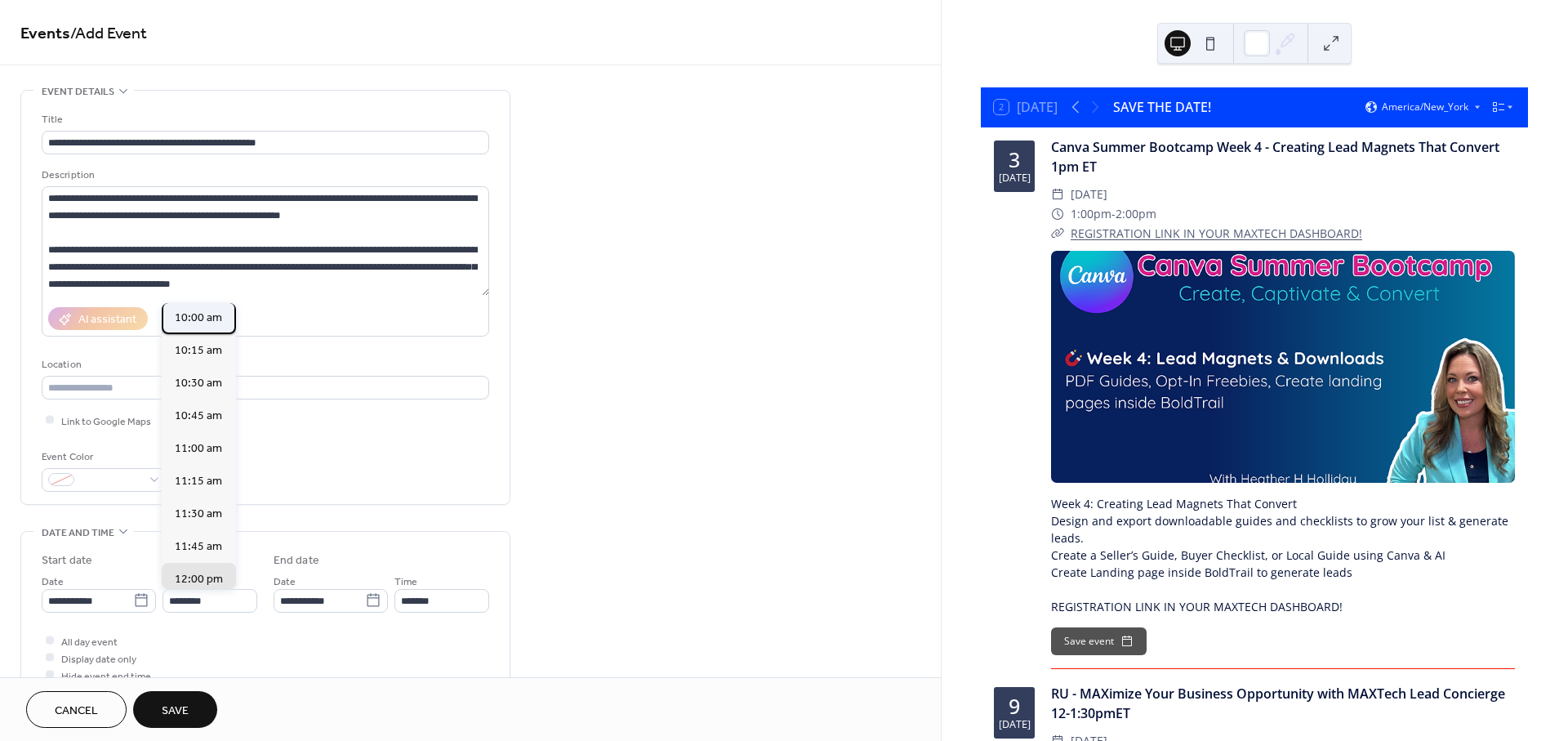 click on "10:00 am" at bounding box center [198, 318] 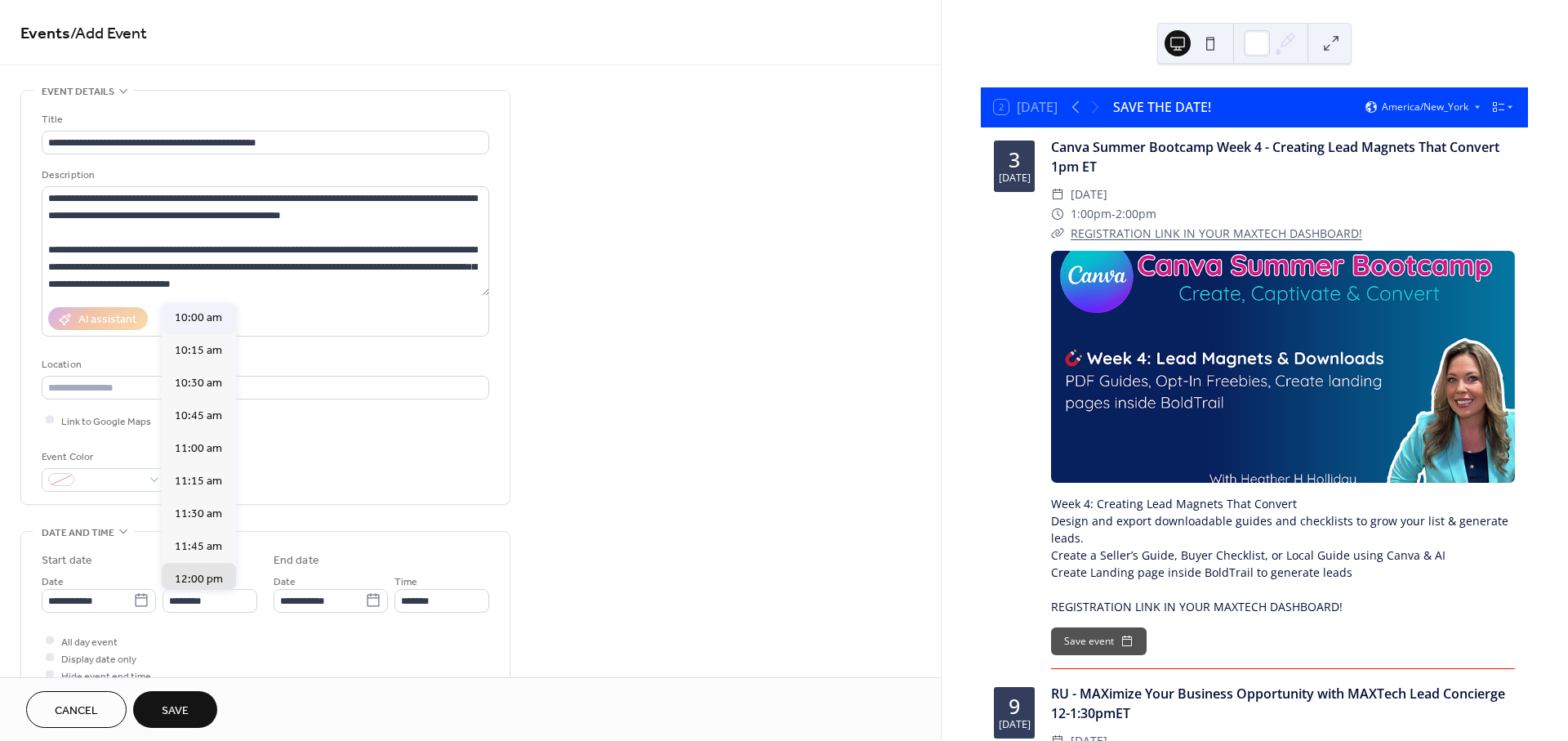 type on "********" 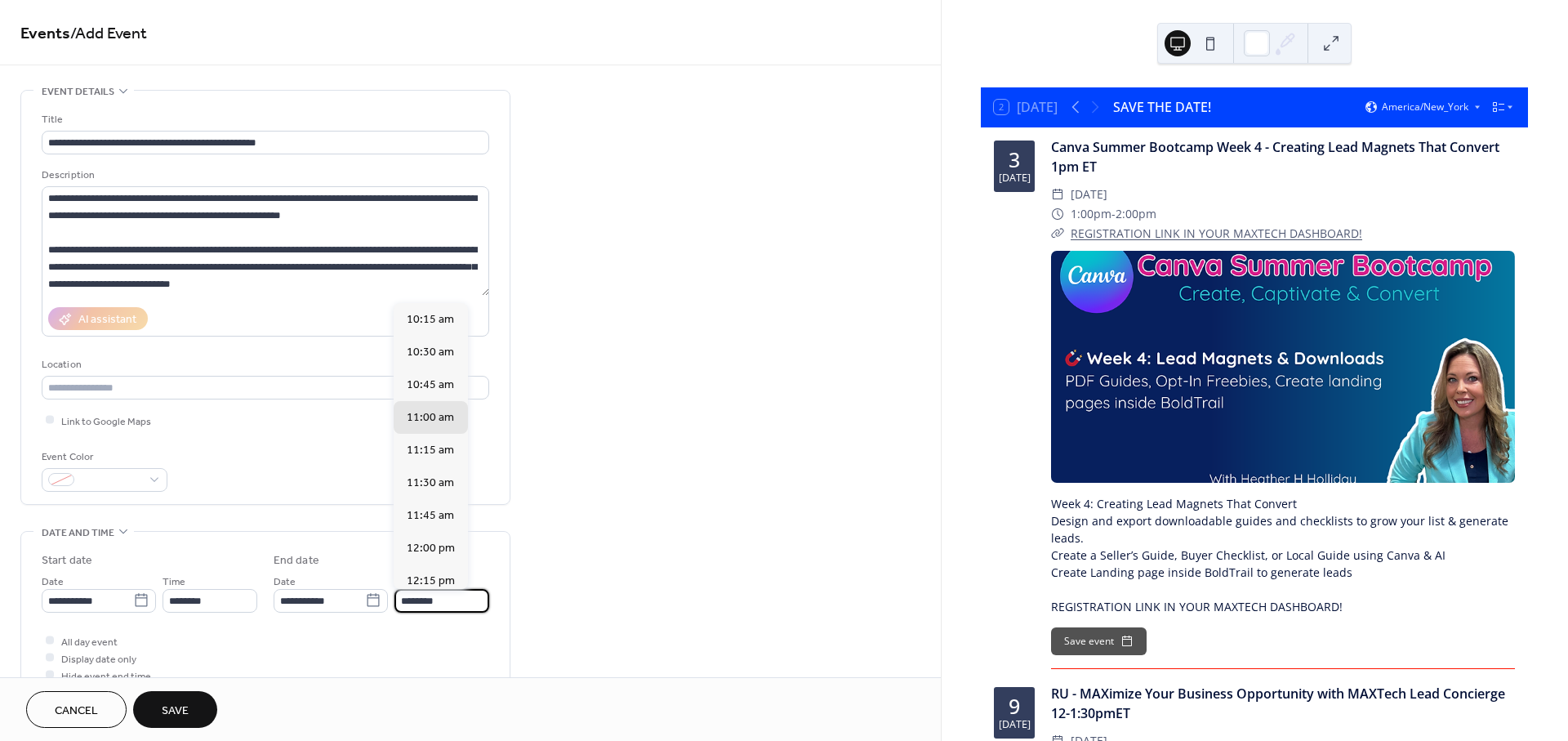 click on "********" at bounding box center [442, 600] 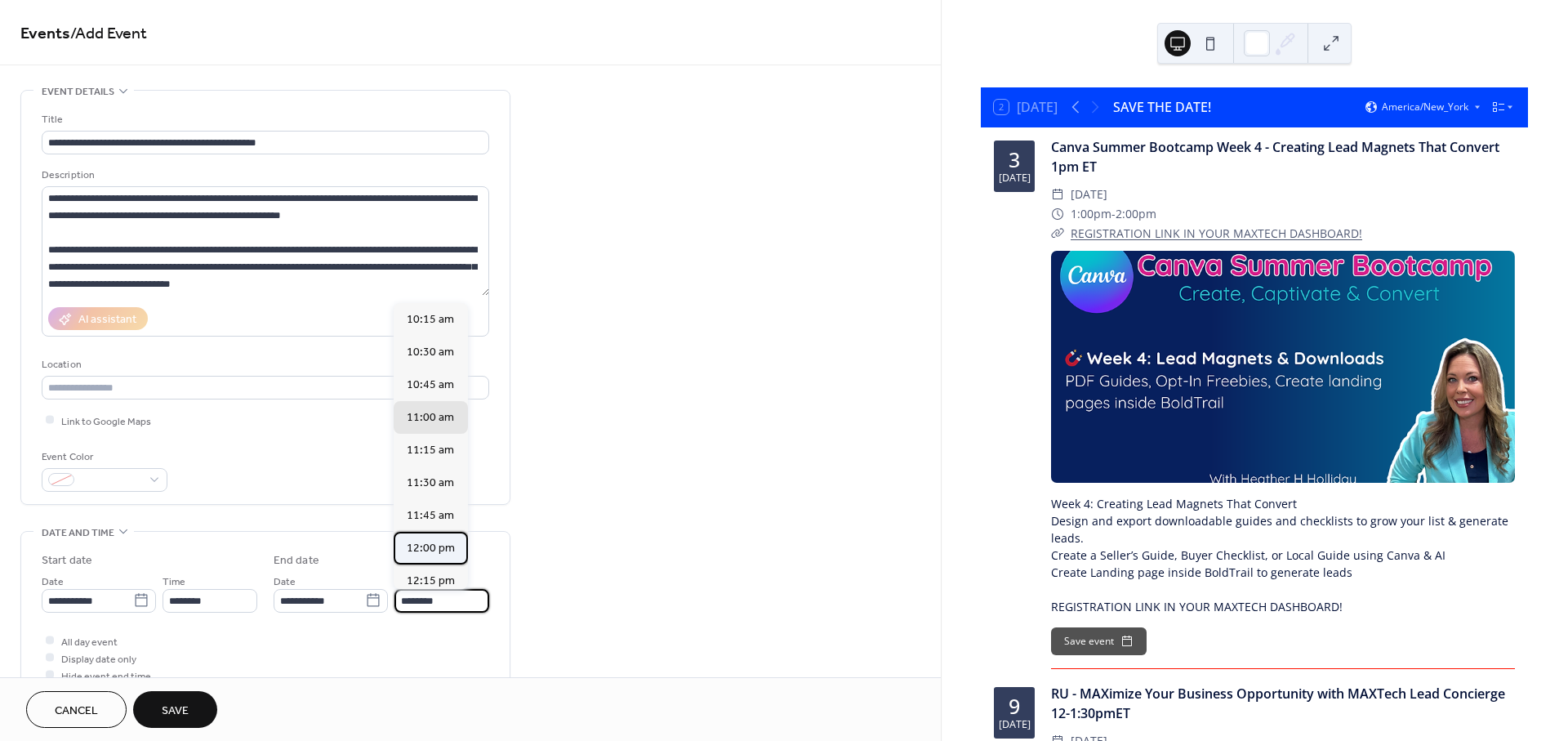 click on "12:00 pm" at bounding box center (430, 548) 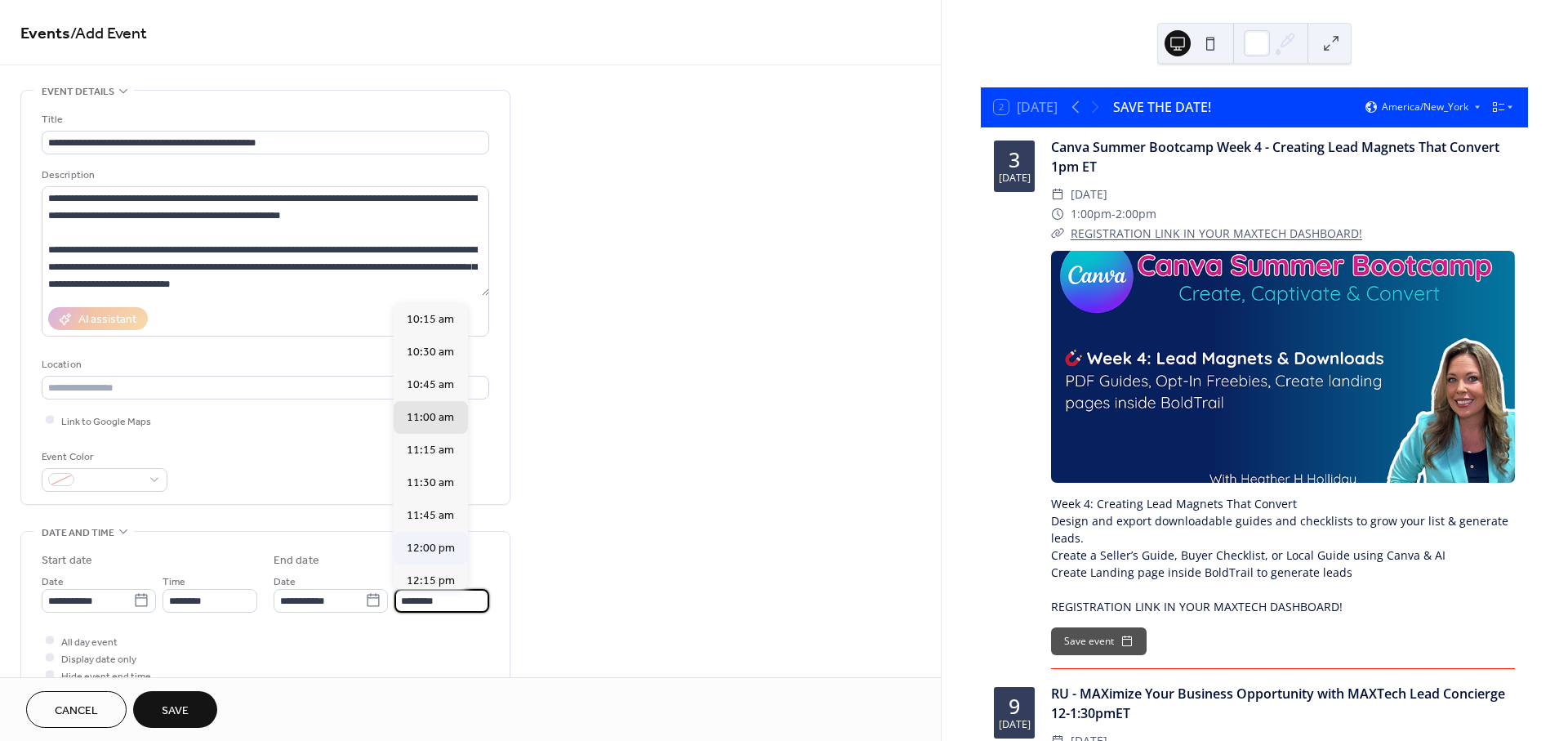 type on "********" 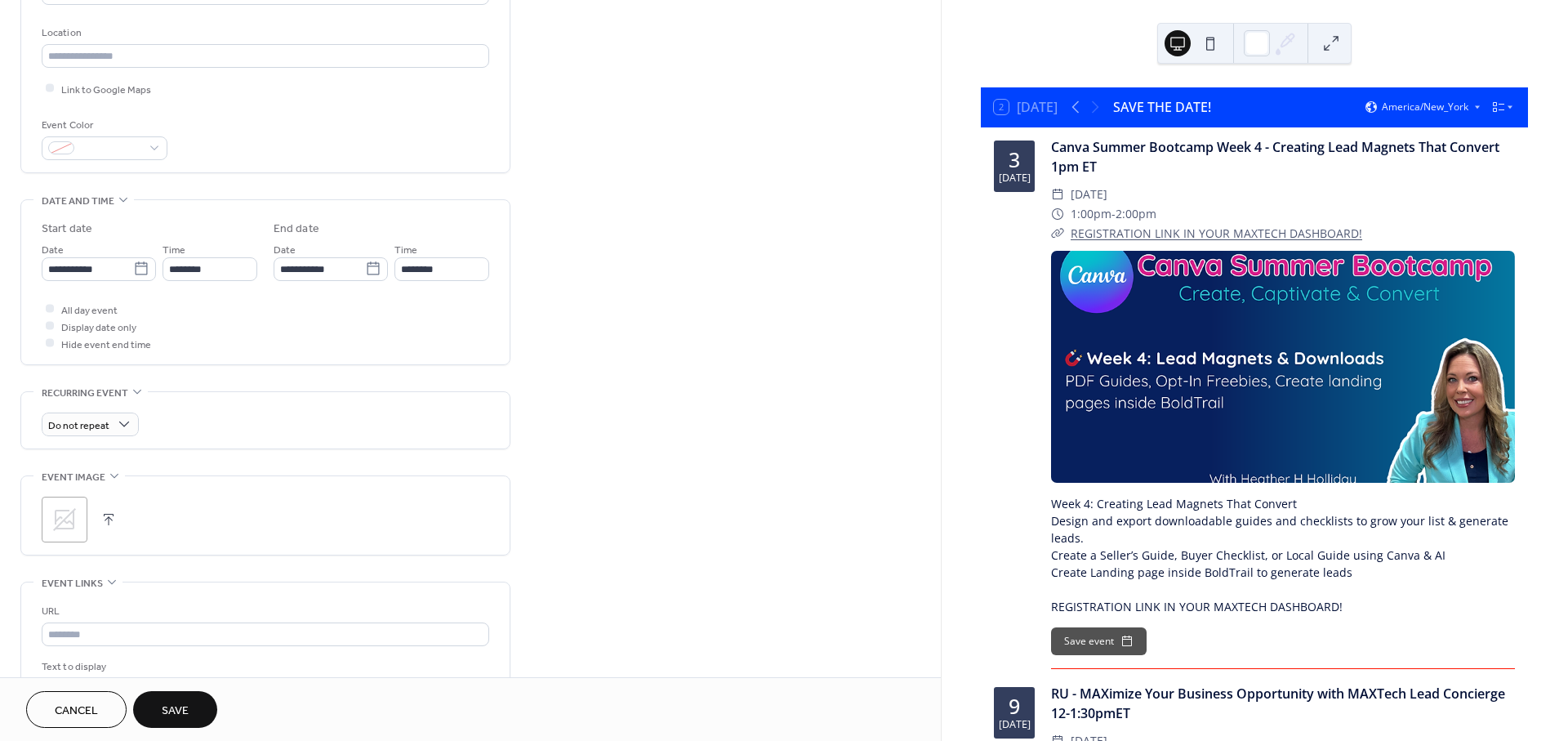 scroll, scrollTop: 453, scrollLeft: 0, axis: vertical 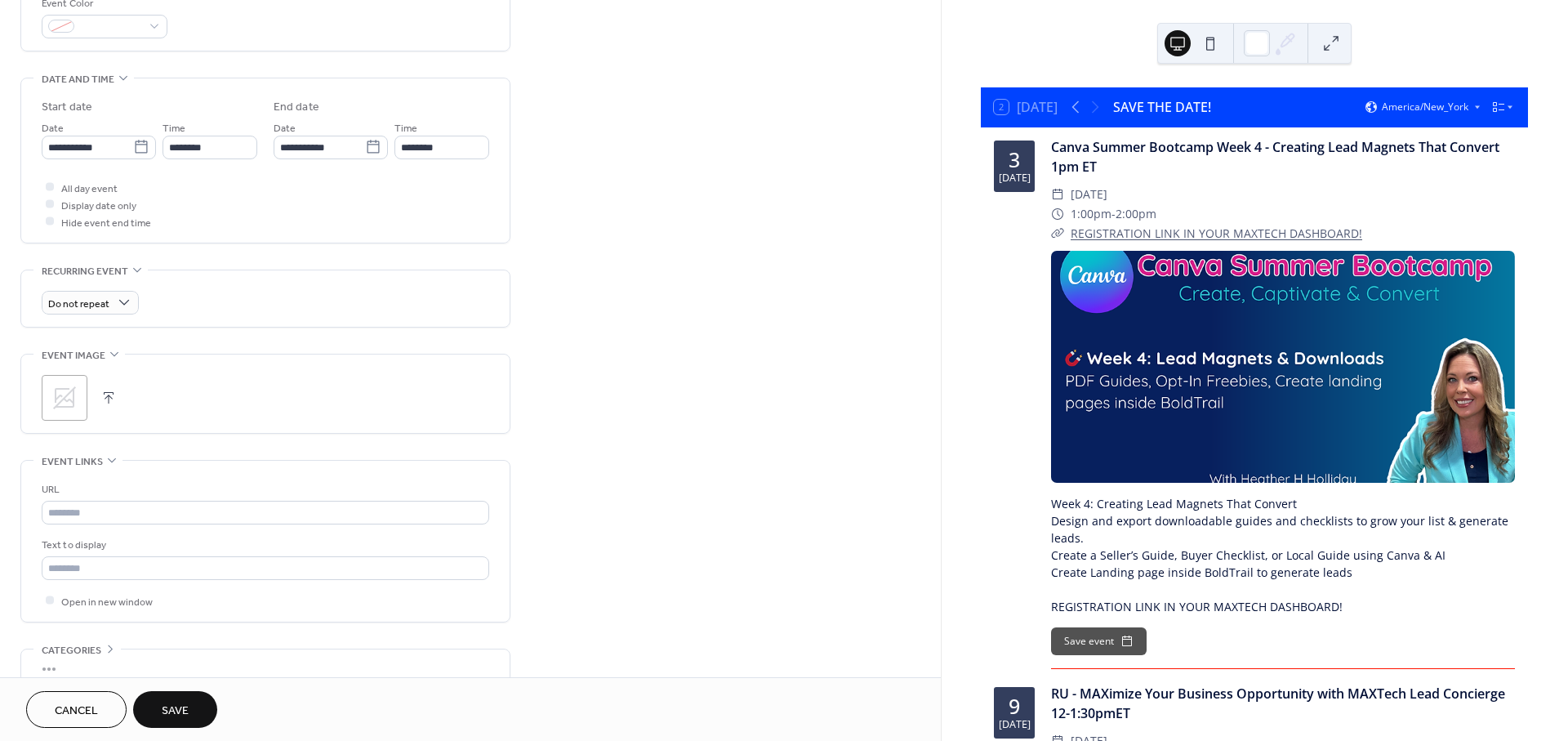 click at bounding box center (109, 398) 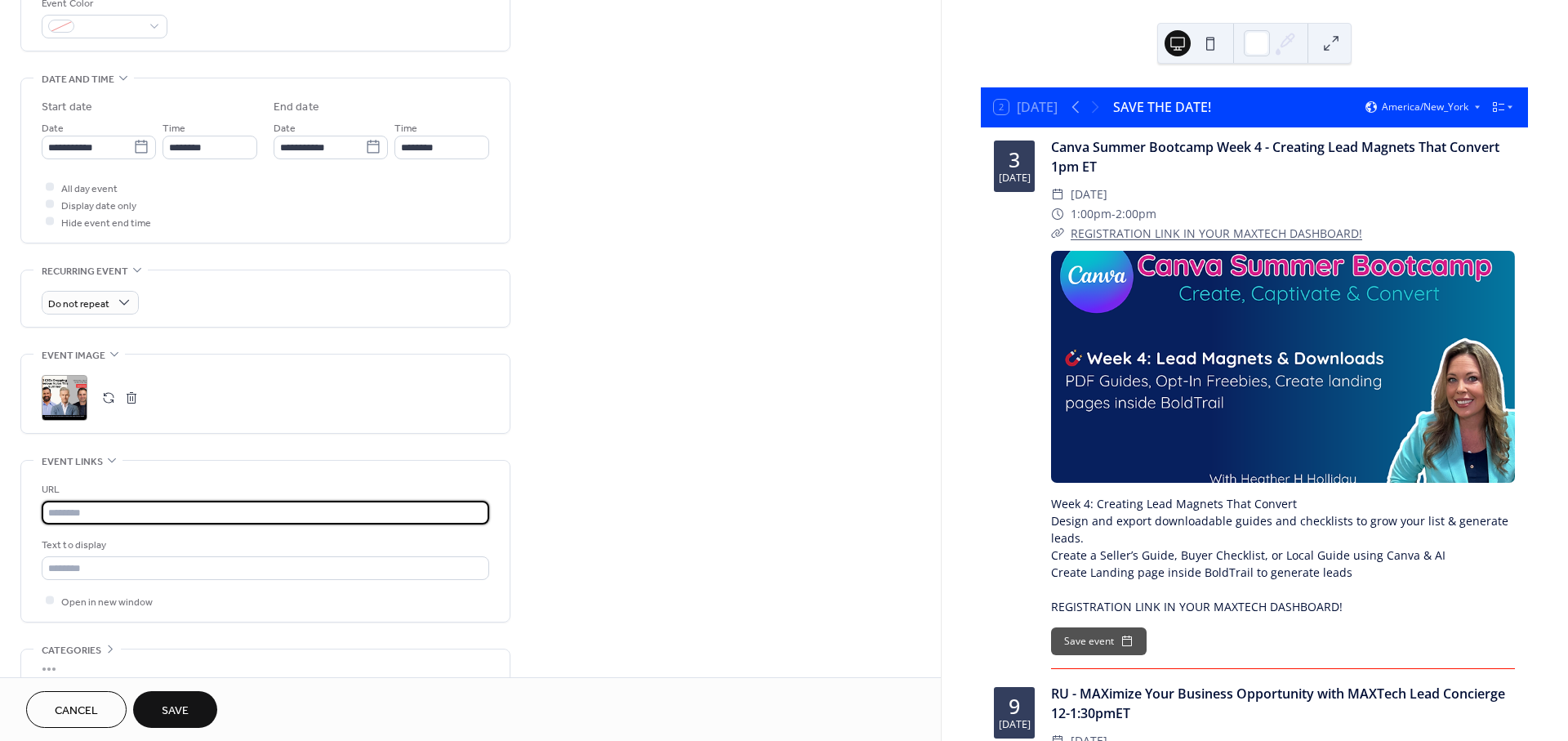 click at bounding box center [265, 512] 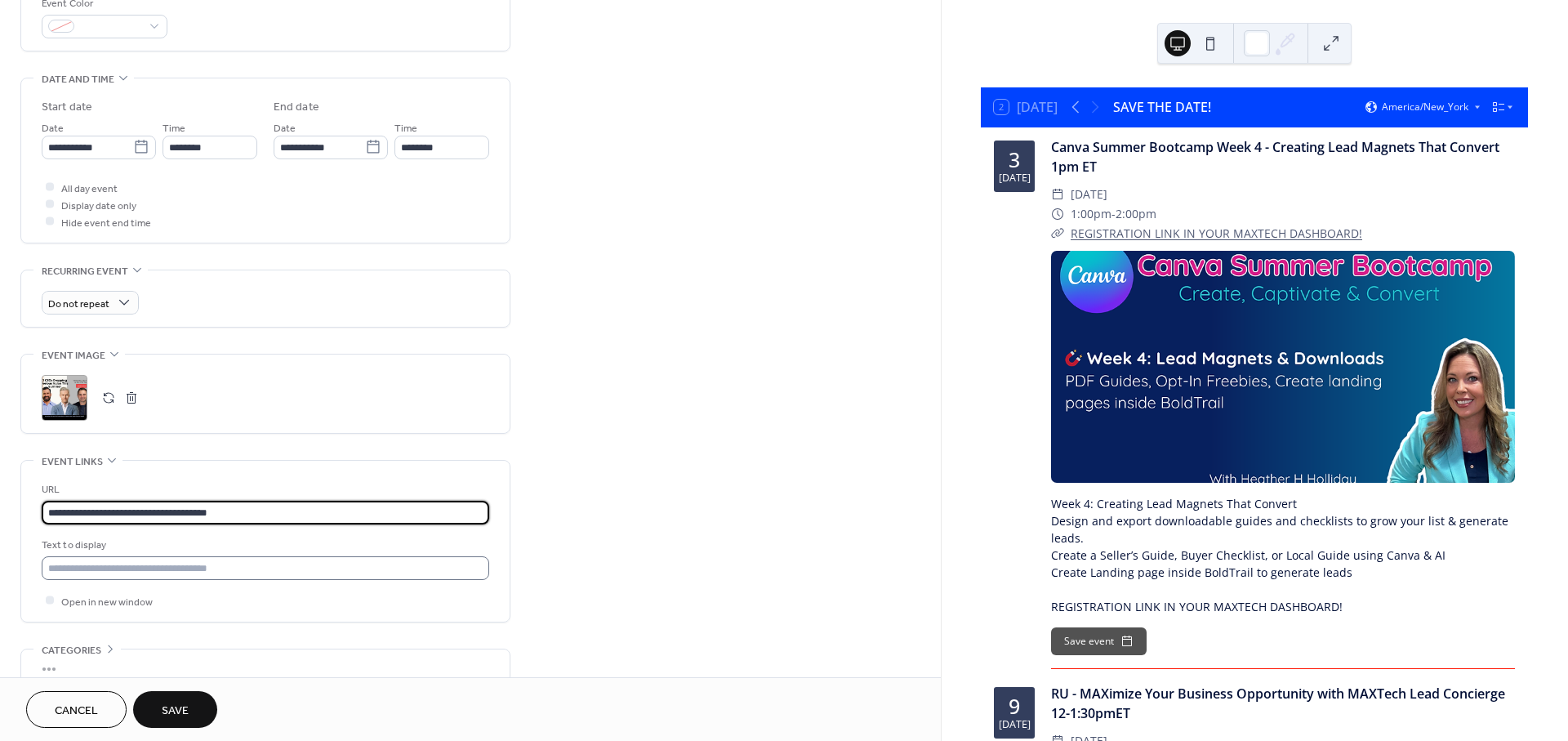 type on "**********" 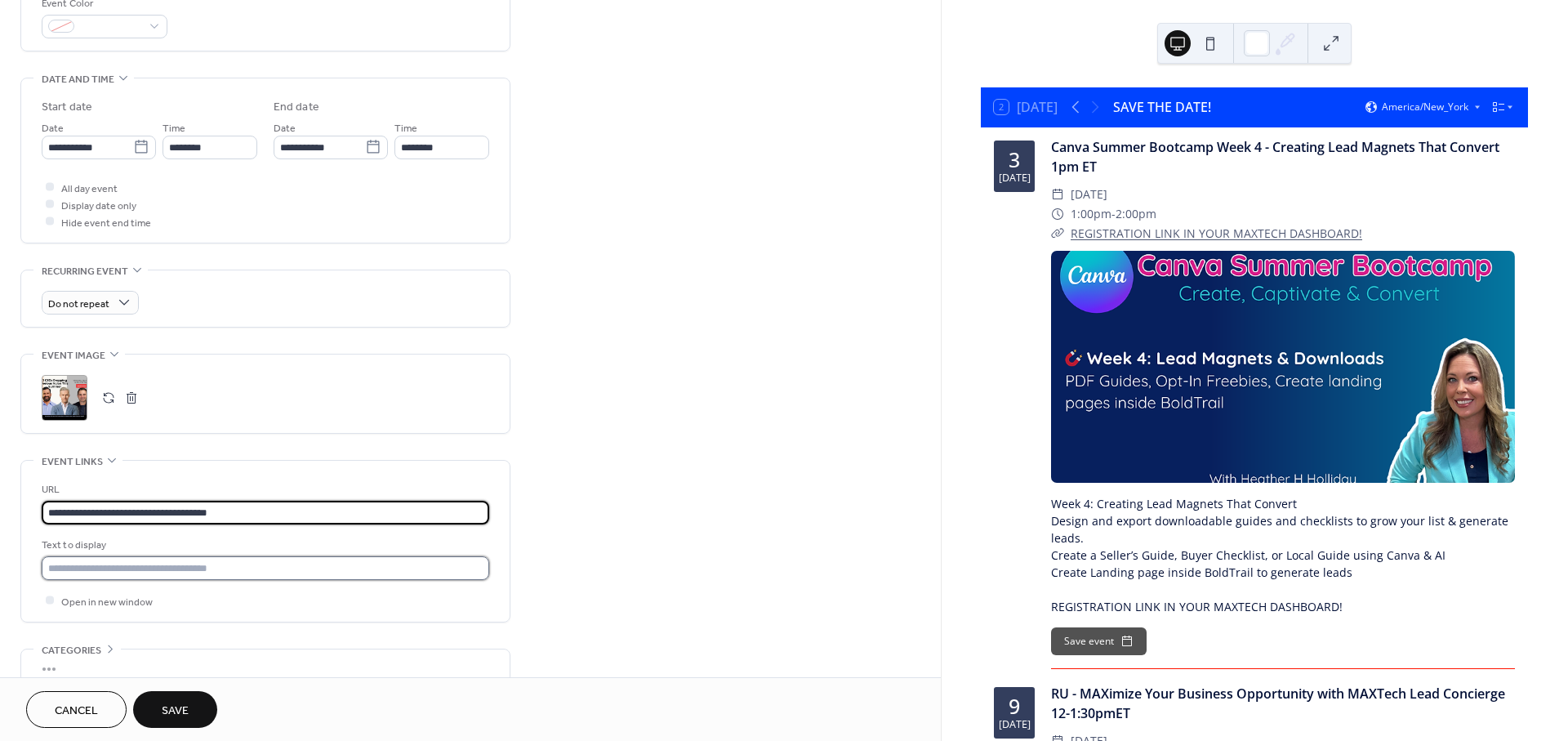 click at bounding box center [265, 568] 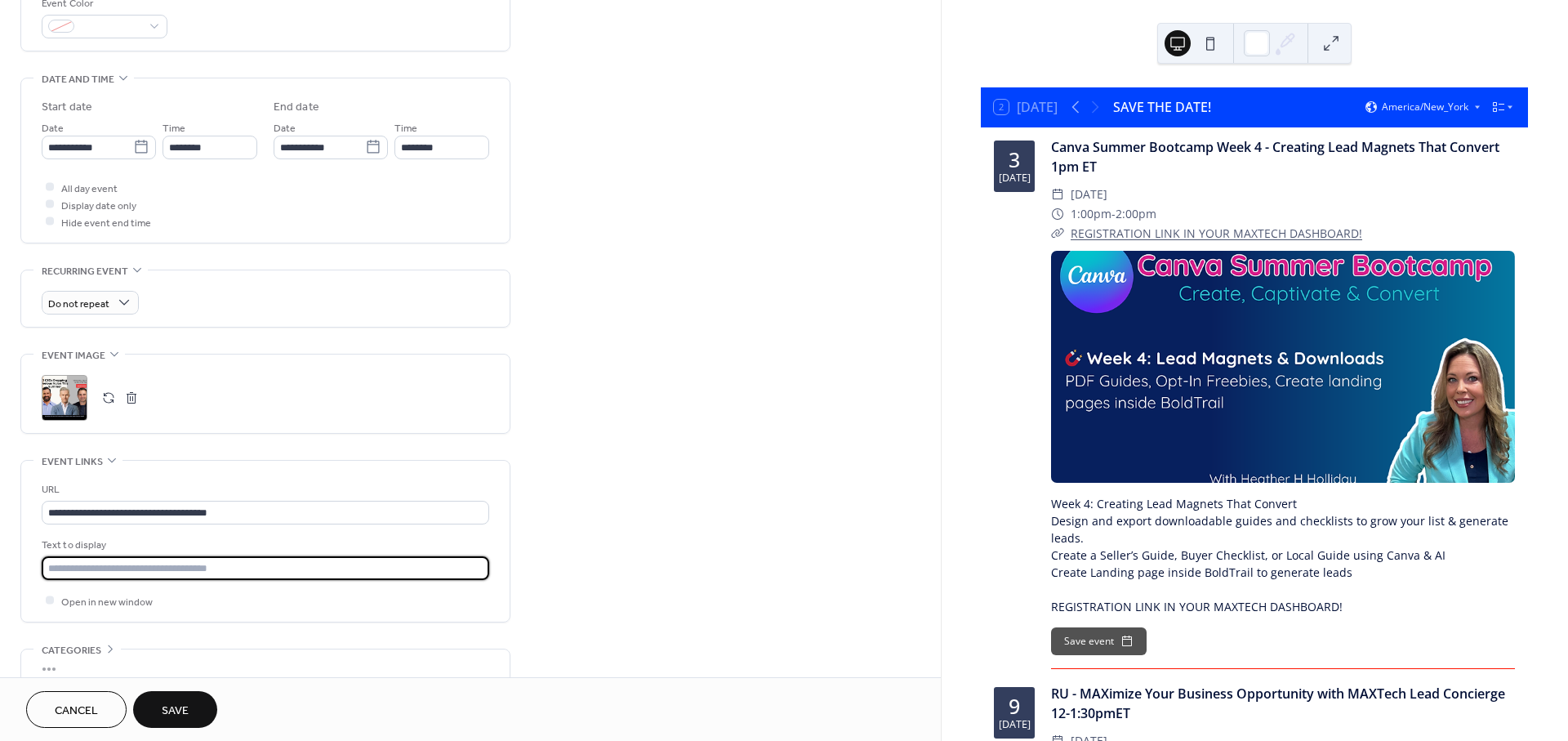 type on "**********" 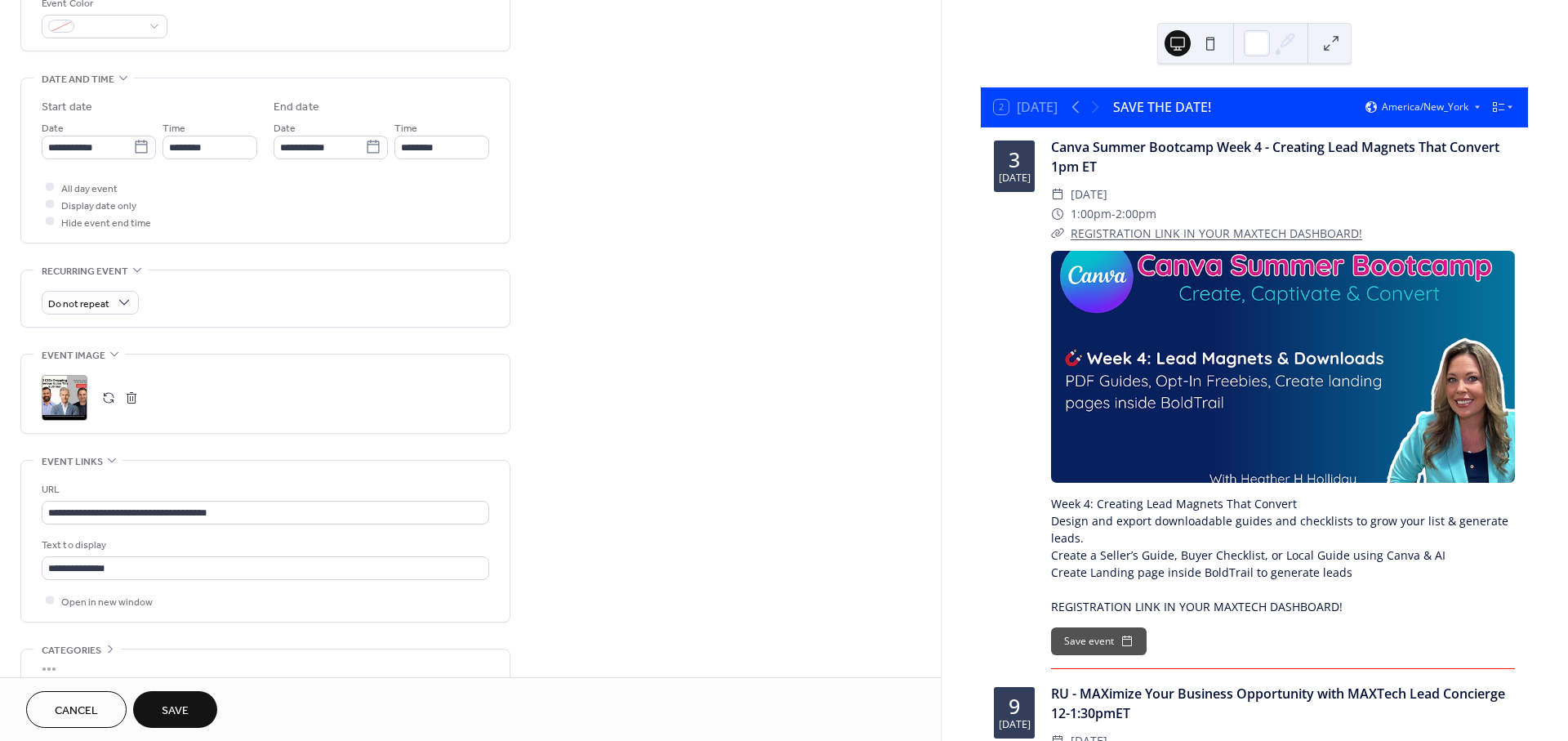 click on "Save" at bounding box center (175, 711) 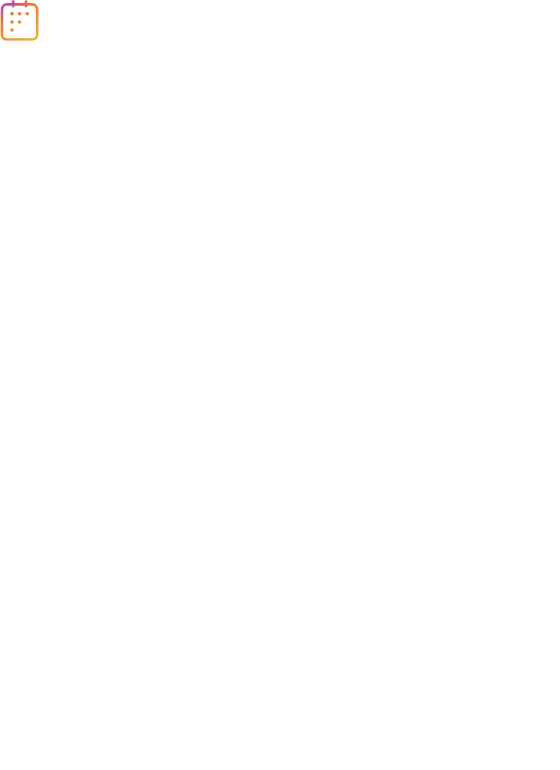 scroll, scrollTop: 0, scrollLeft: 0, axis: both 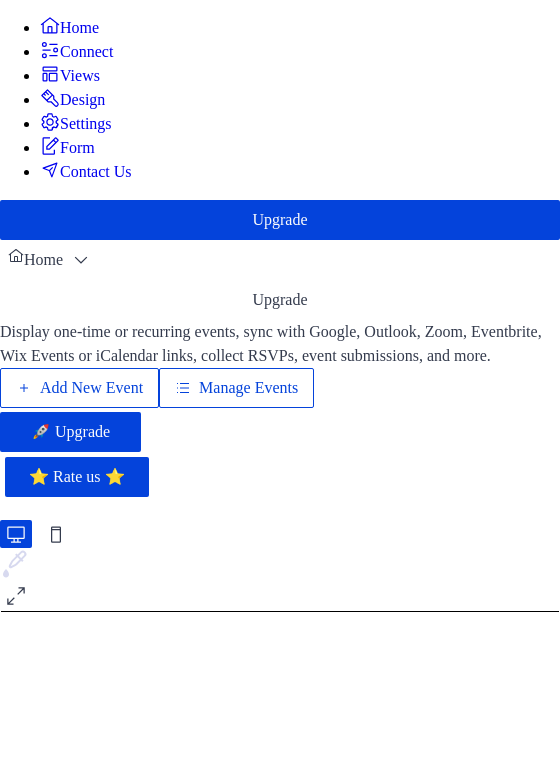 click on "Add New Event" 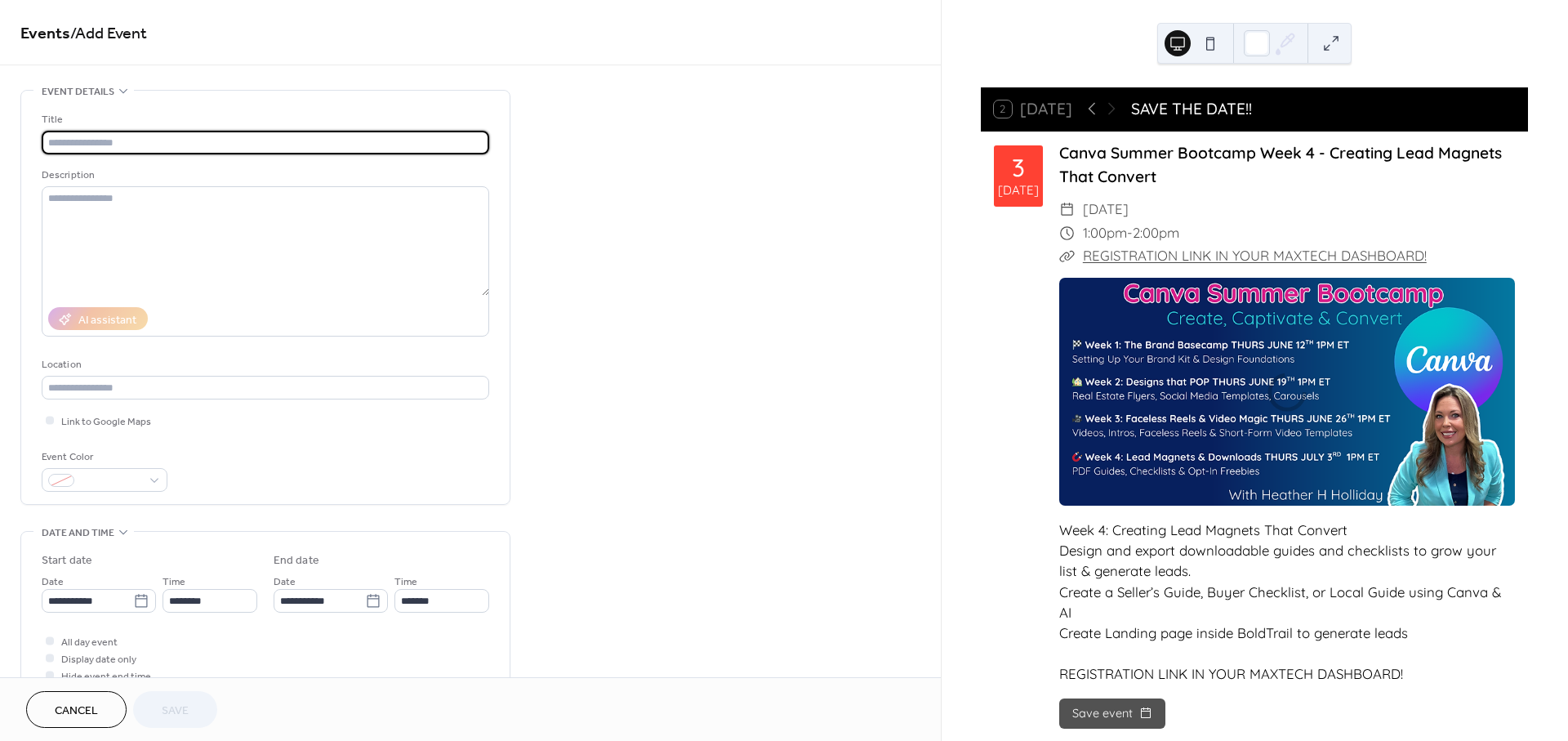 scroll, scrollTop: 0, scrollLeft: 0, axis: both 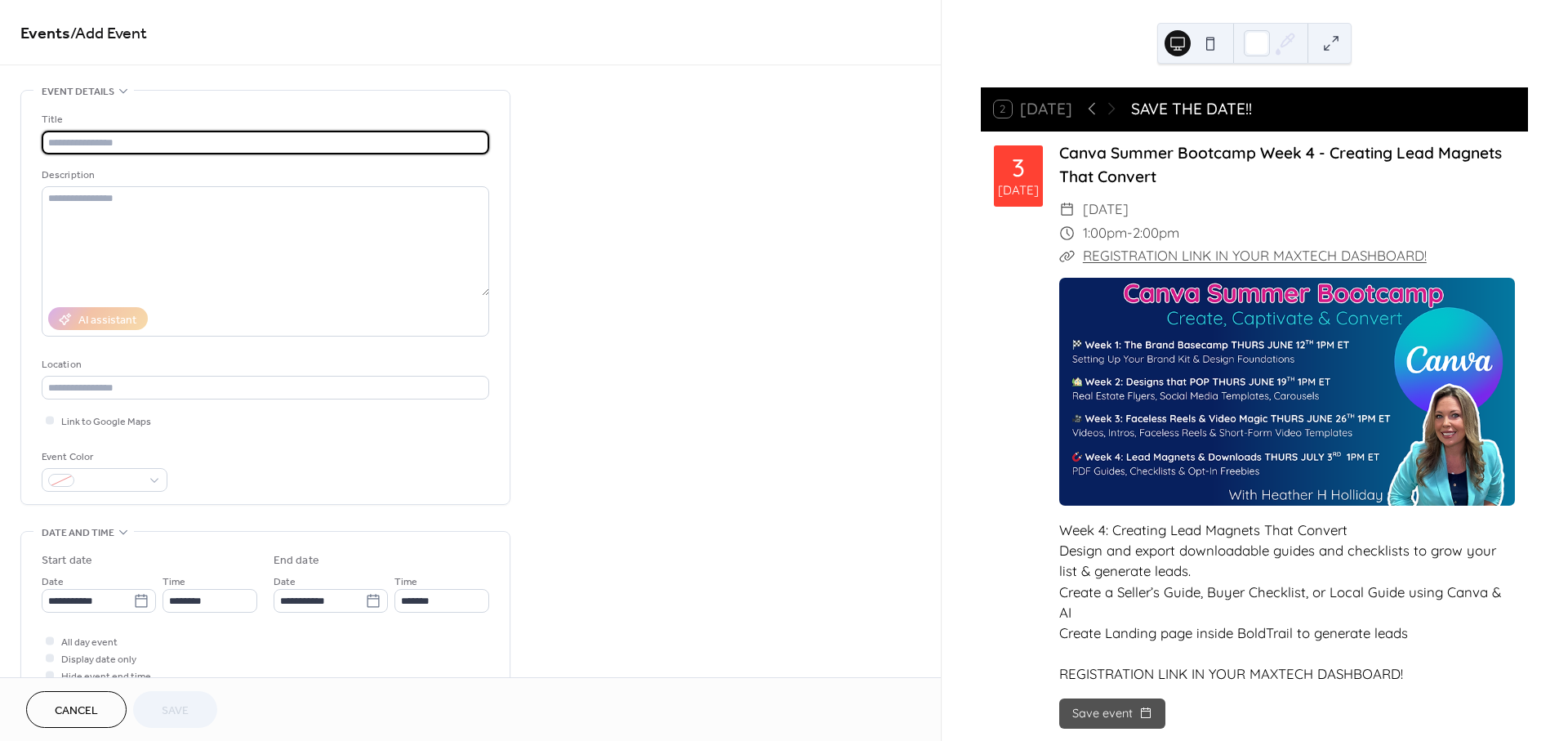 click at bounding box center (265, 142) 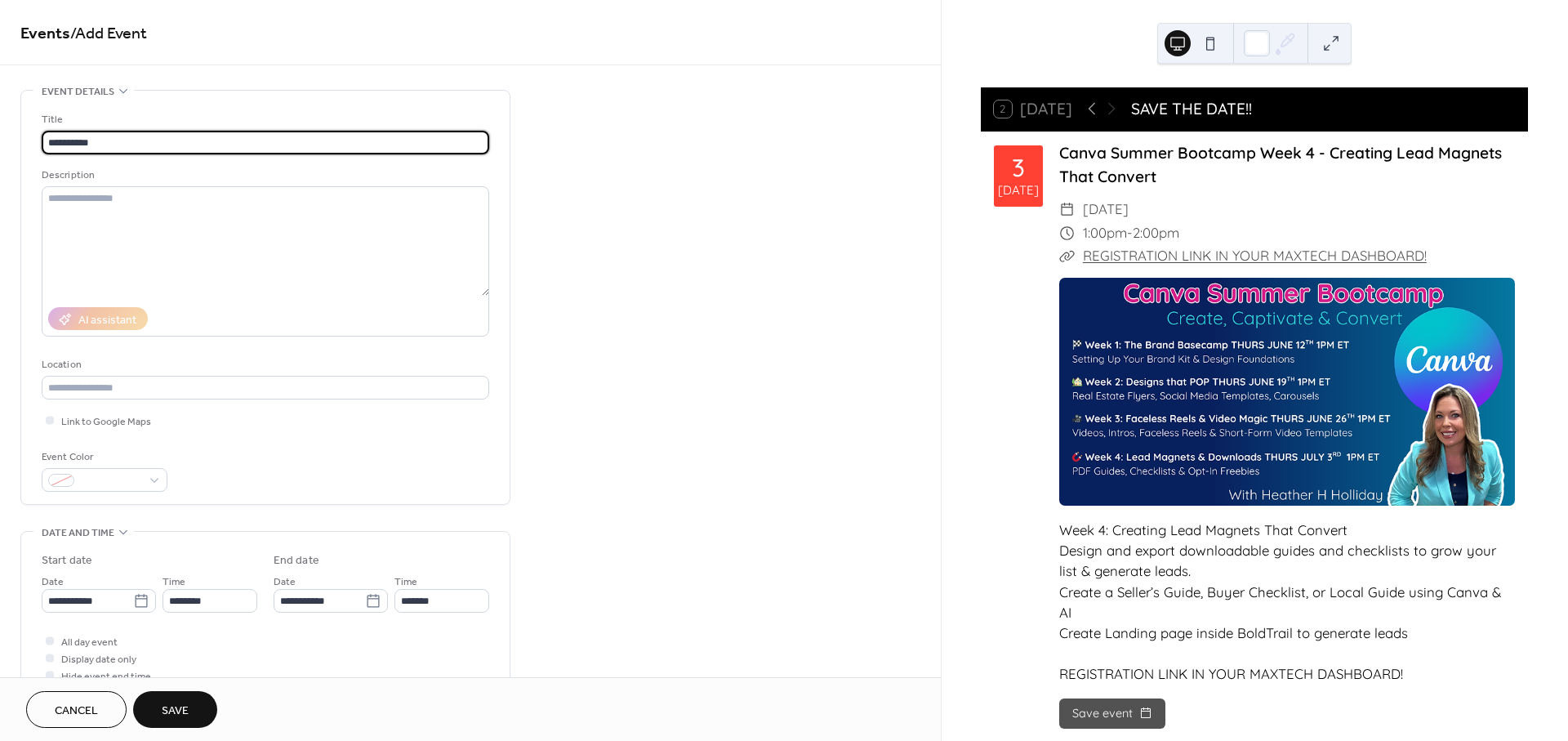 click on "*********" at bounding box center (265, 142) 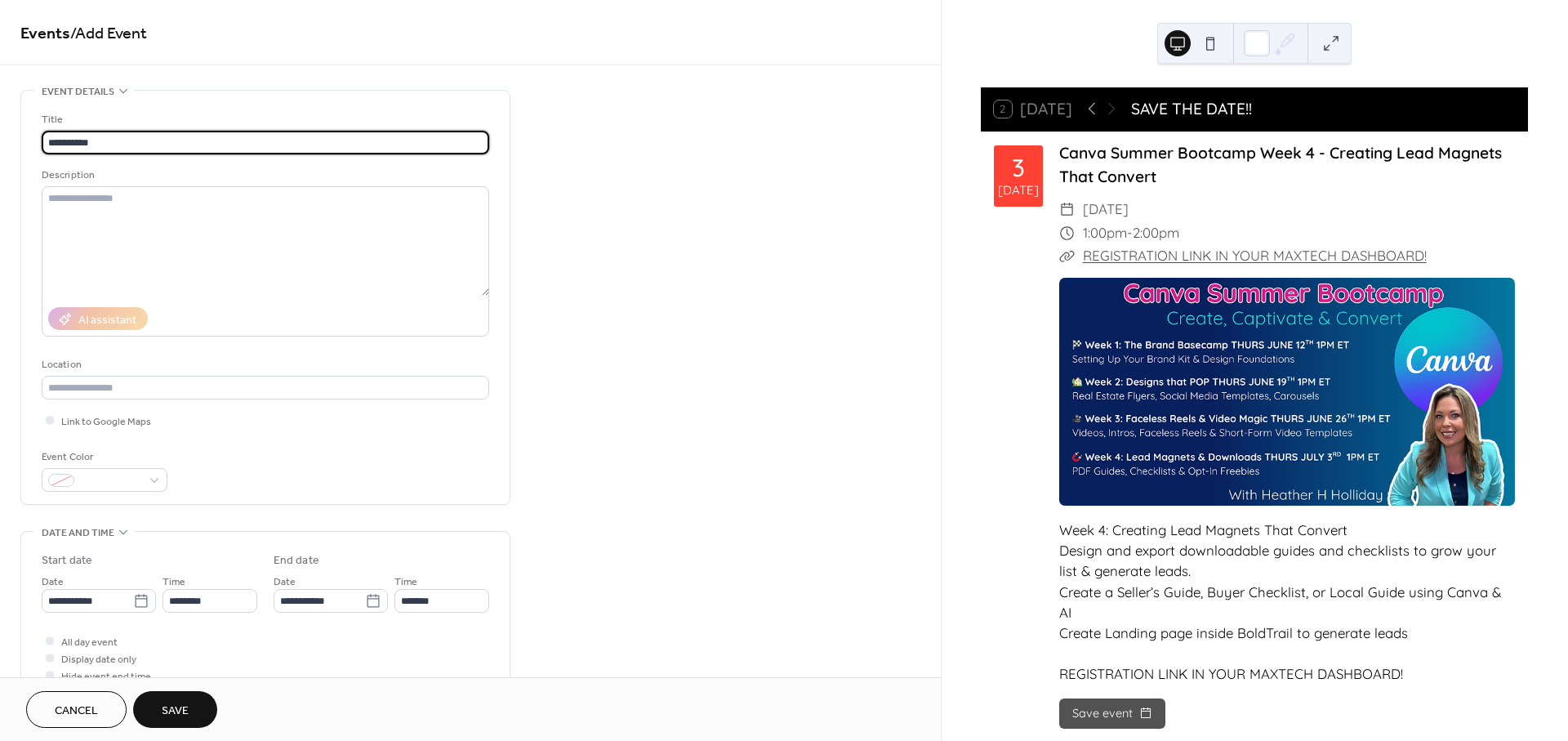 paste on "**********" 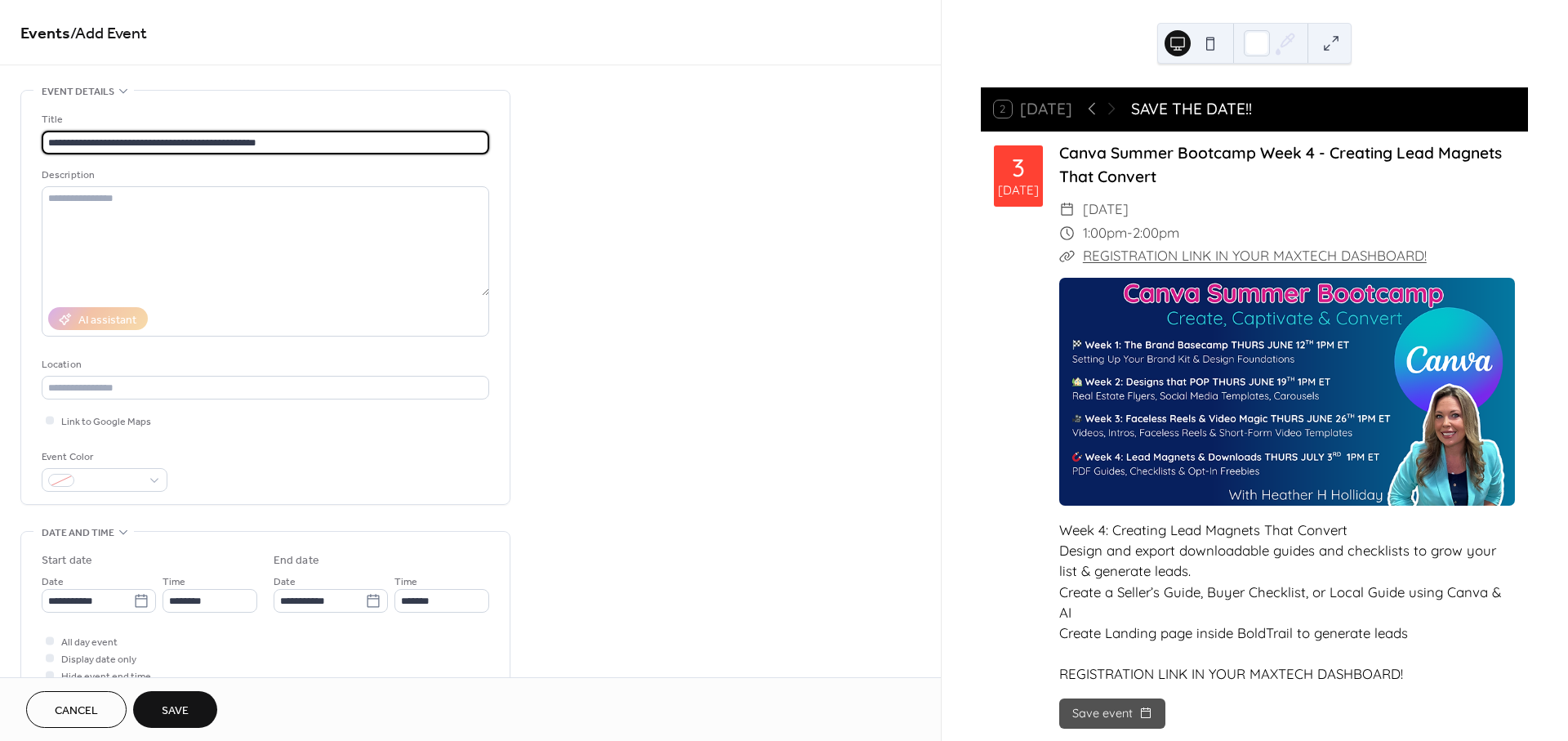 type on "**********" 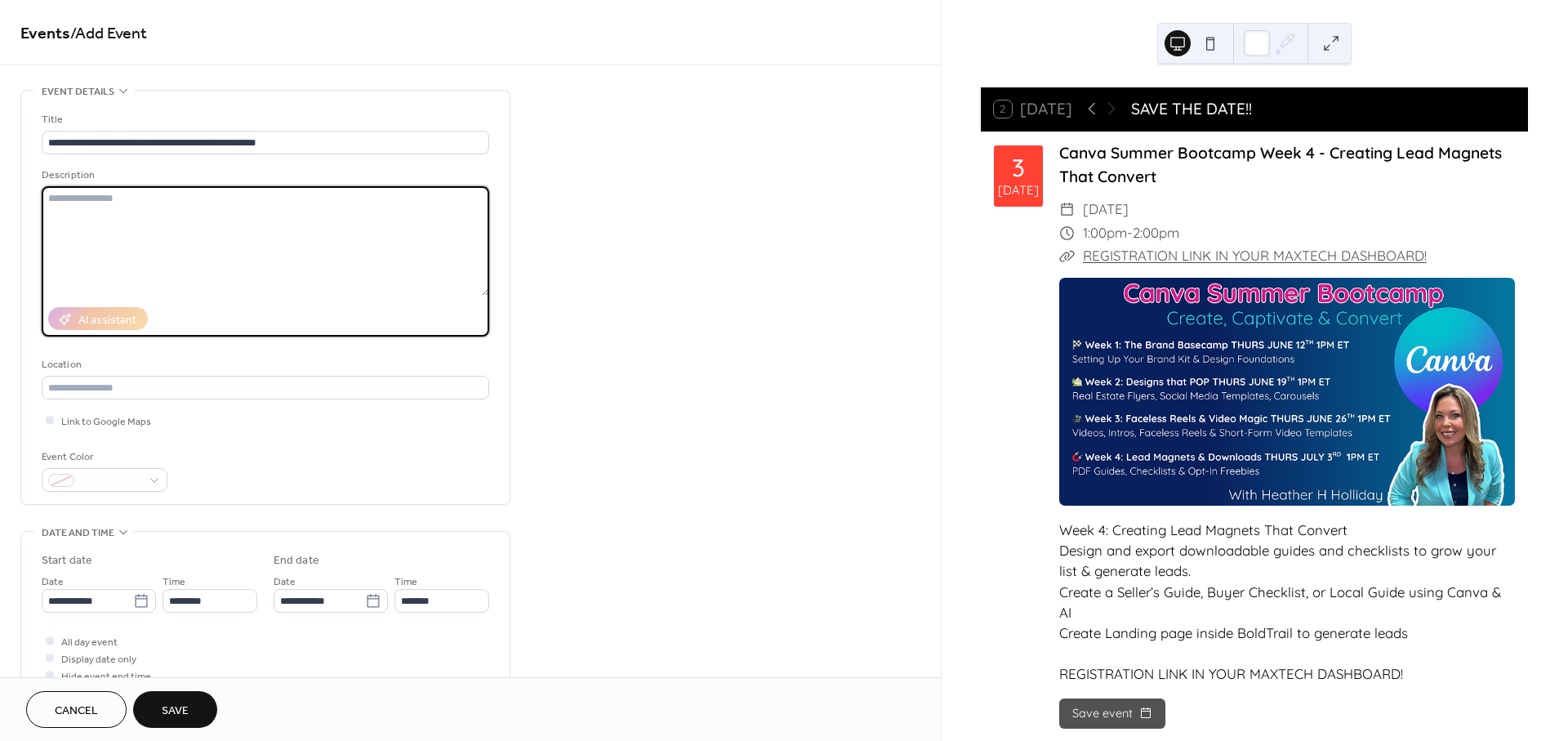 click at bounding box center (265, 241) 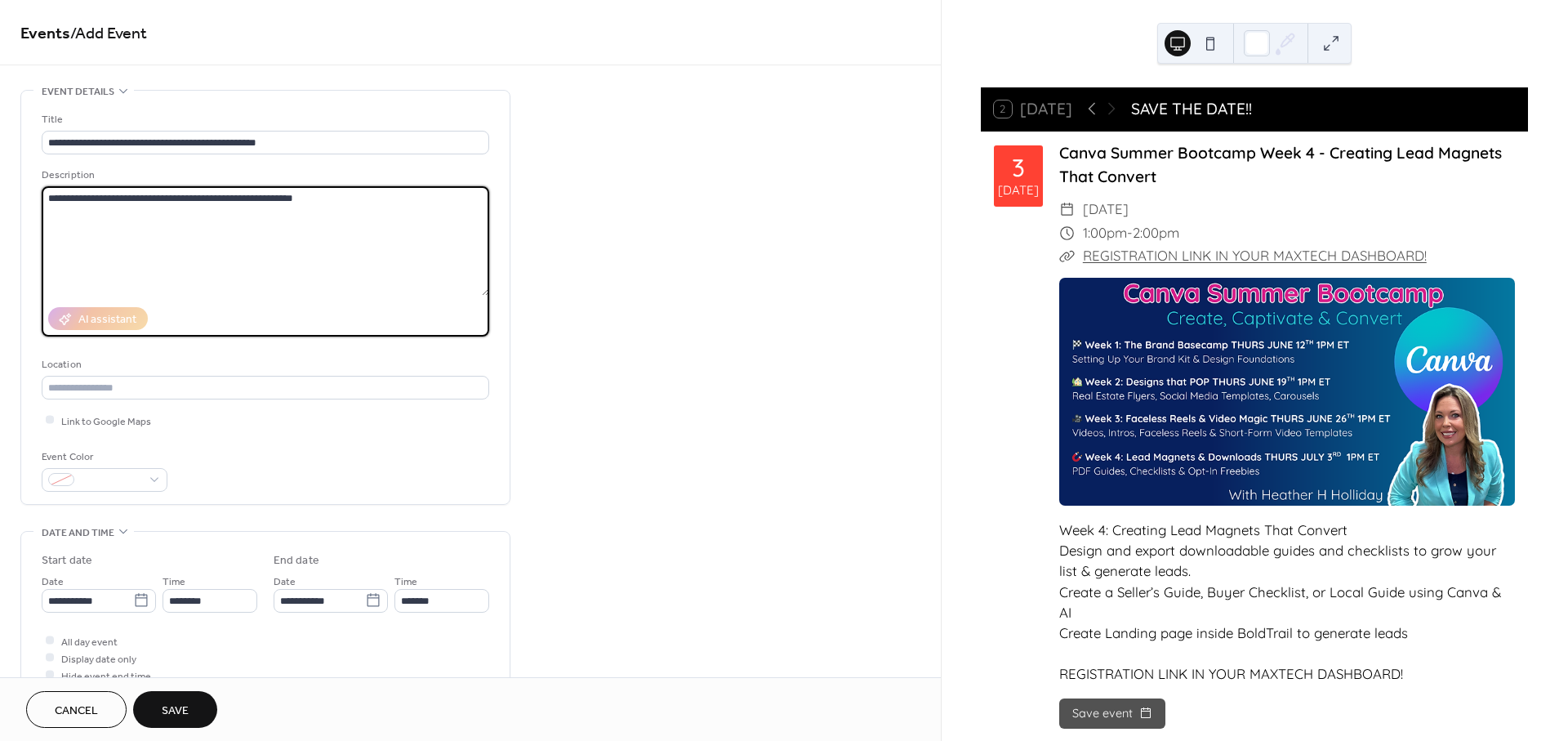 click on "**********" at bounding box center [265, 241] 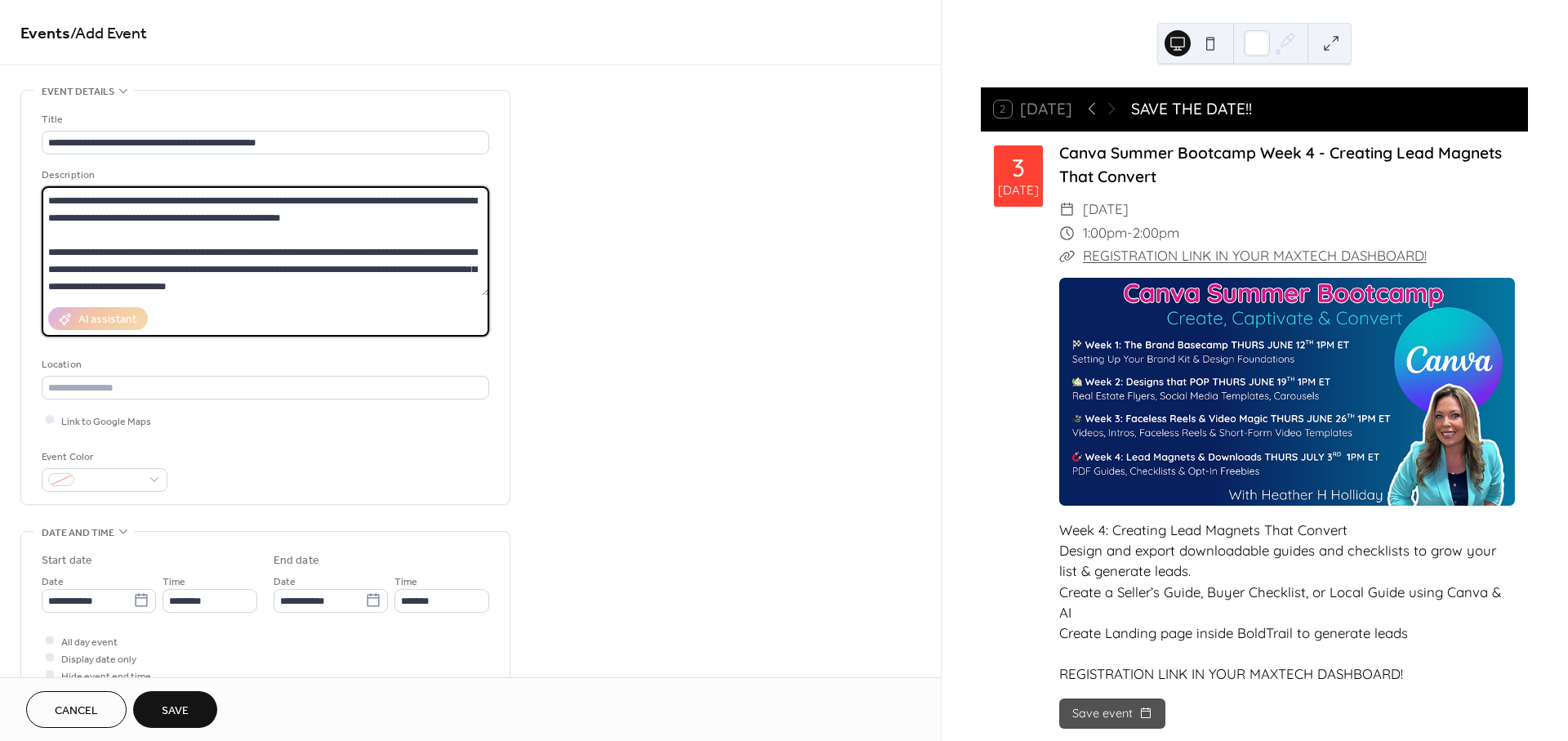scroll, scrollTop: 68, scrollLeft: 0, axis: vertical 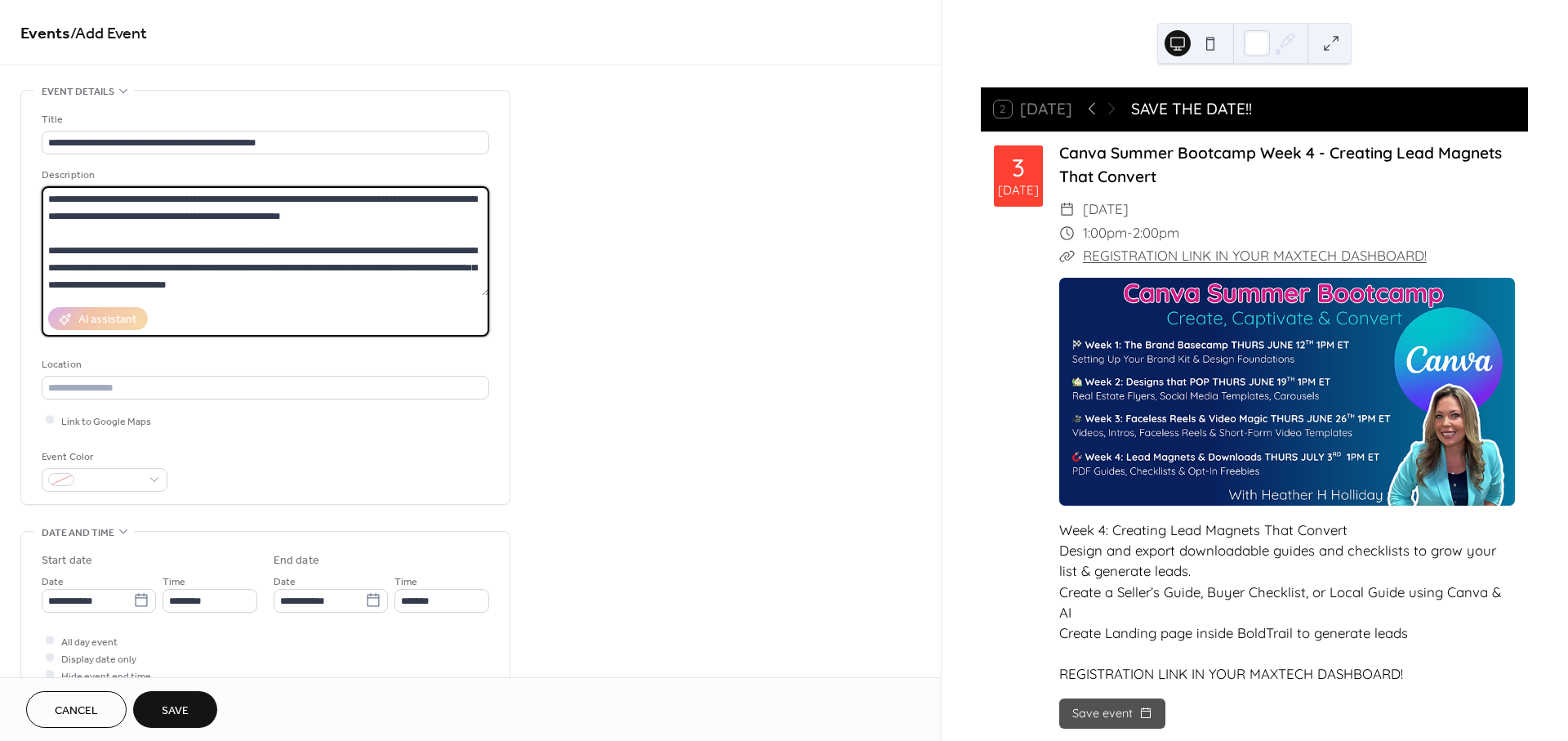 type on "**********" 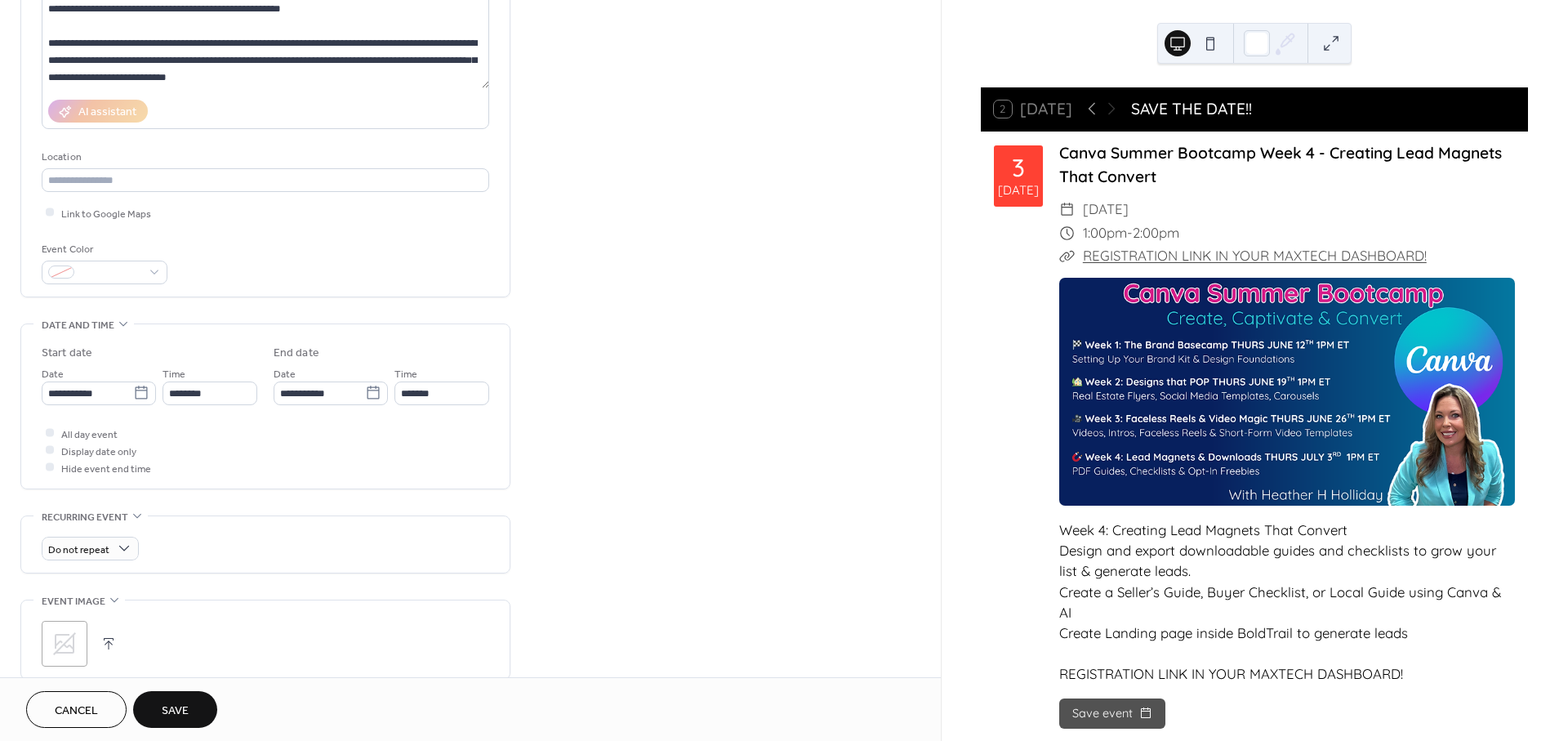 scroll, scrollTop: 272, scrollLeft: 0, axis: vertical 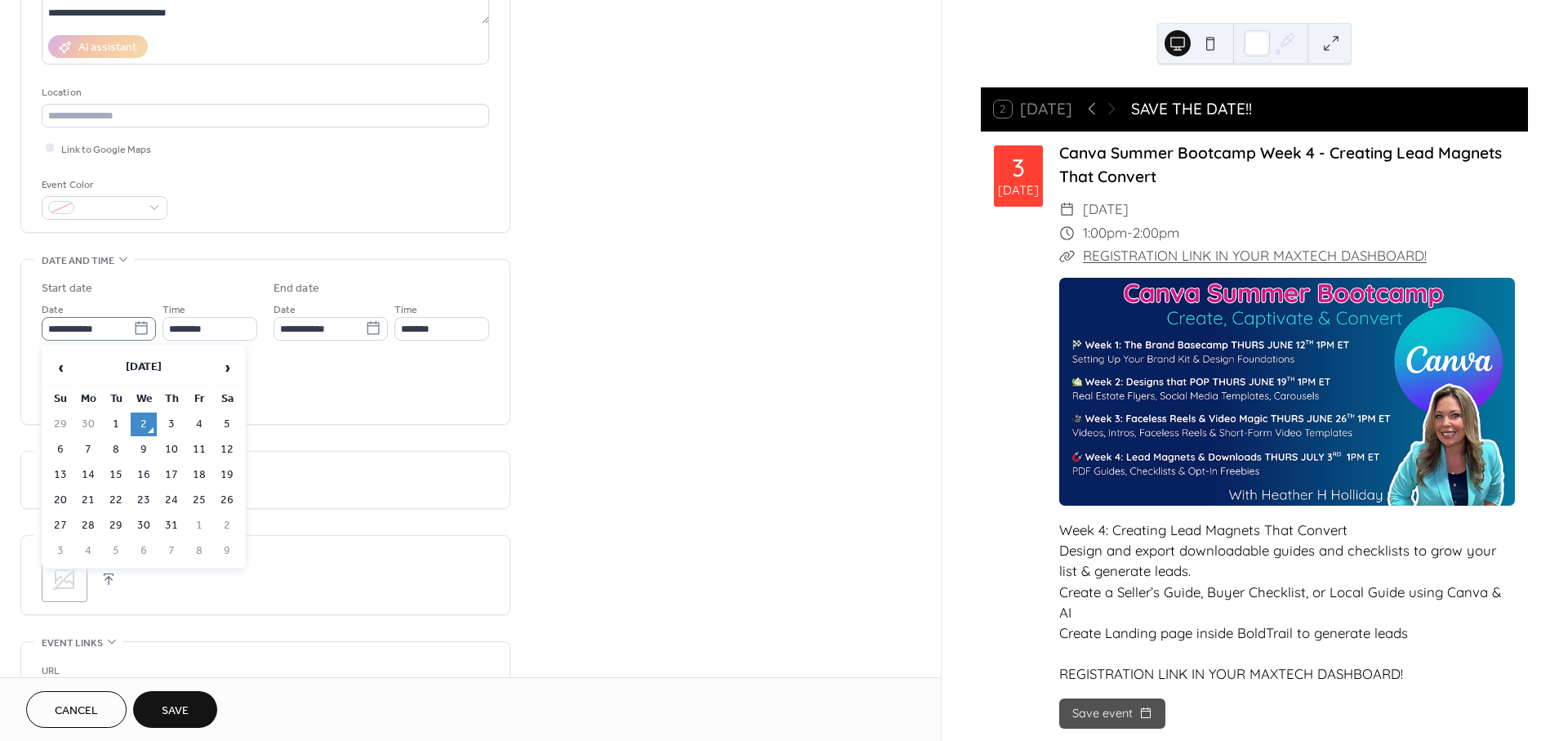 click 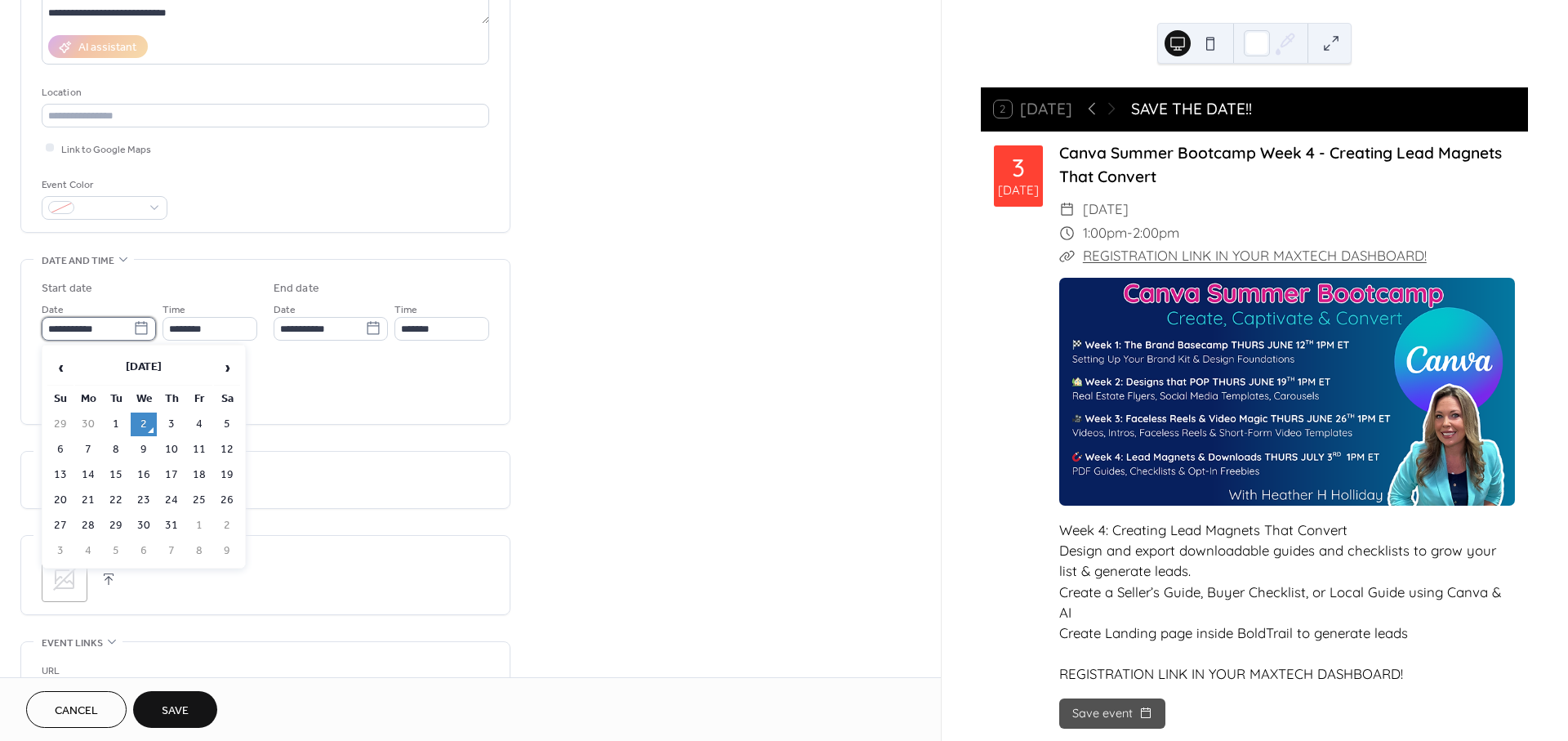 click on "**********" at bounding box center [87, 328] 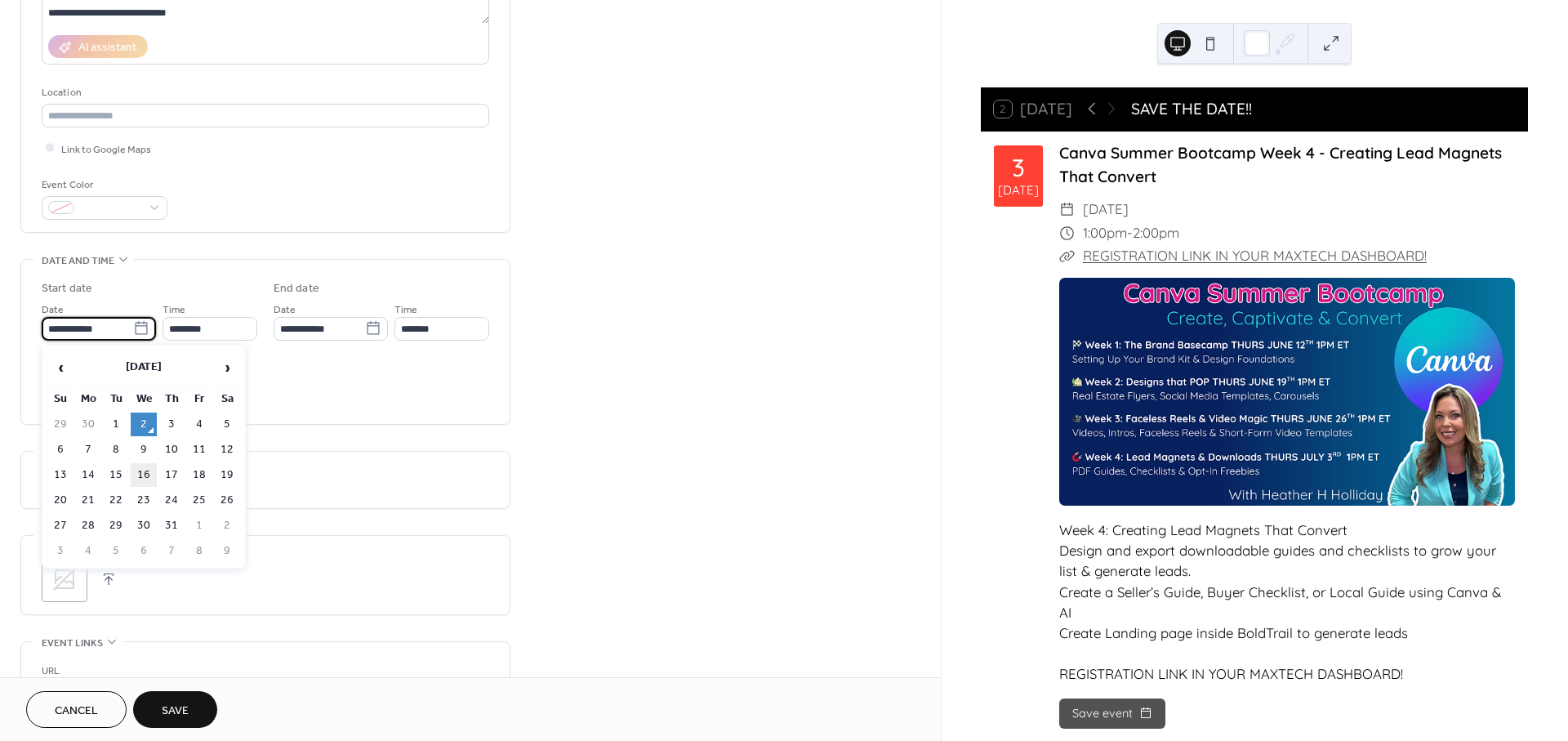 click on "16" at bounding box center (144, 475) 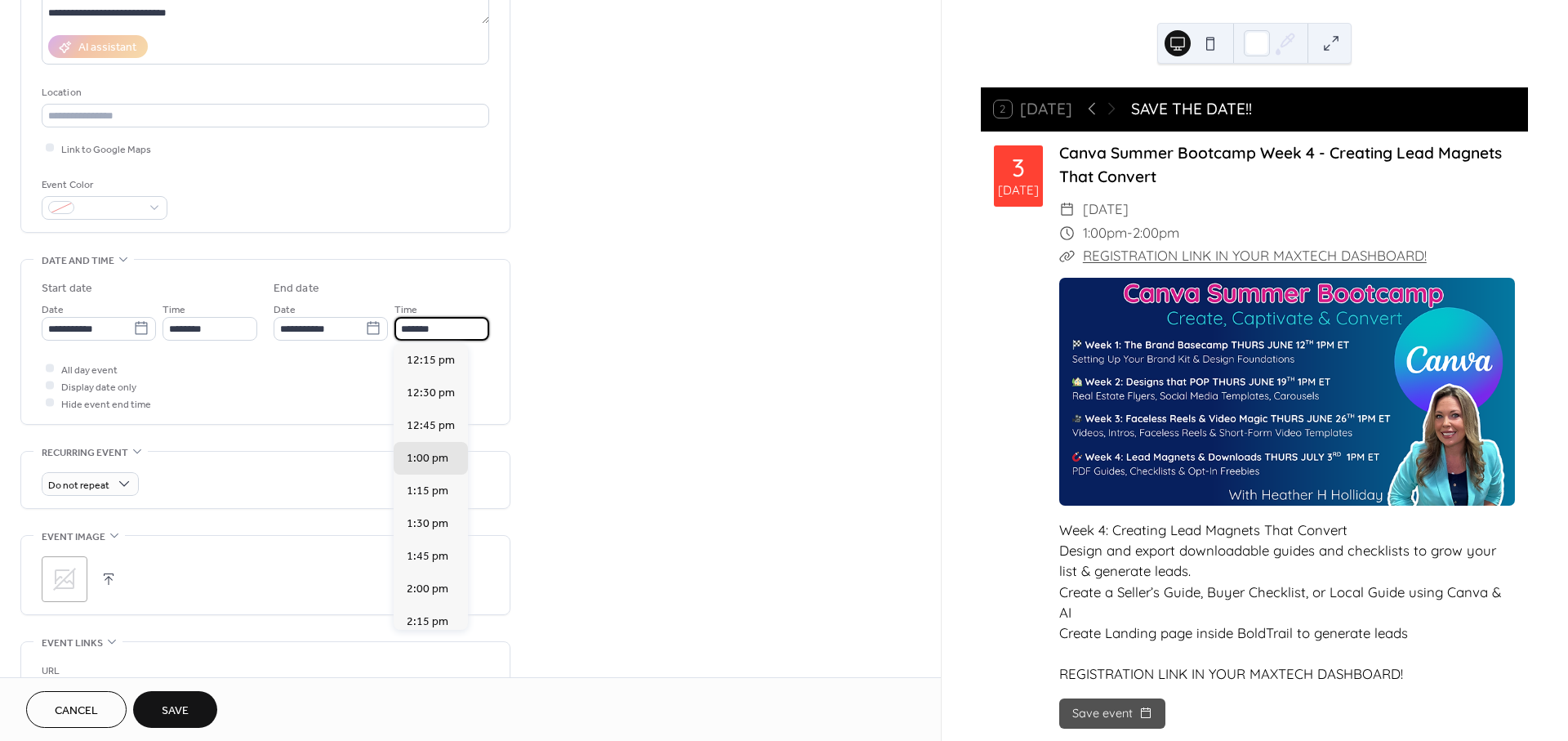 click on "*******" at bounding box center (442, 328) 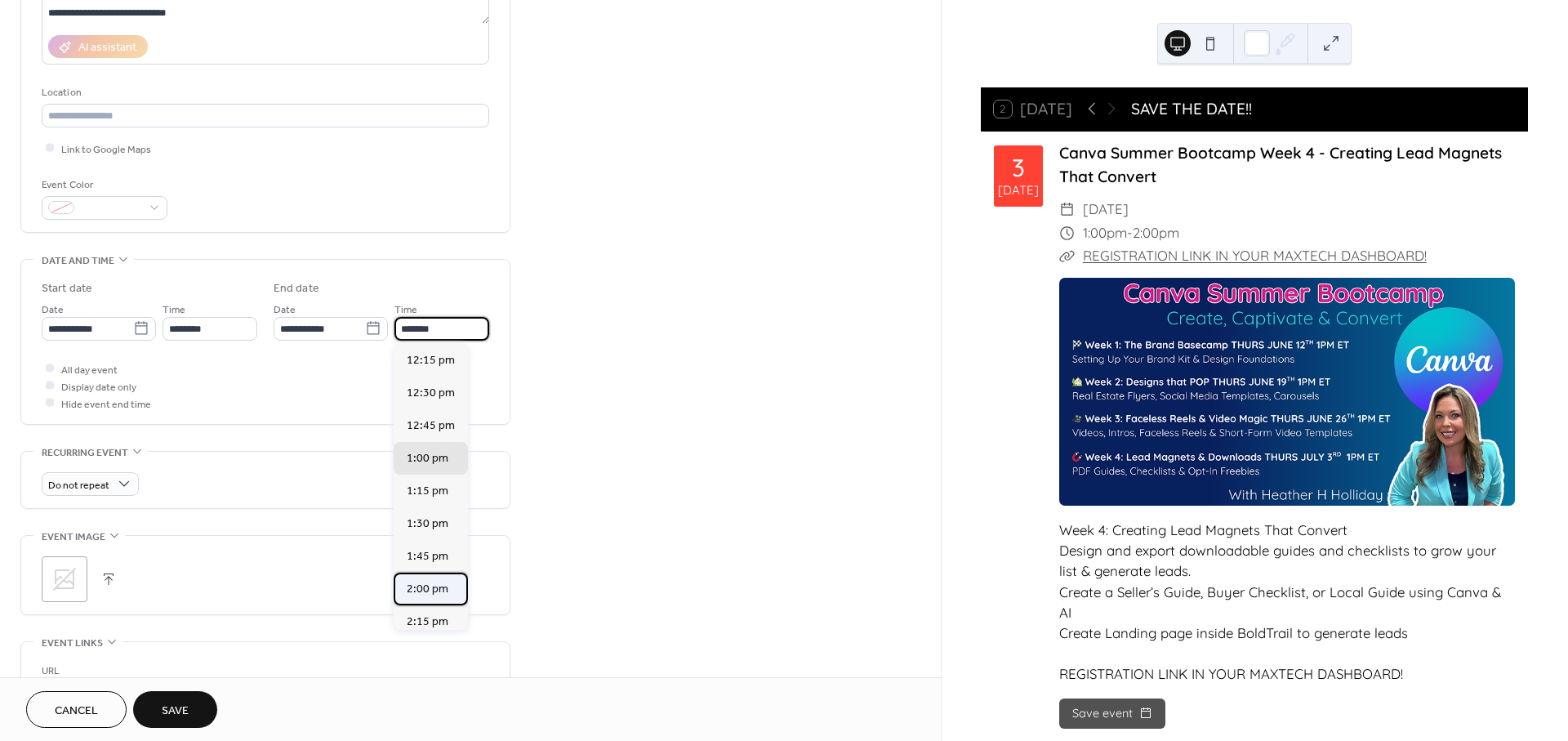 click on "2:00 pm" at bounding box center (427, 588) 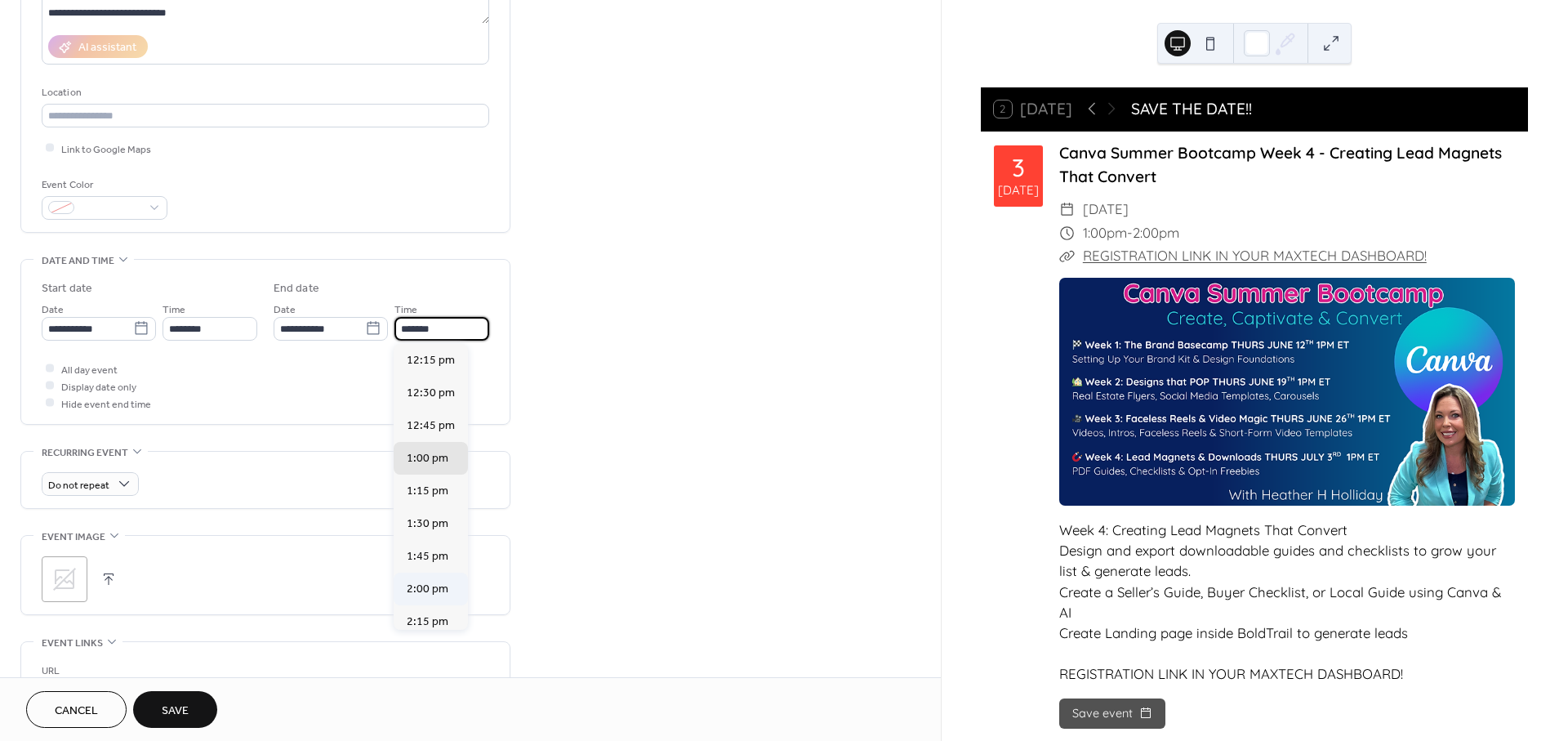 type on "*******" 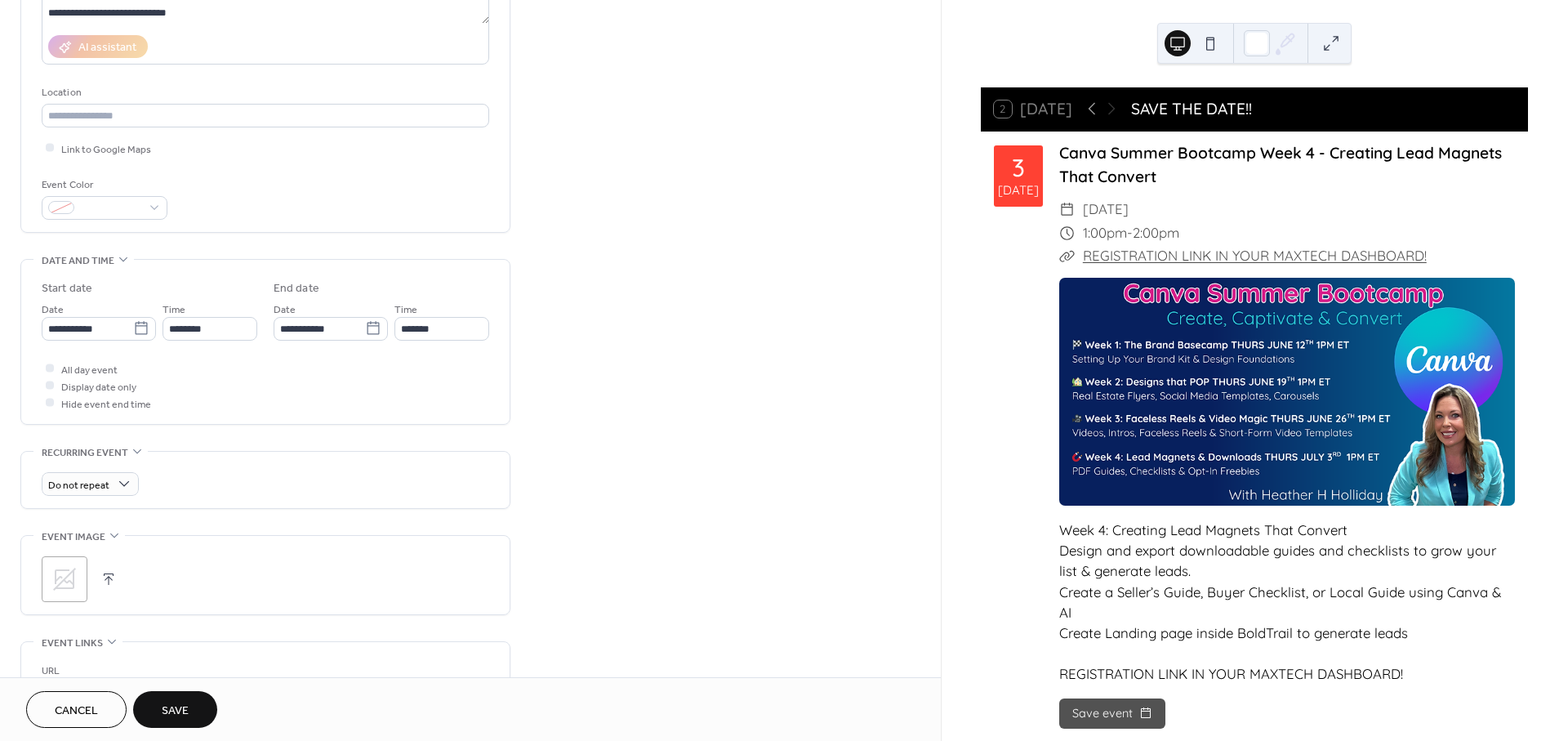 click at bounding box center (109, 579) 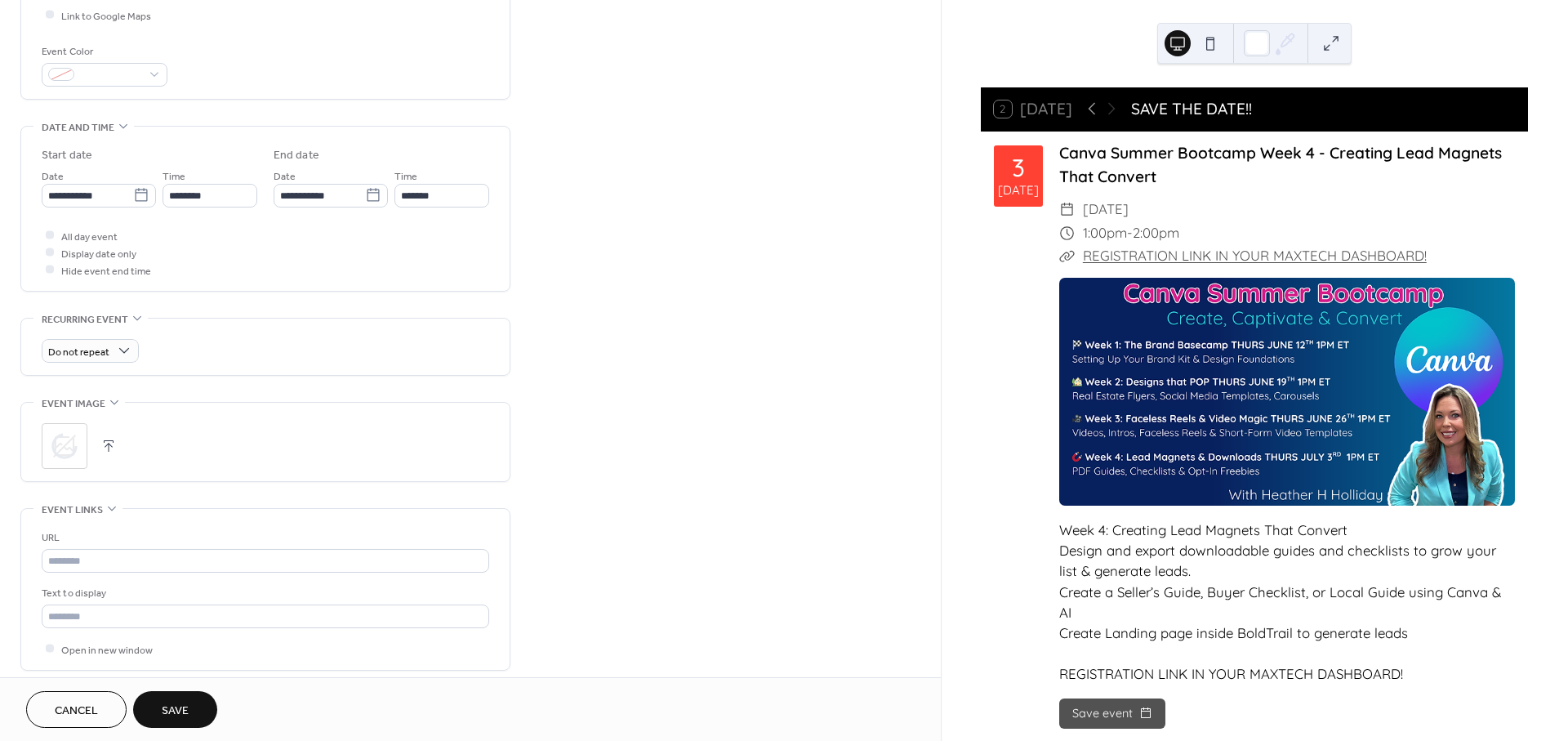 scroll, scrollTop: 453, scrollLeft: 0, axis: vertical 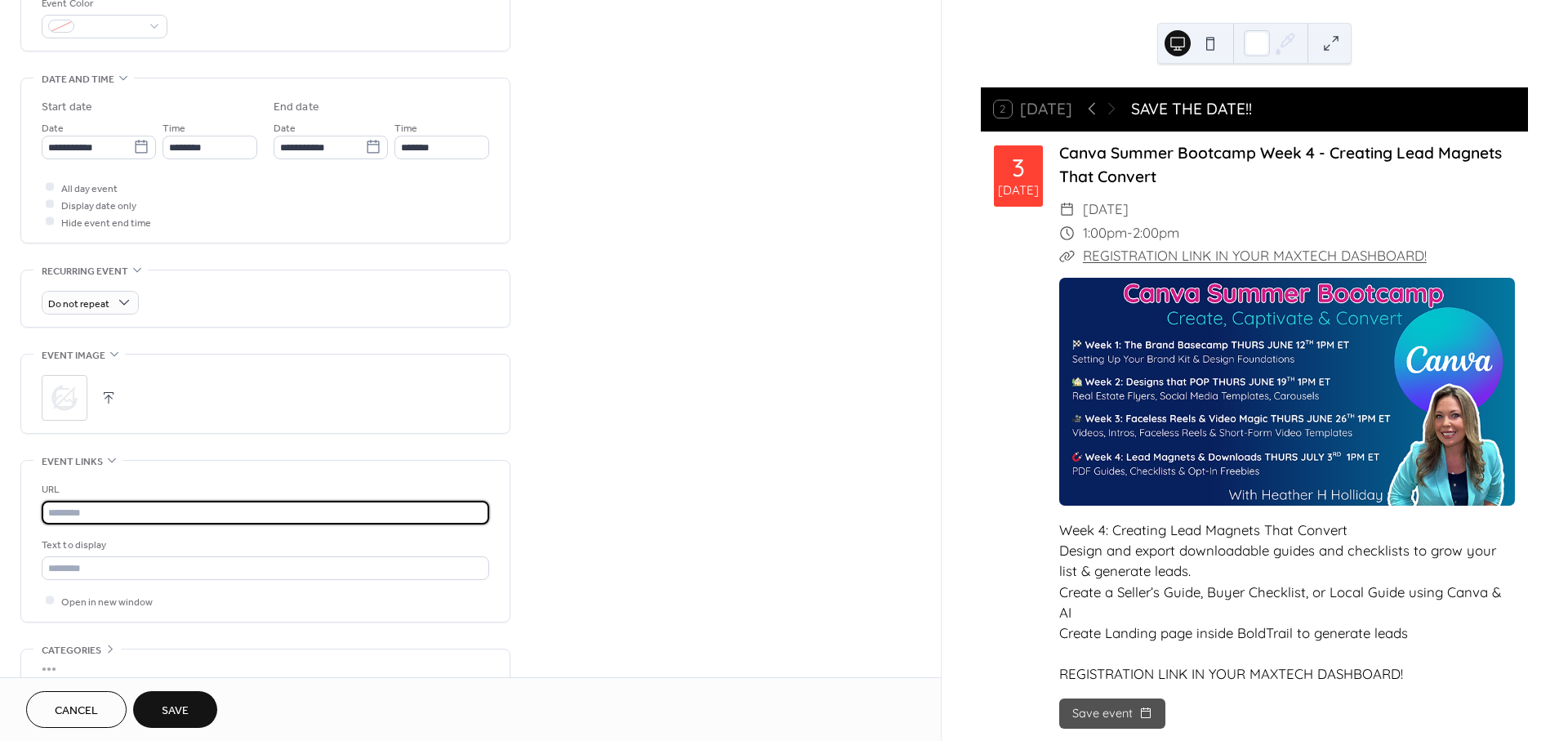 click at bounding box center [265, 512] 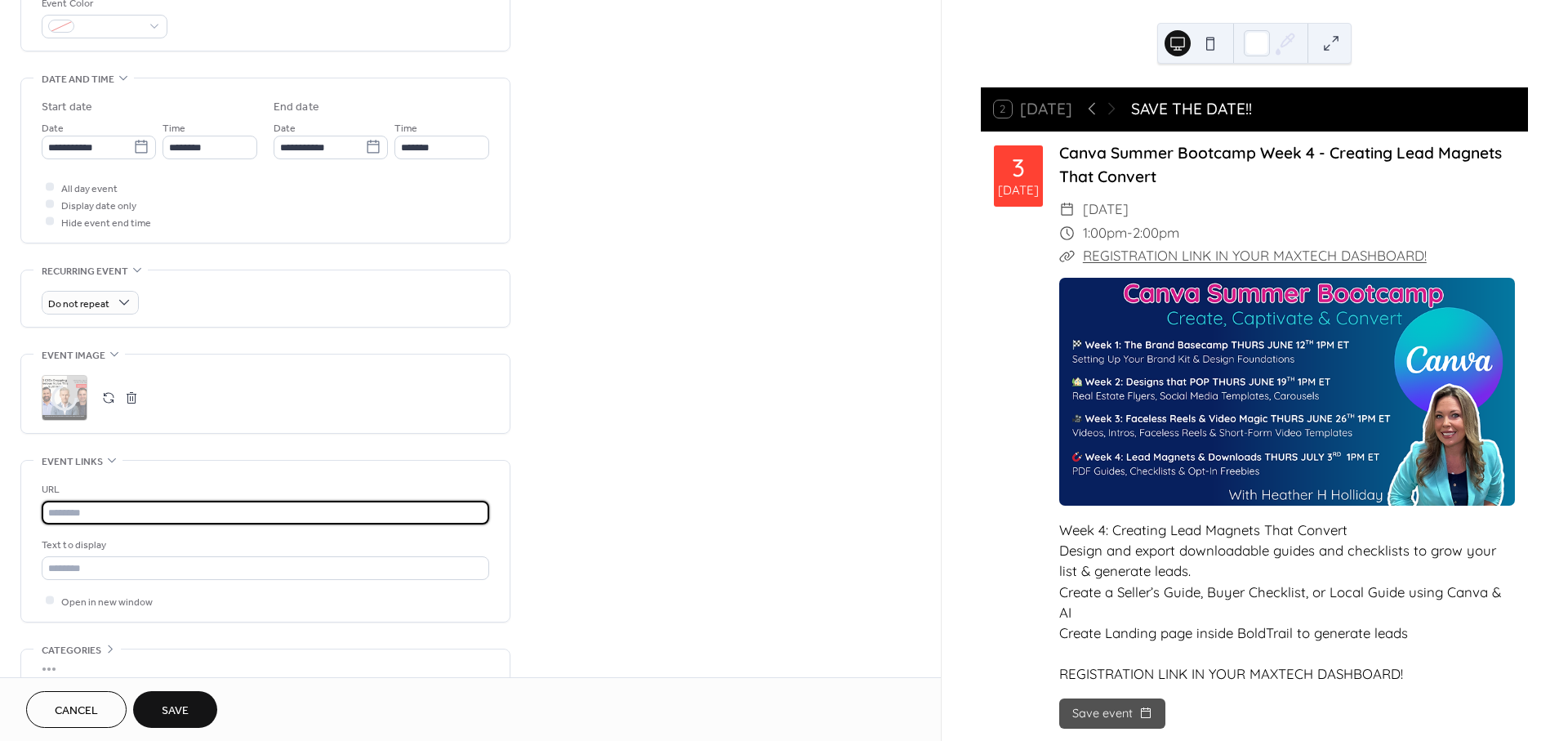 paste on "**********" 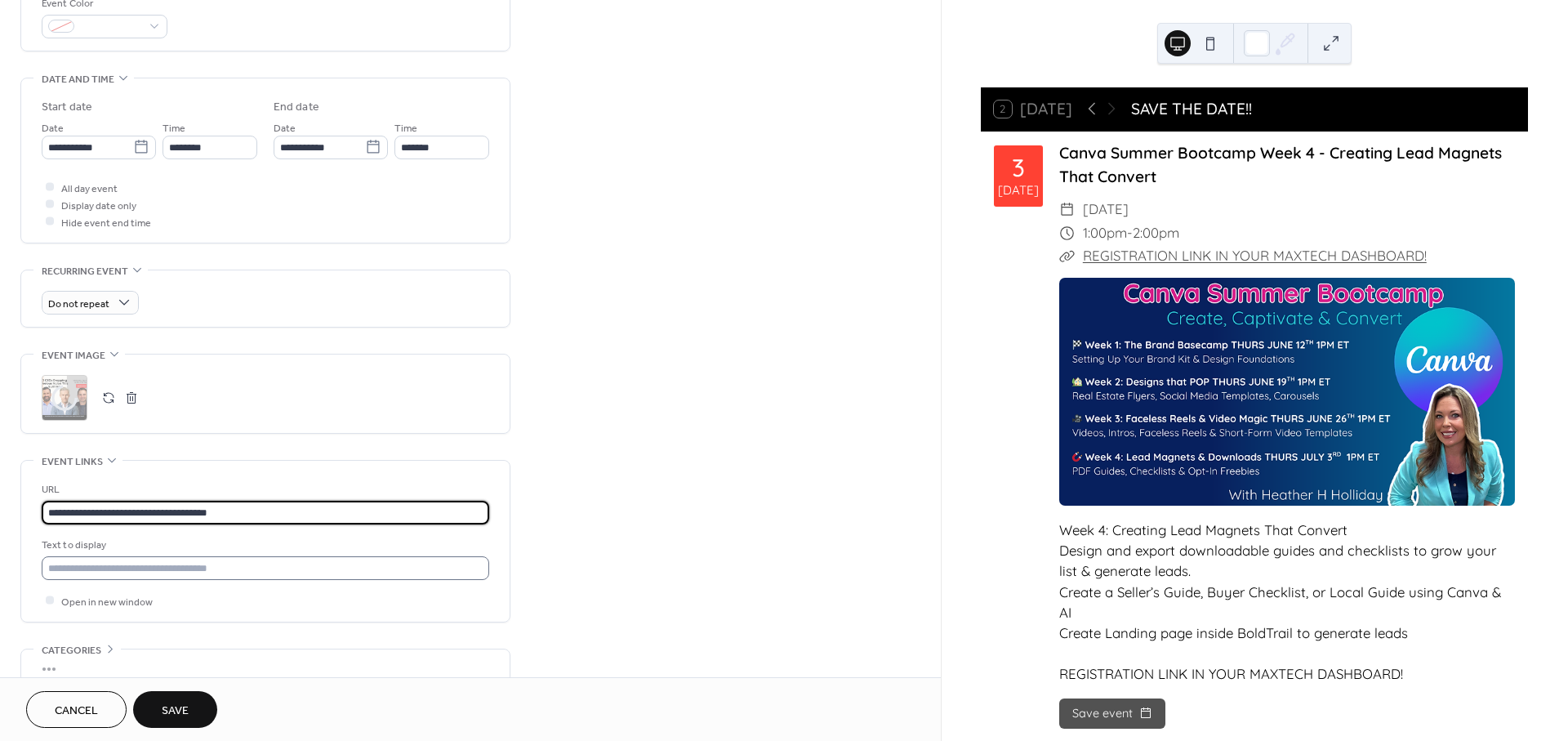 type on "**********" 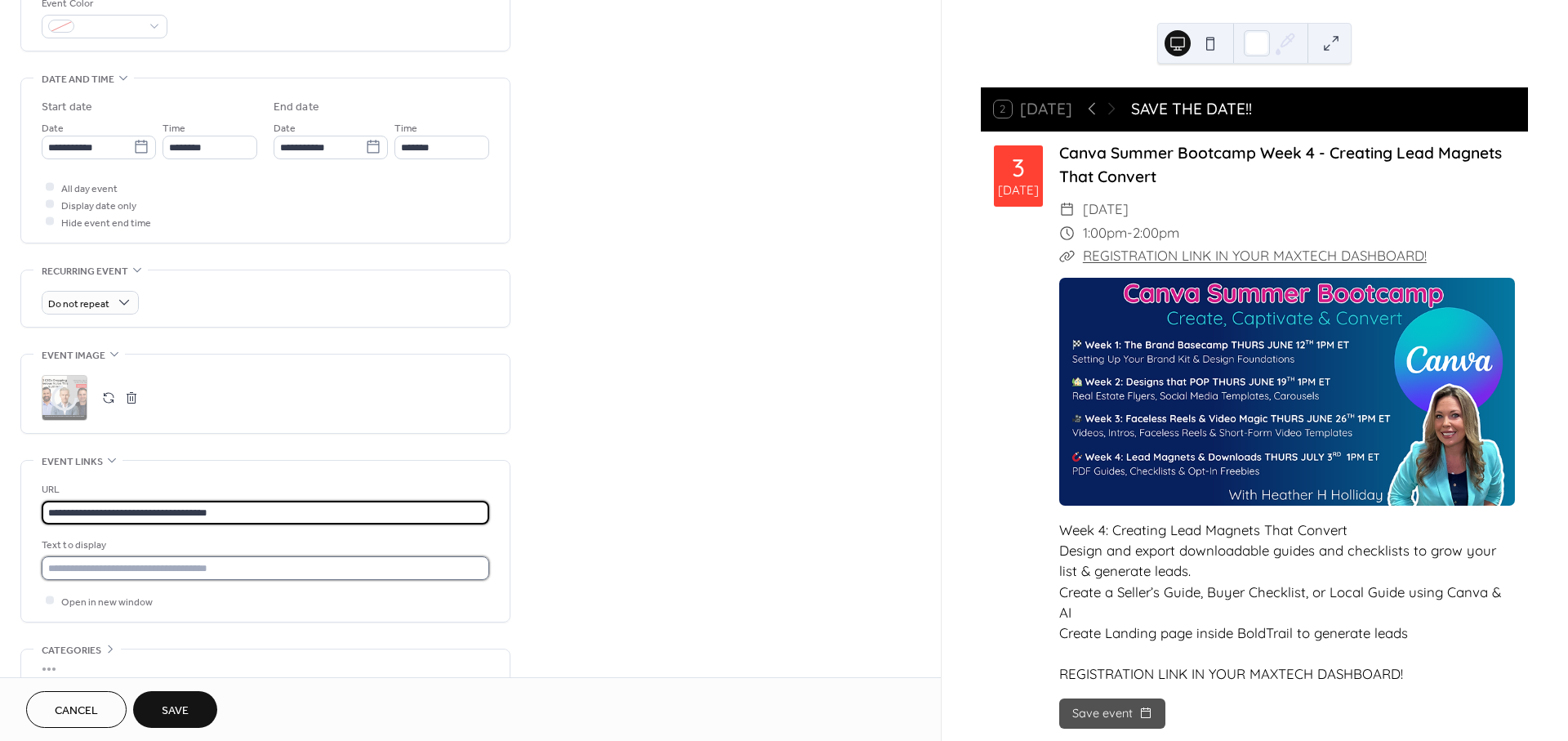 click at bounding box center (265, 568) 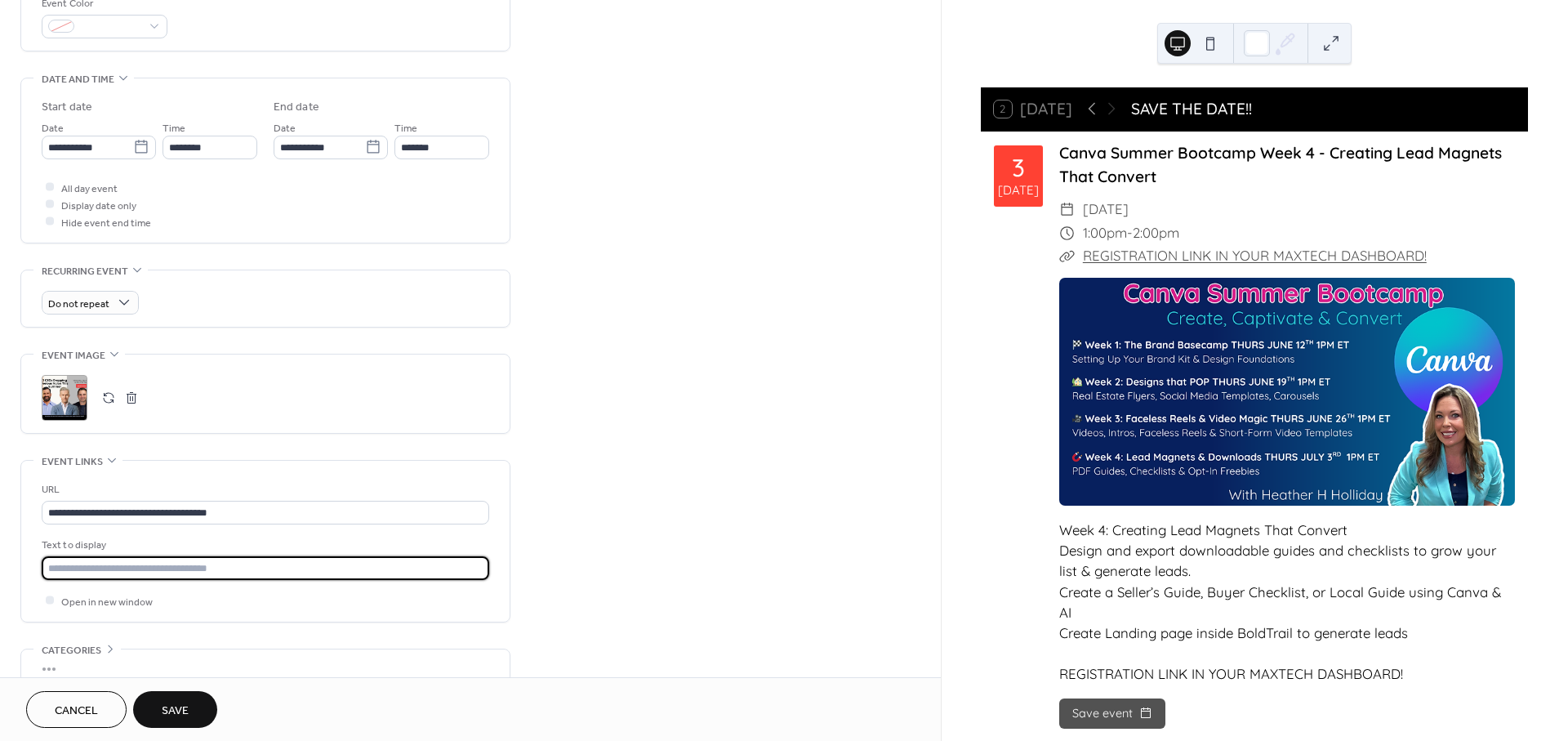 type on "**********" 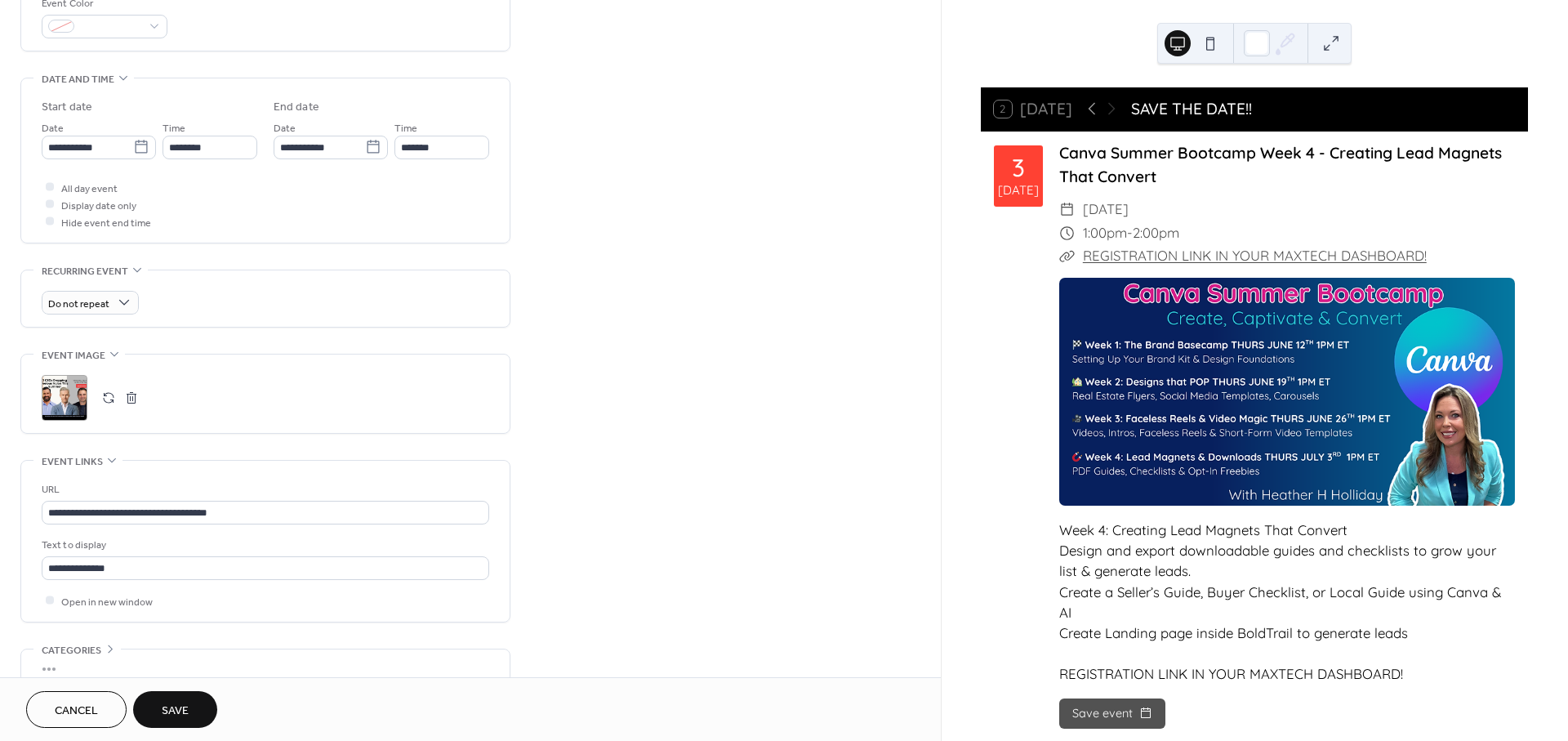 drag, startPoint x: 187, startPoint y: 698, endPoint x: 176, endPoint y: 716, distance: 21.095023 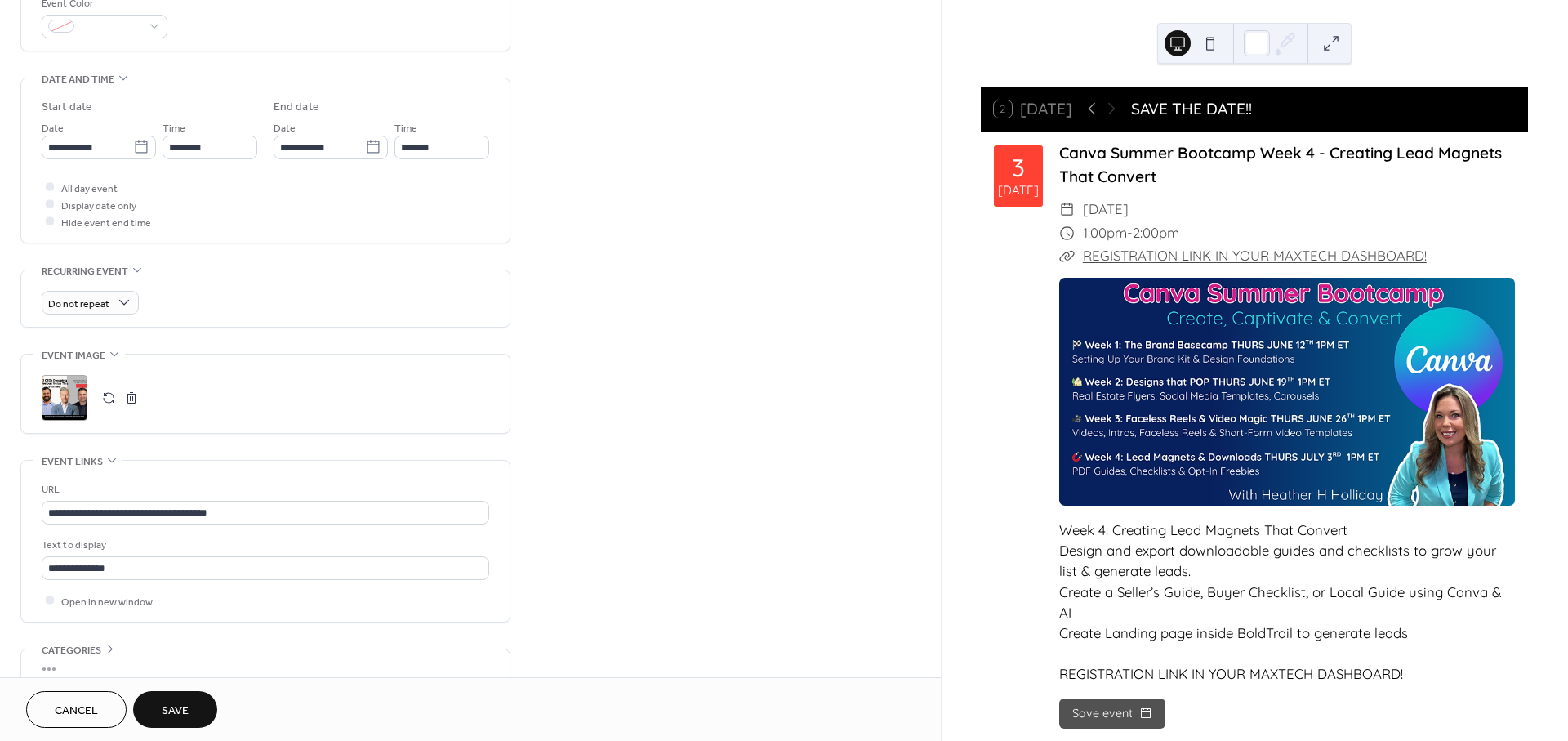 click on "Save" at bounding box center [175, 709] 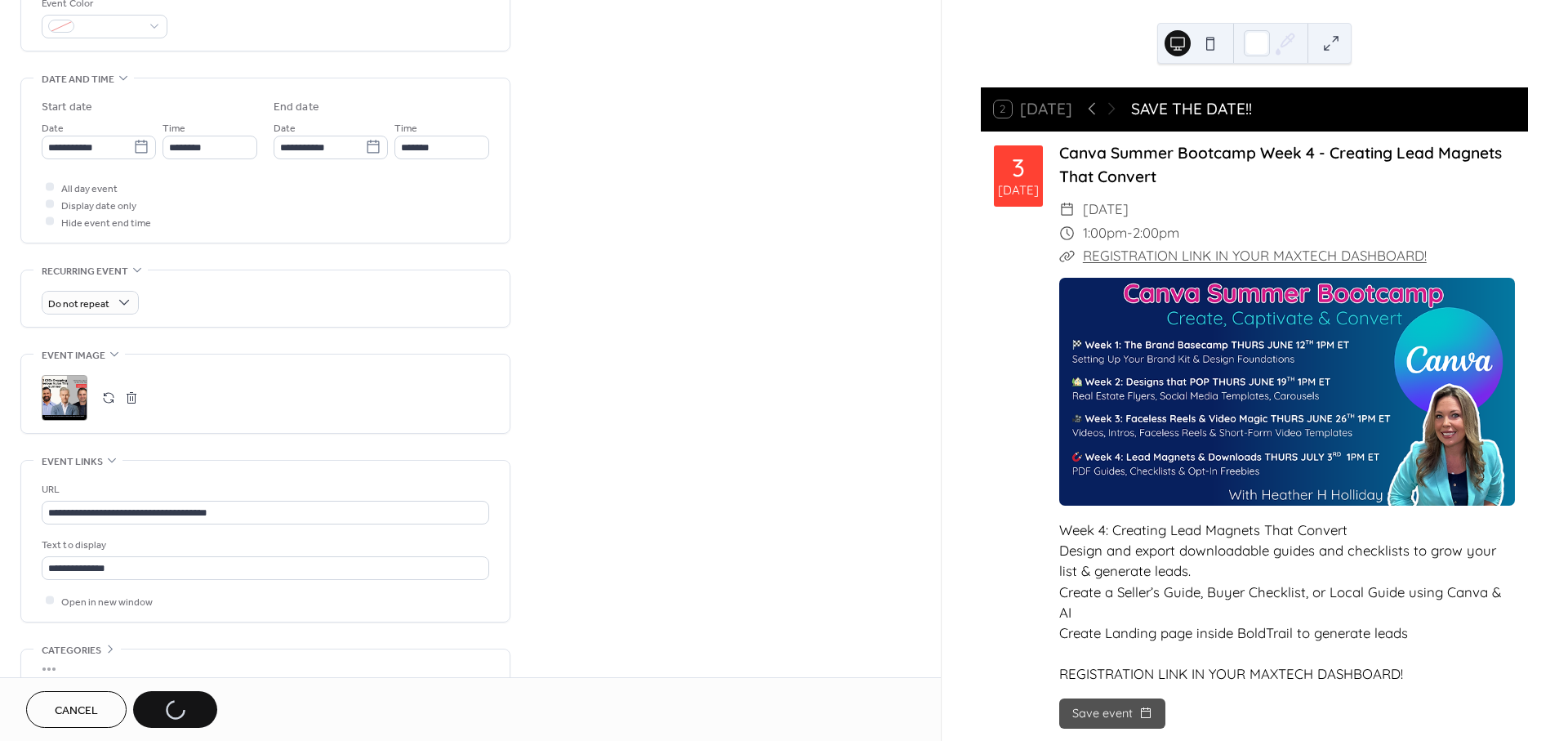 click on "Cancel Save" at bounding box center [122, 709] 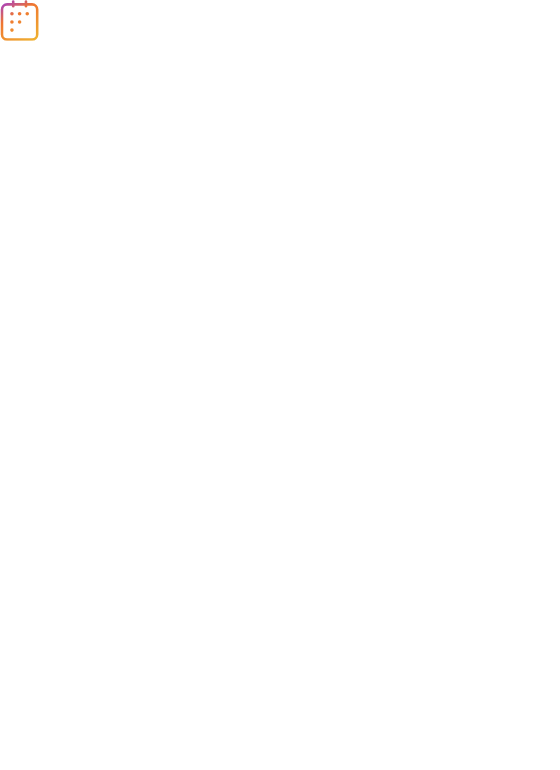 scroll, scrollTop: 0, scrollLeft: 0, axis: both 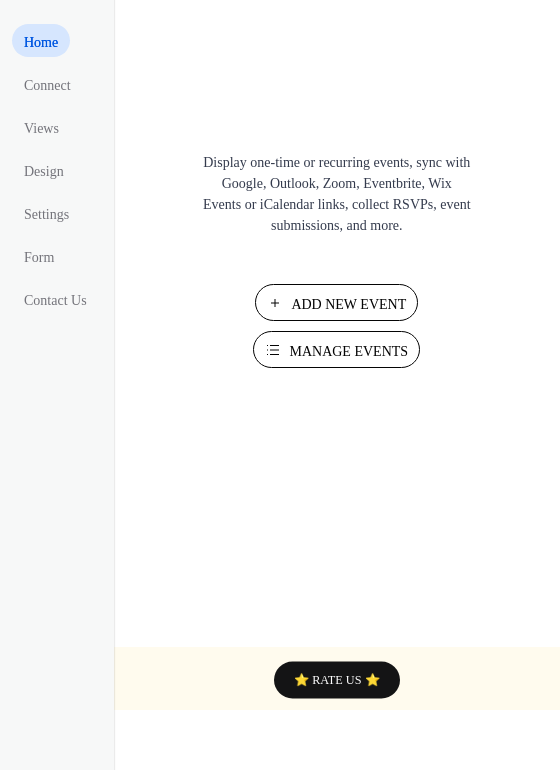 click on "Add New Event" at bounding box center (348, 304) 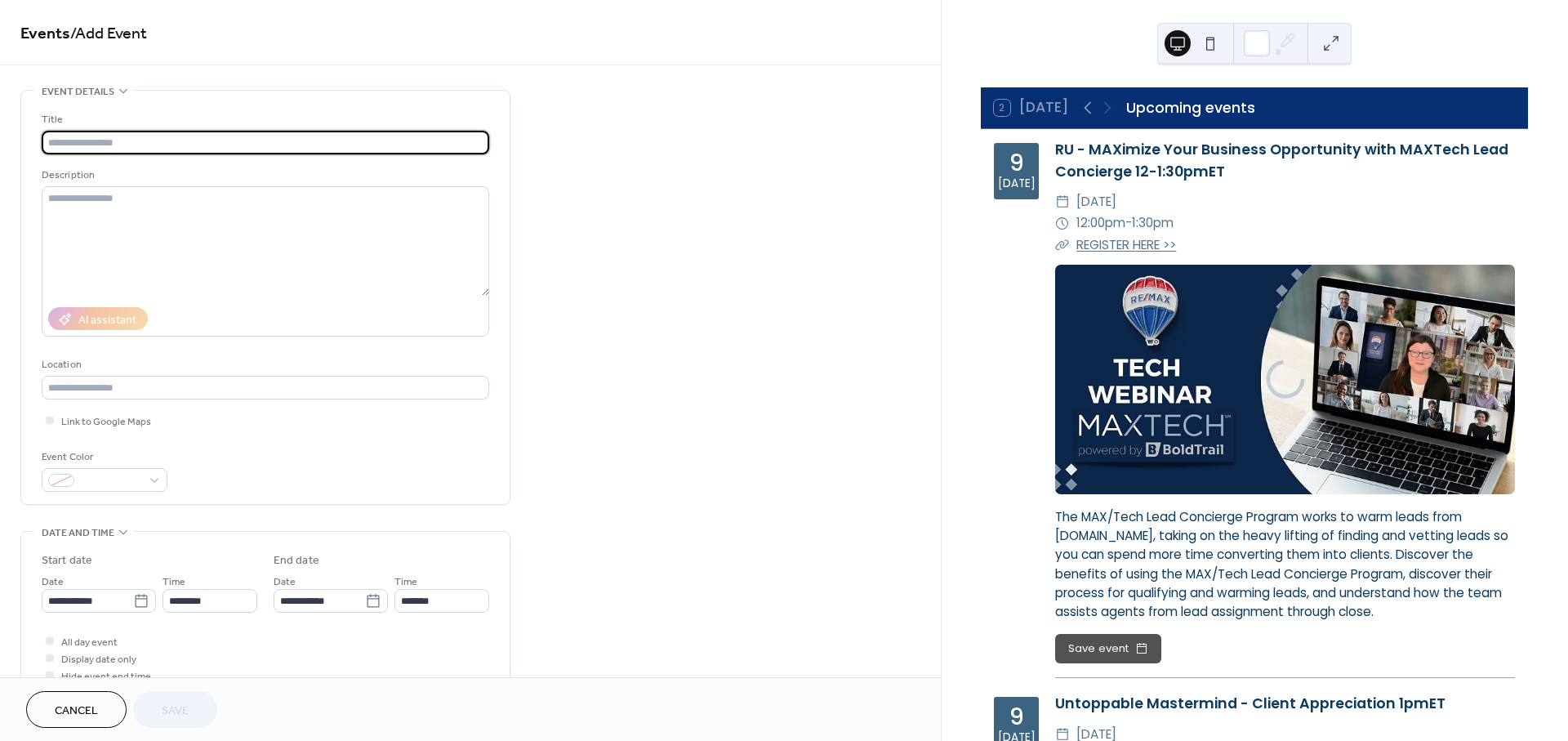 scroll, scrollTop: 0, scrollLeft: 0, axis: both 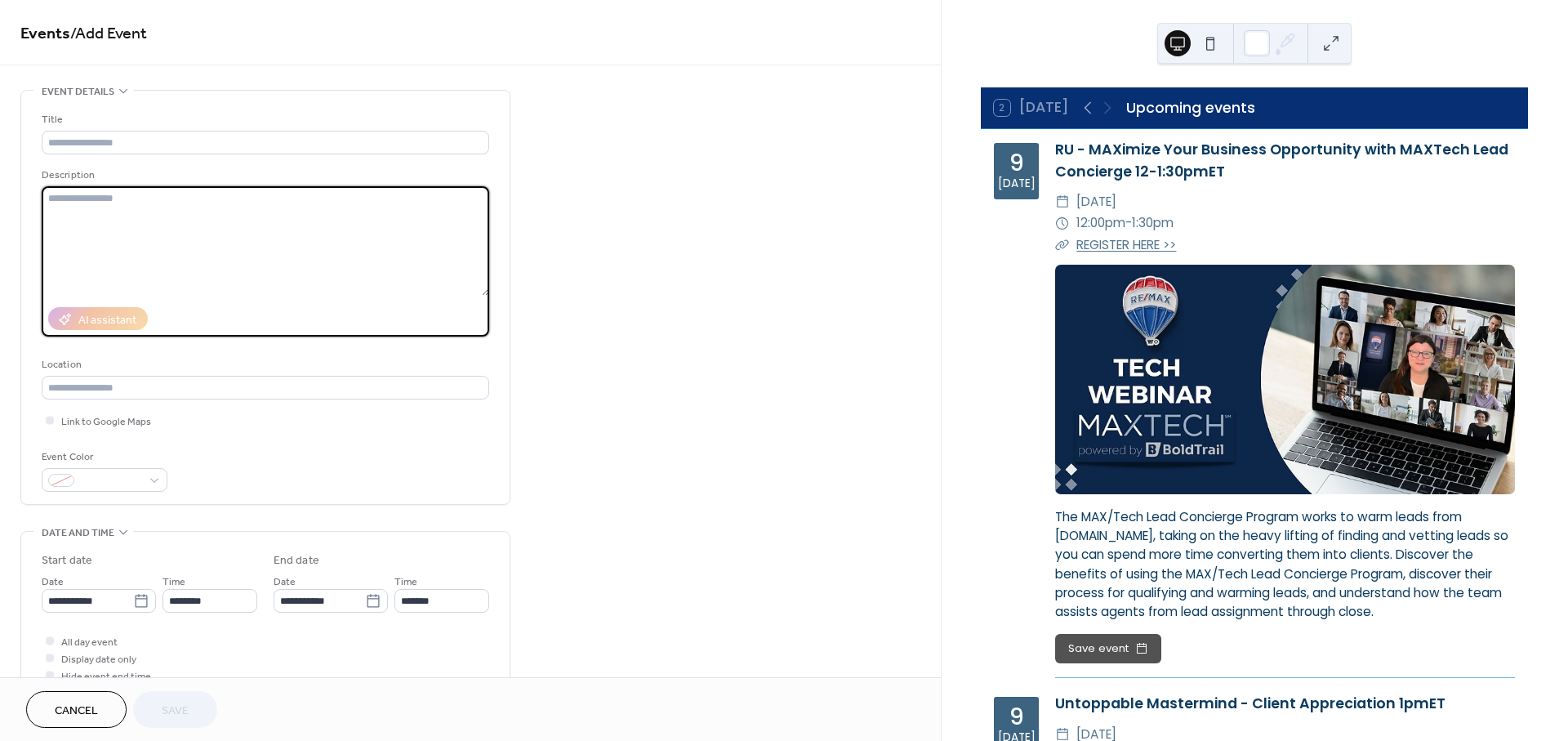 click at bounding box center [265, 241] 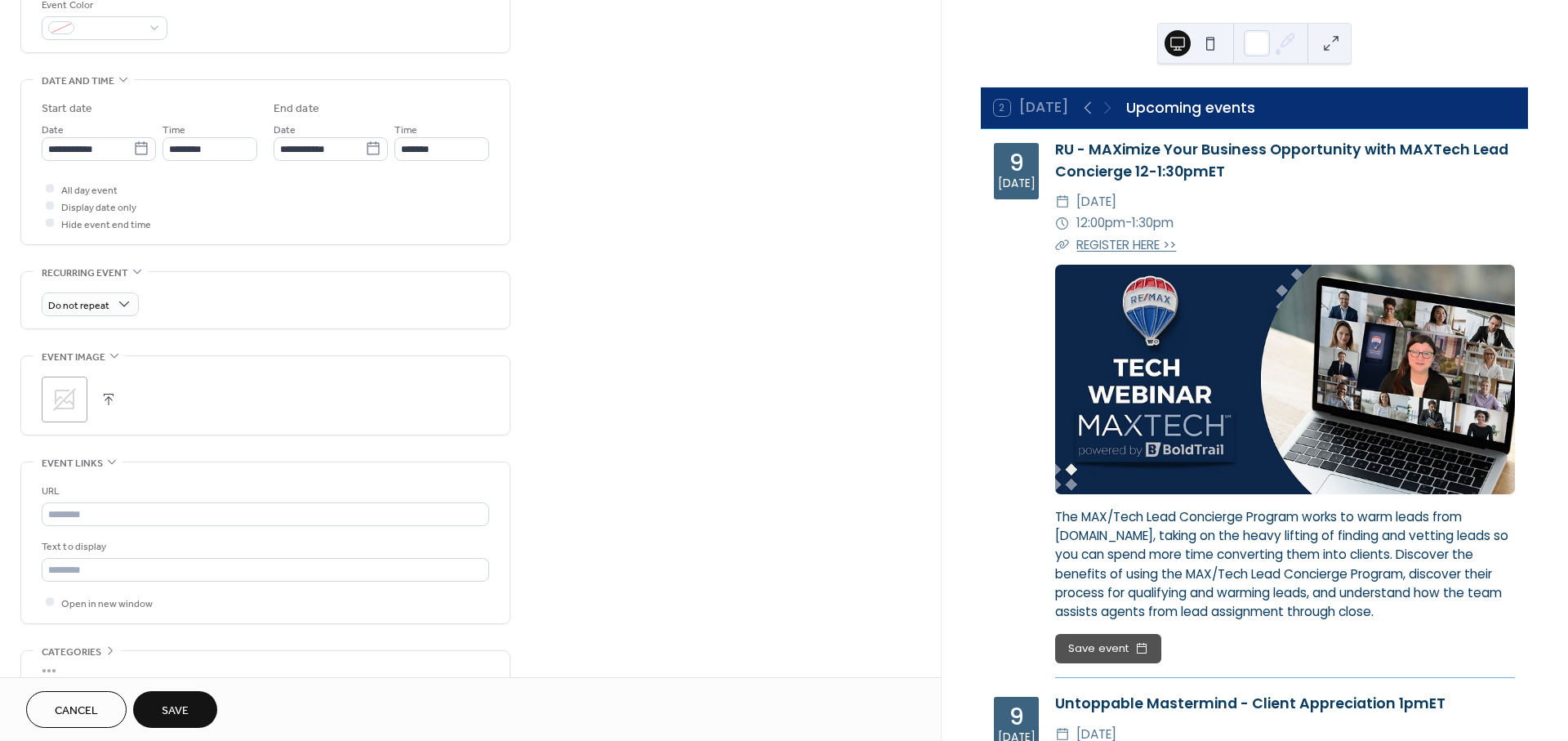 scroll, scrollTop: 453, scrollLeft: 0, axis: vertical 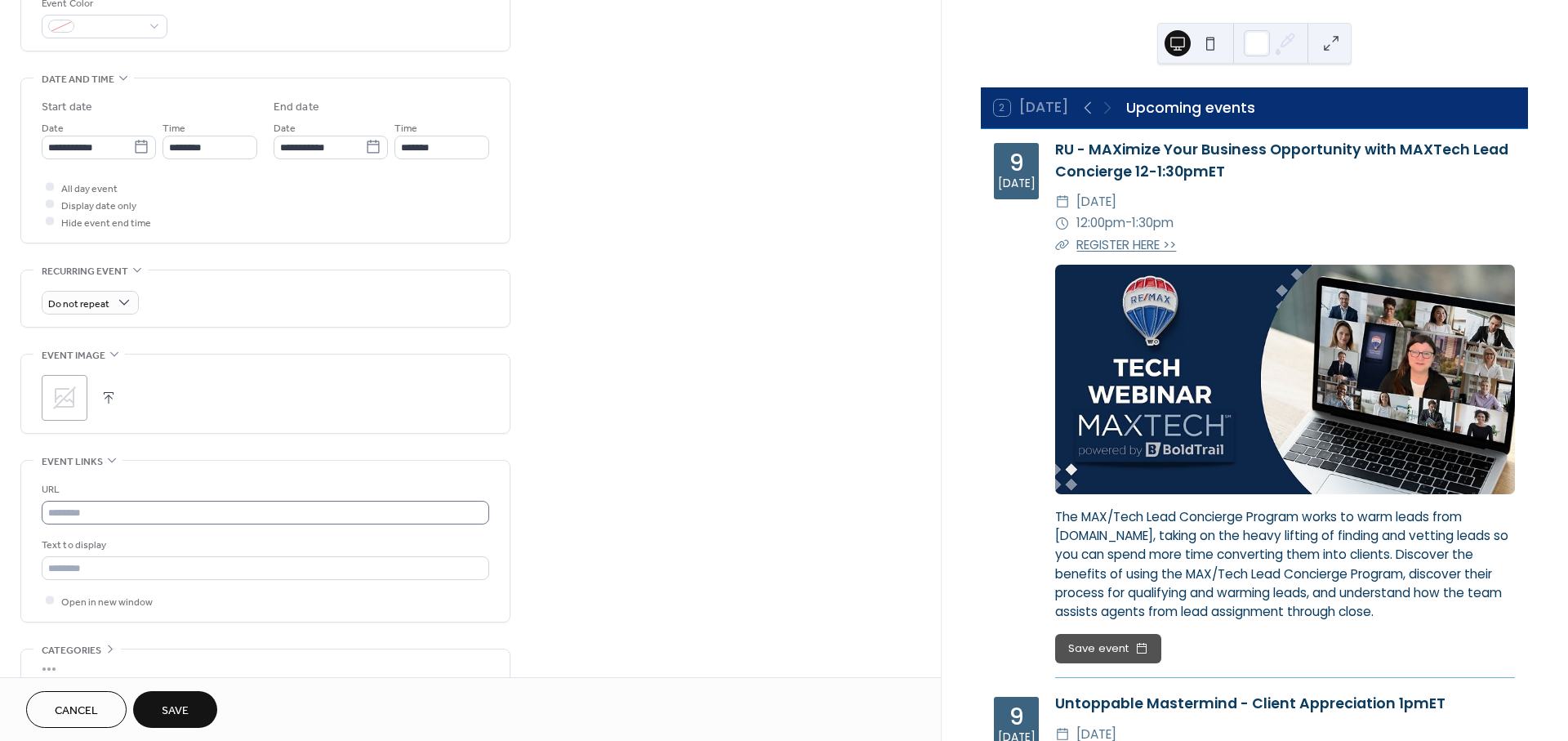 type on "**********" 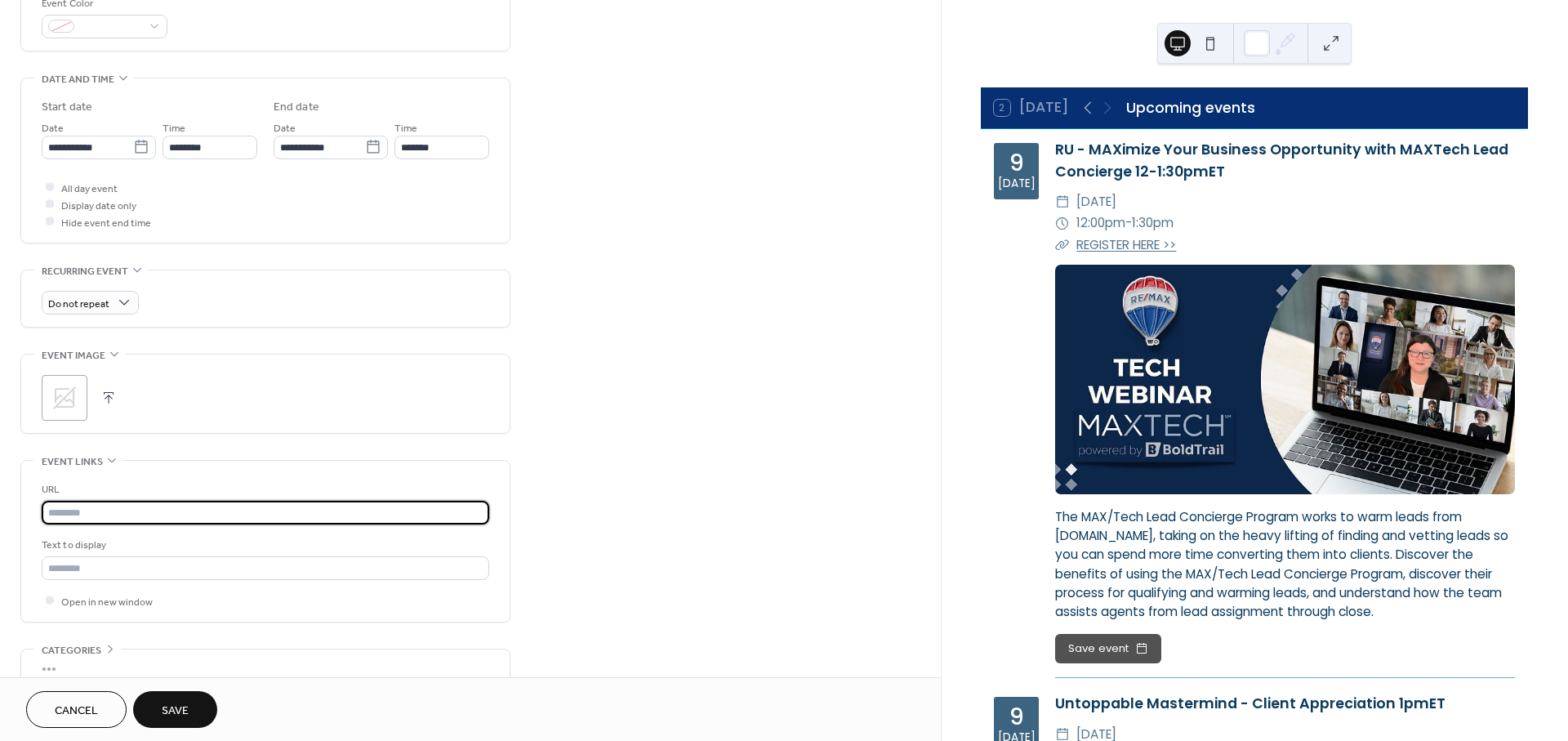 click at bounding box center (265, 512) 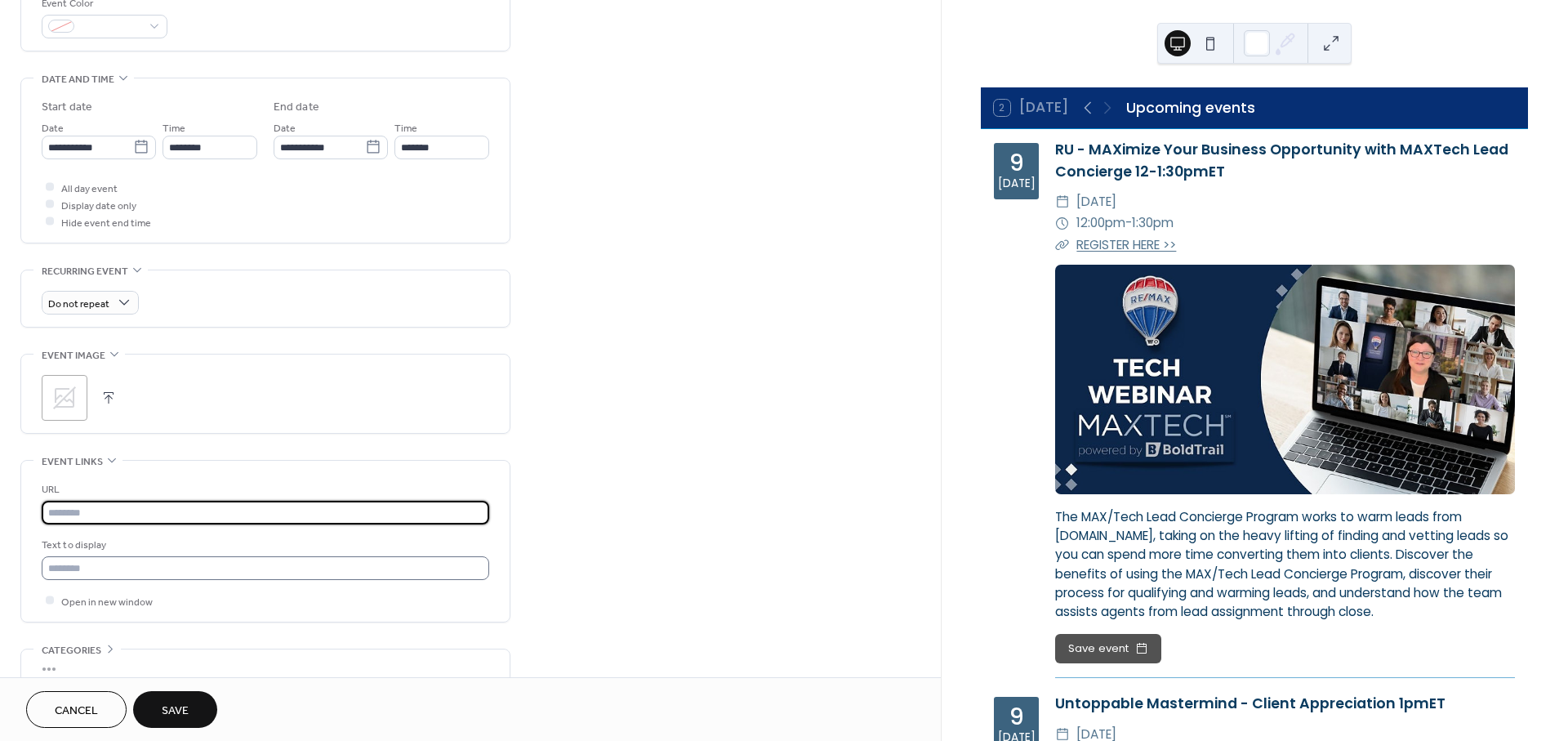 paste on "**********" 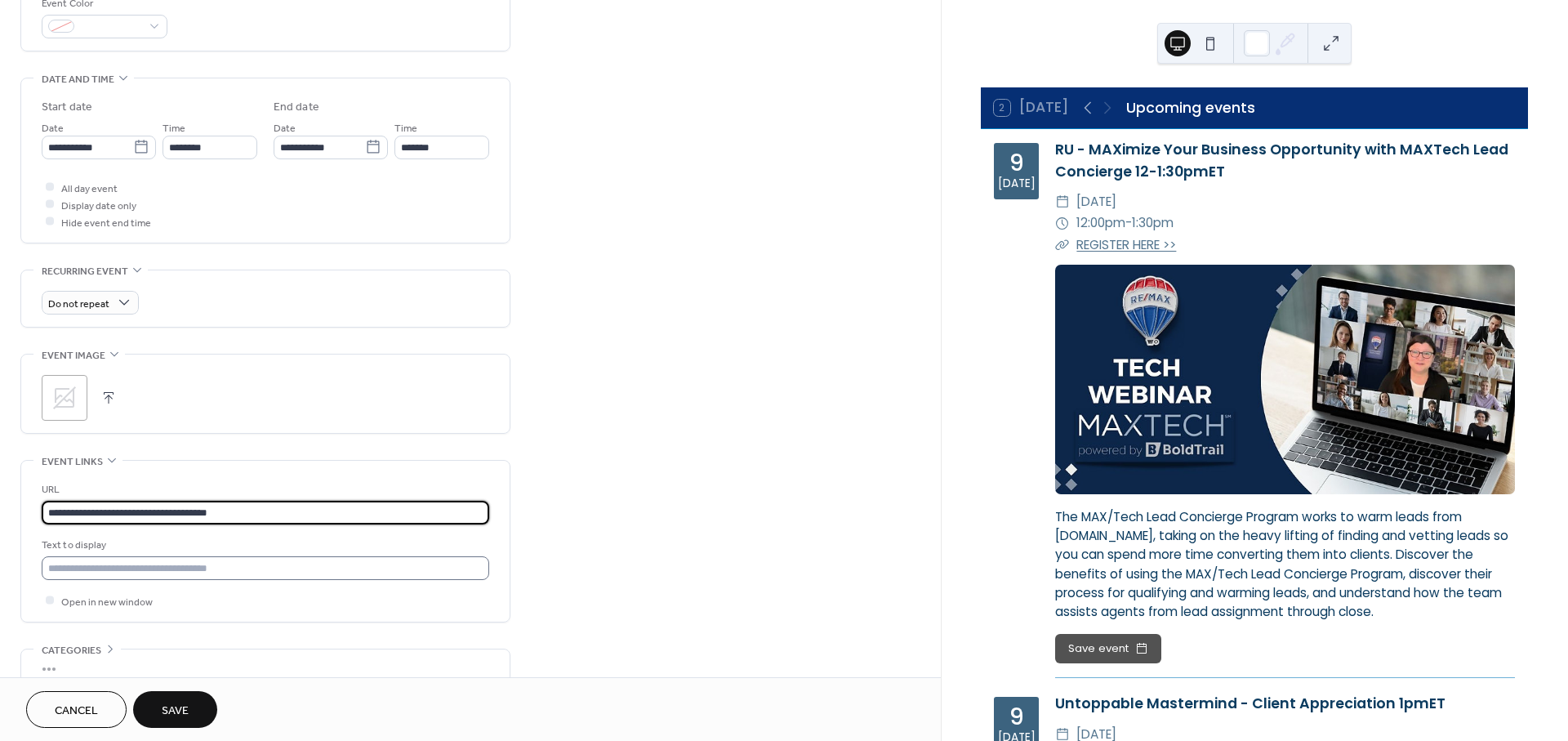 type on "**********" 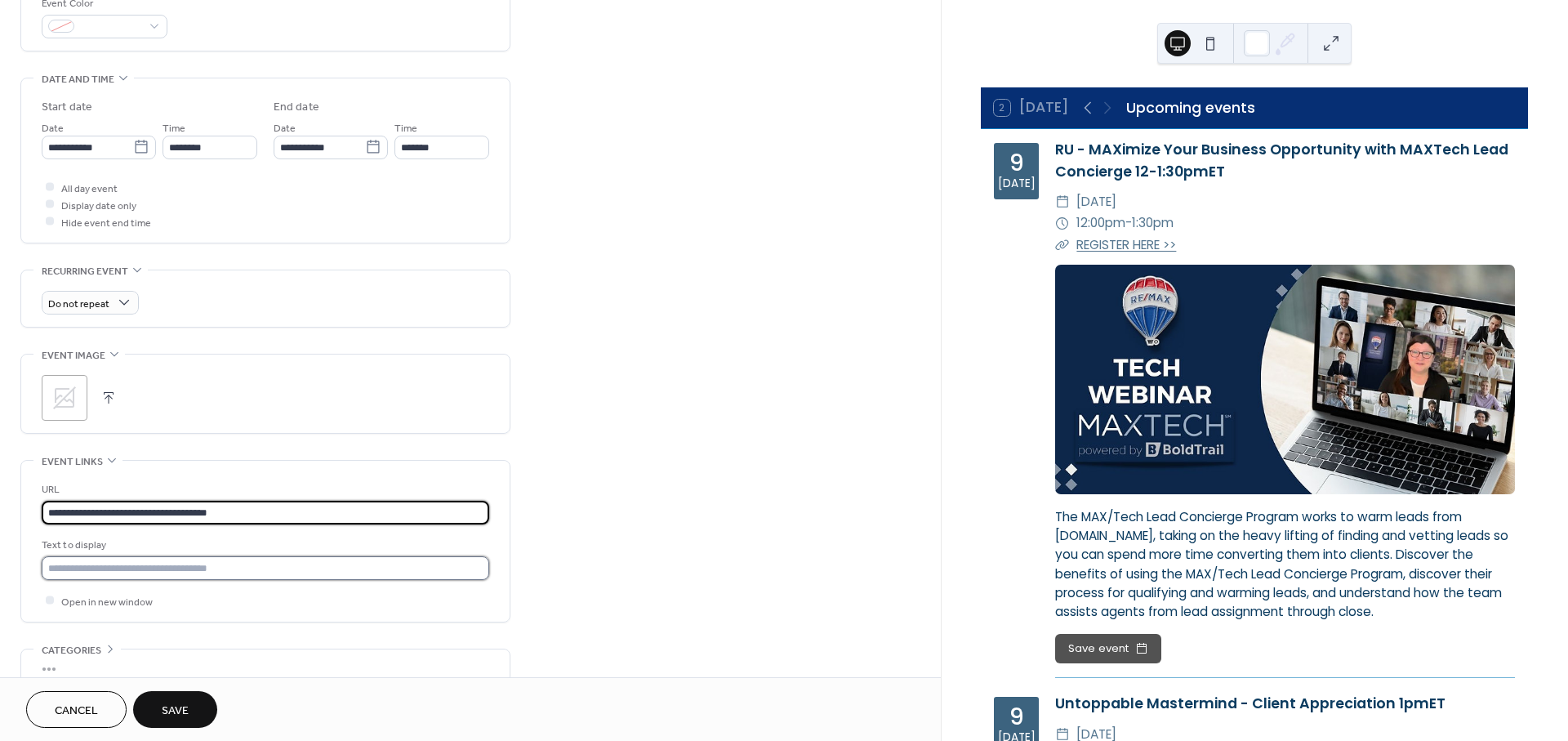 click at bounding box center [265, 568] 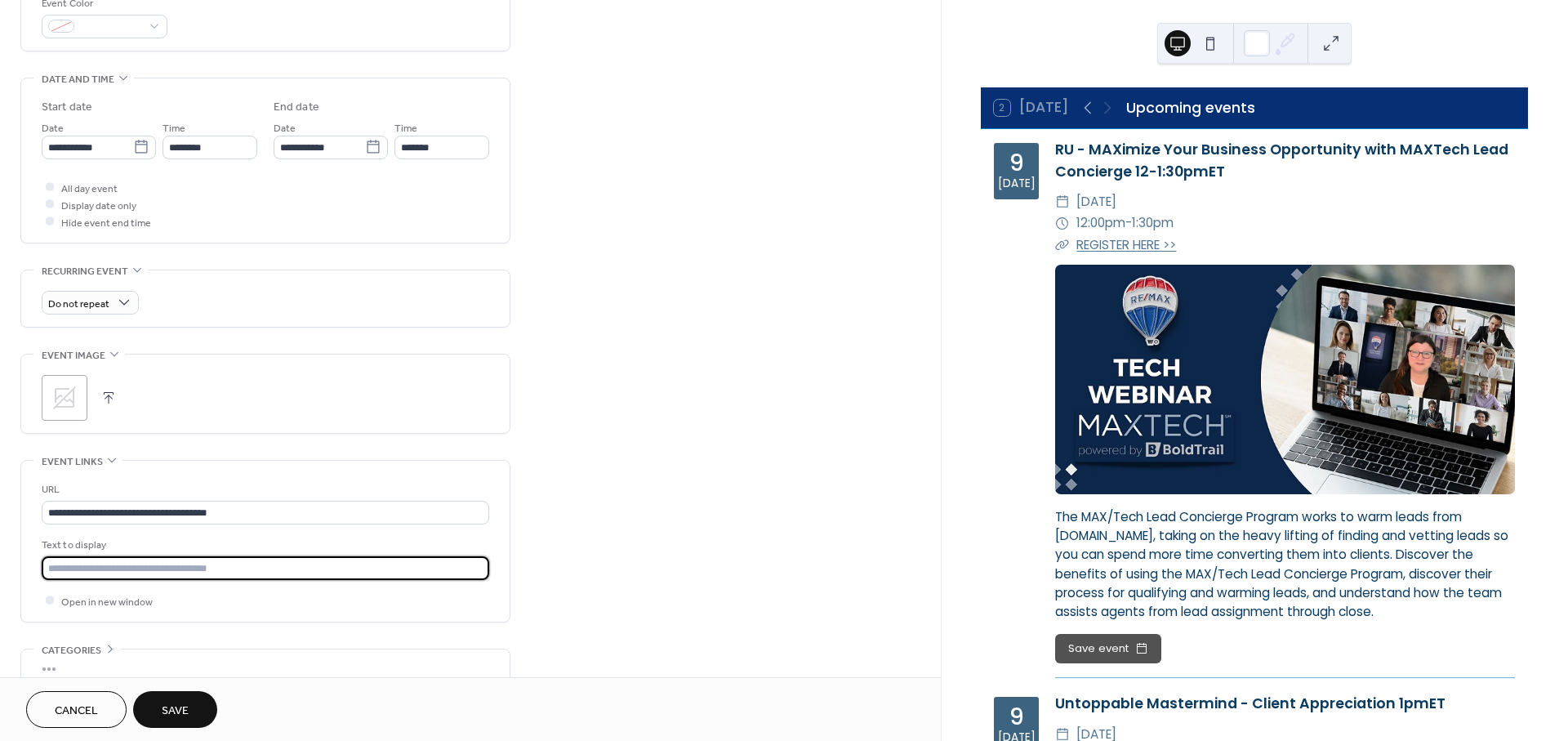 type on "**********" 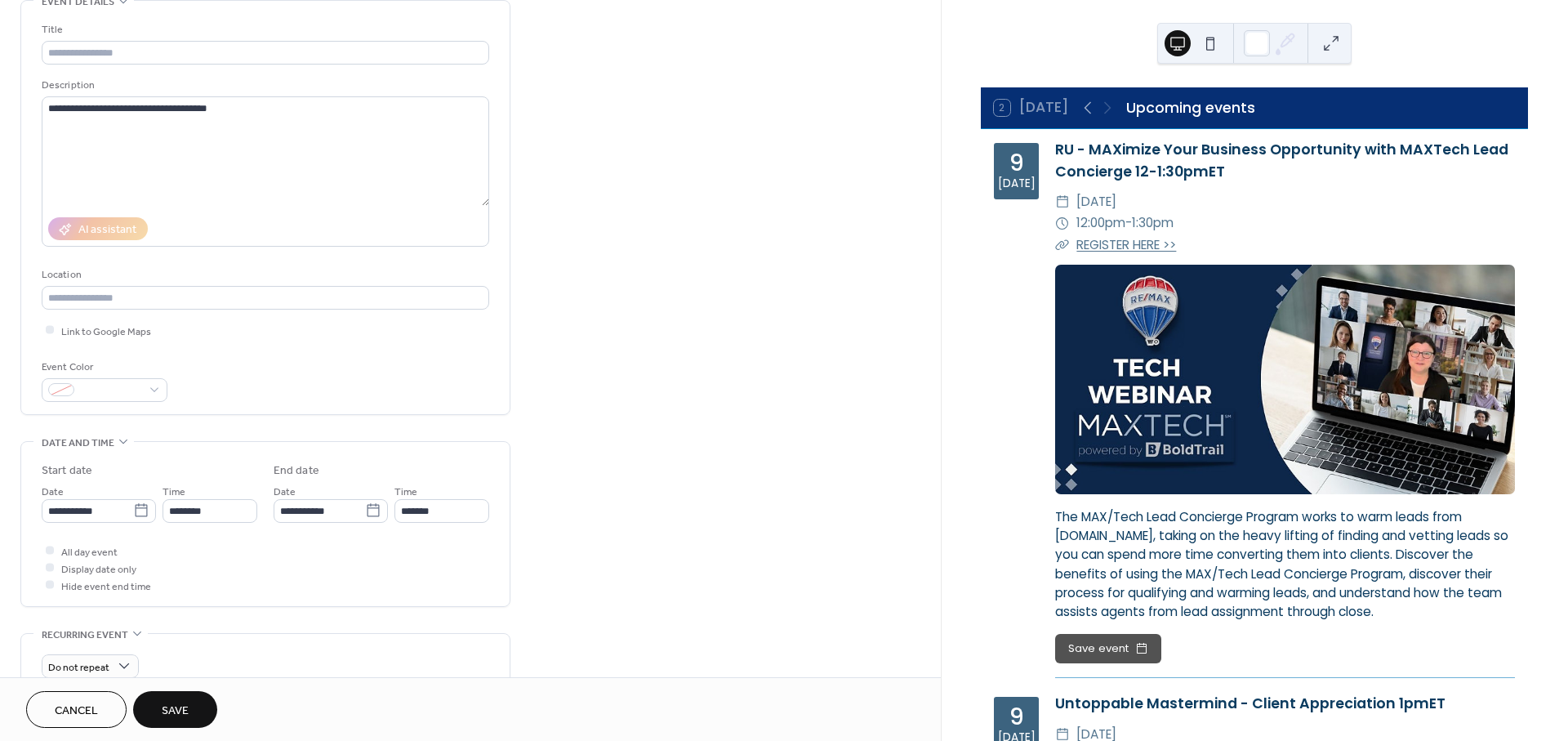 scroll, scrollTop: 91, scrollLeft: 0, axis: vertical 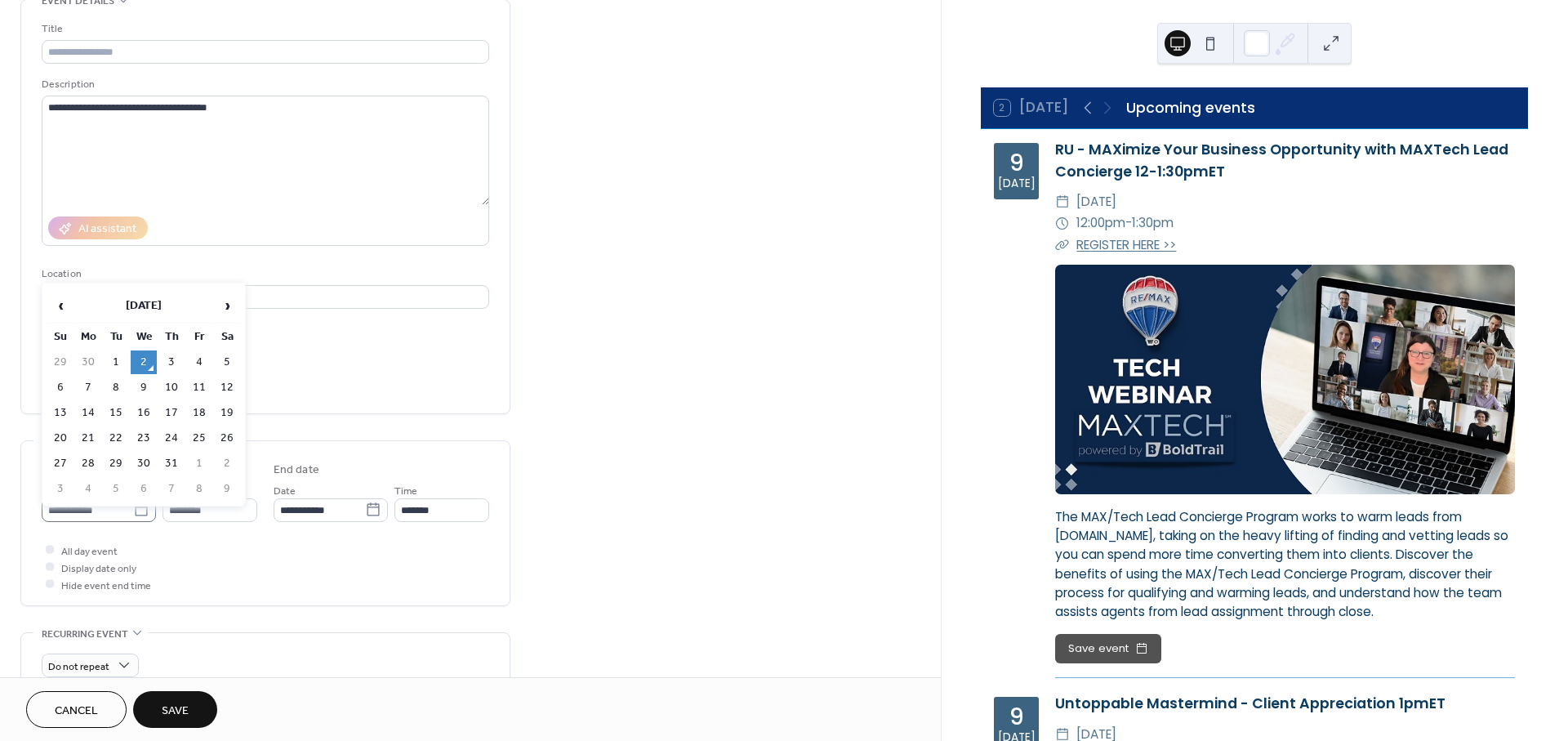 click 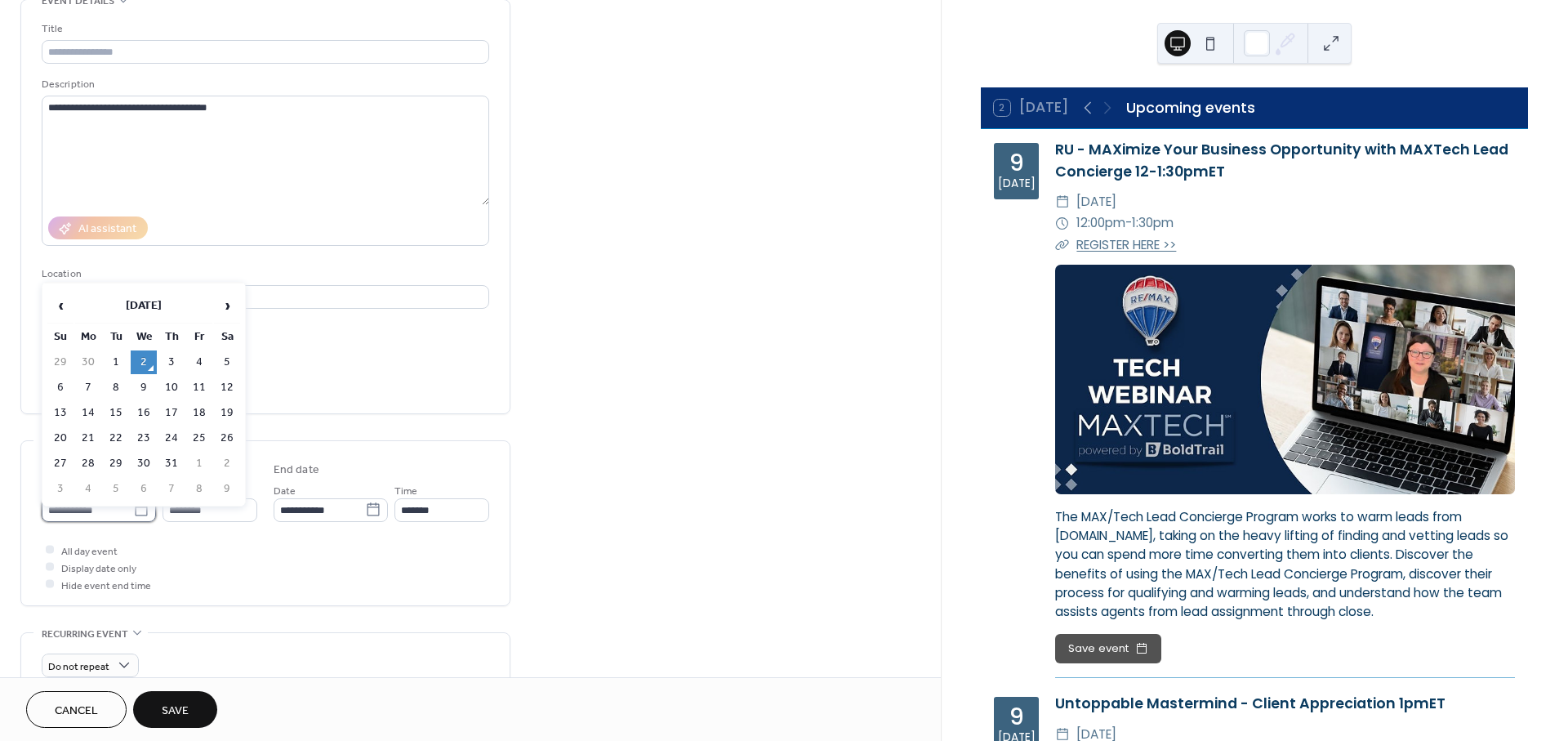 click on "**********" at bounding box center [87, 510] 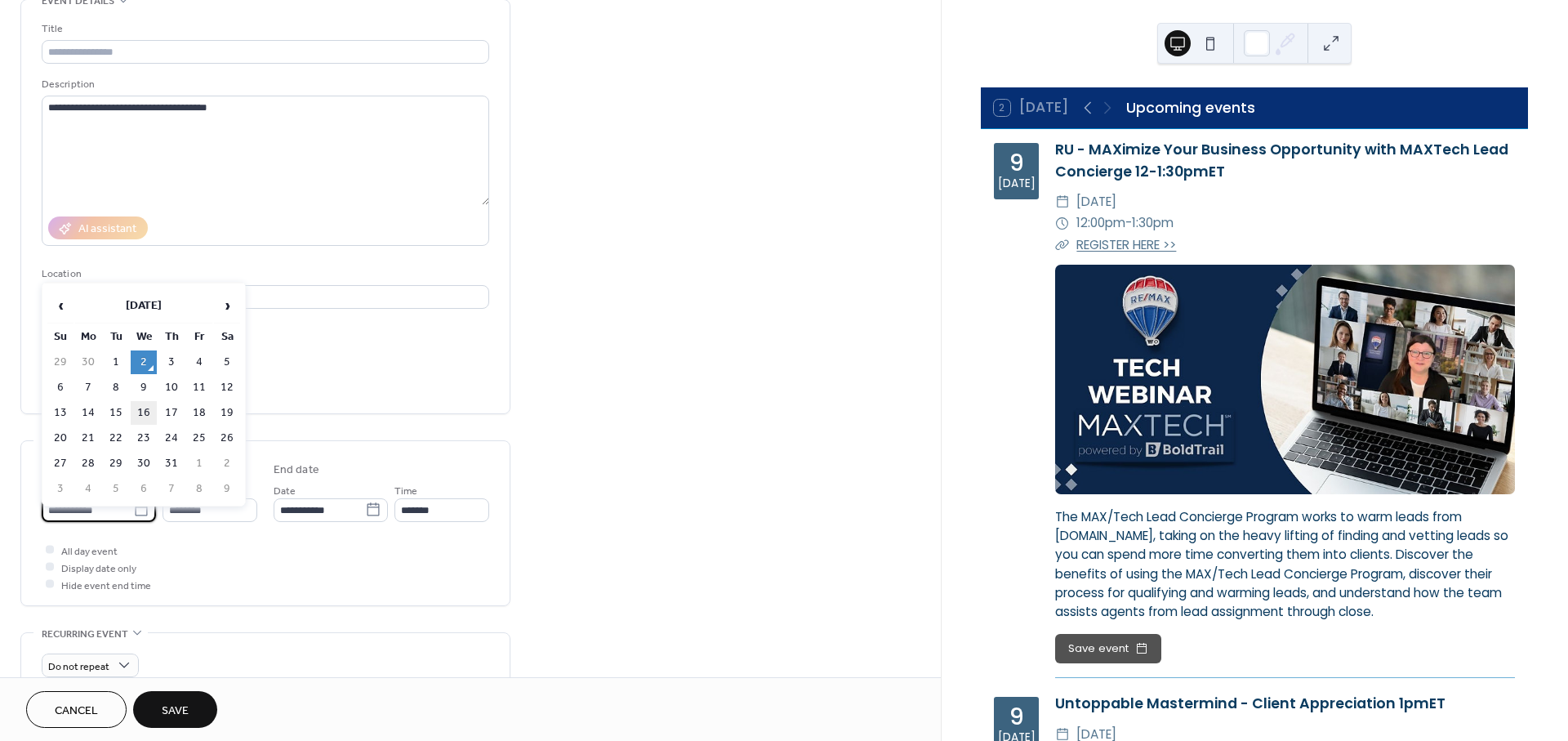 click on "16" at bounding box center [144, 413] 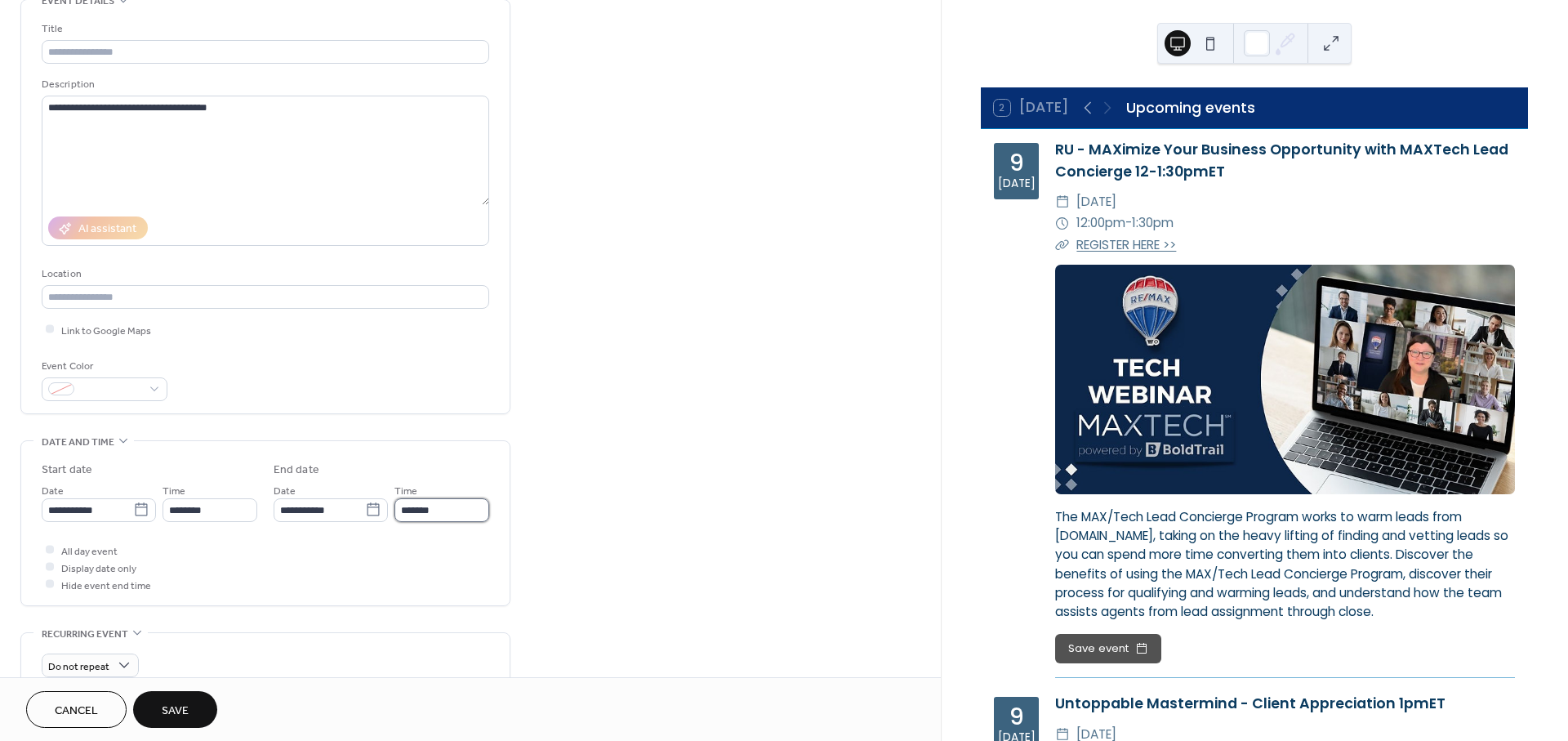 click on "*******" at bounding box center (442, 510) 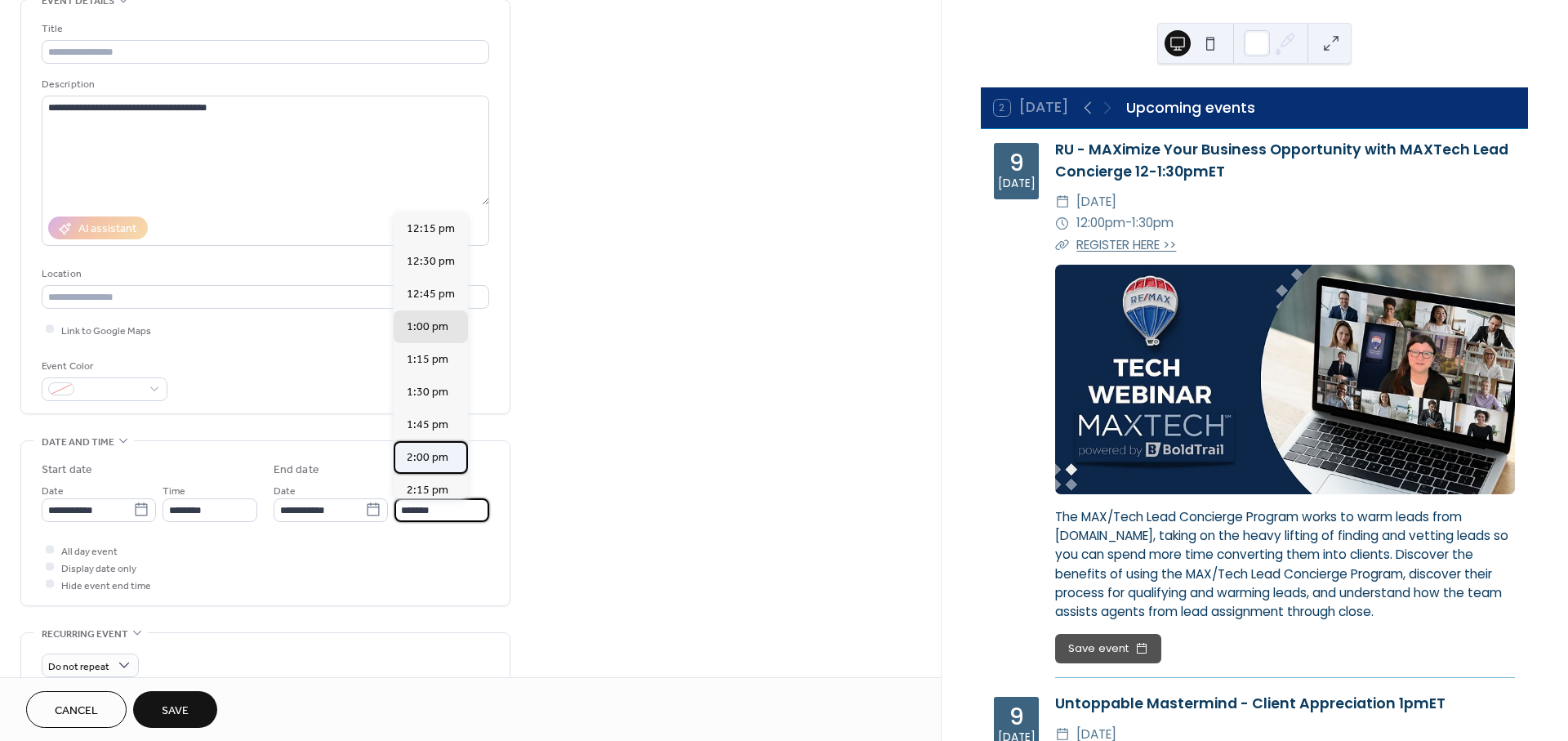 click on "2:00 pm" at bounding box center [427, 458] 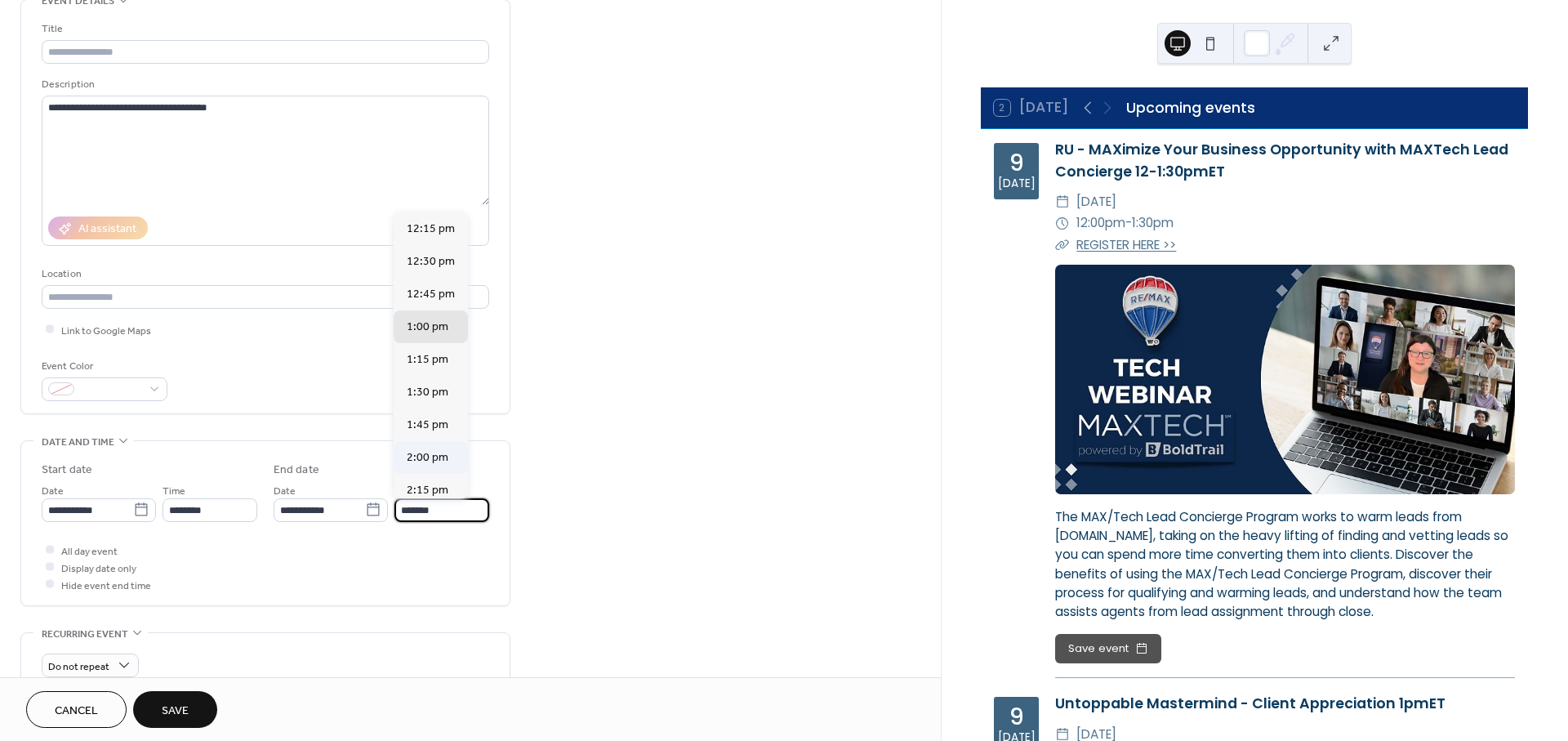 type on "*******" 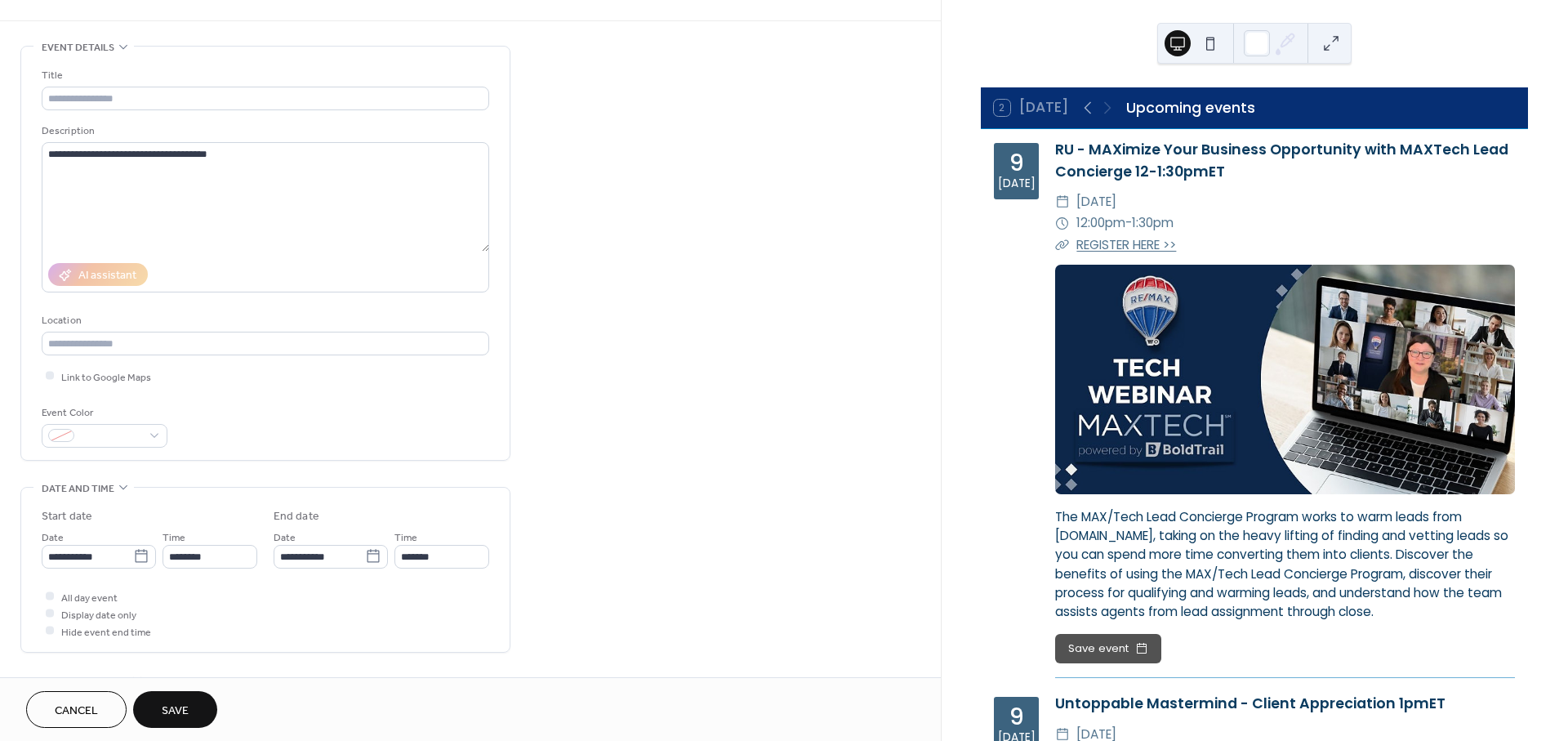 scroll, scrollTop: 0, scrollLeft: 0, axis: both 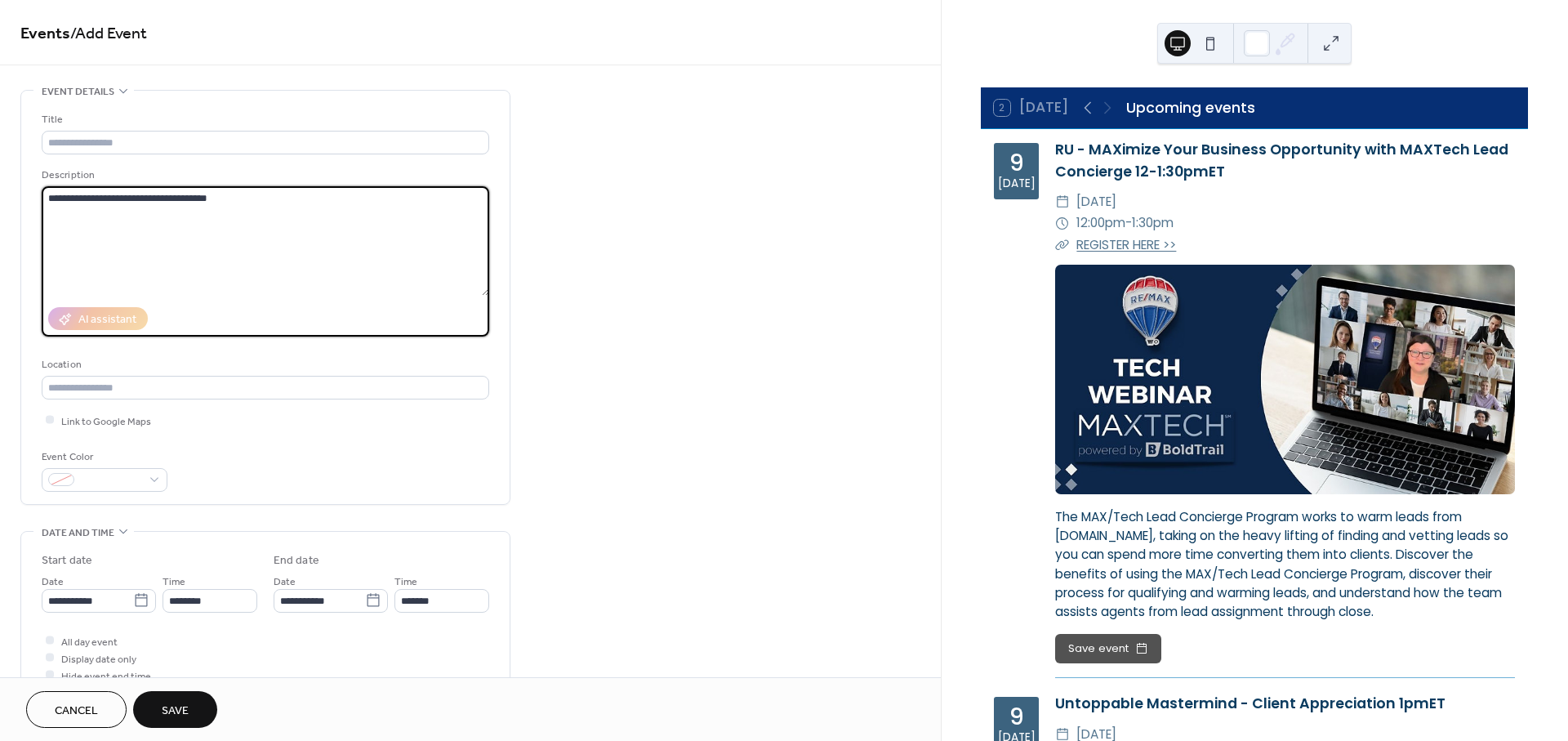 drag, startPoint x: 291, startPoint y: 201, endPoint x: 38, endPoint y: 199, distance: 253.00791 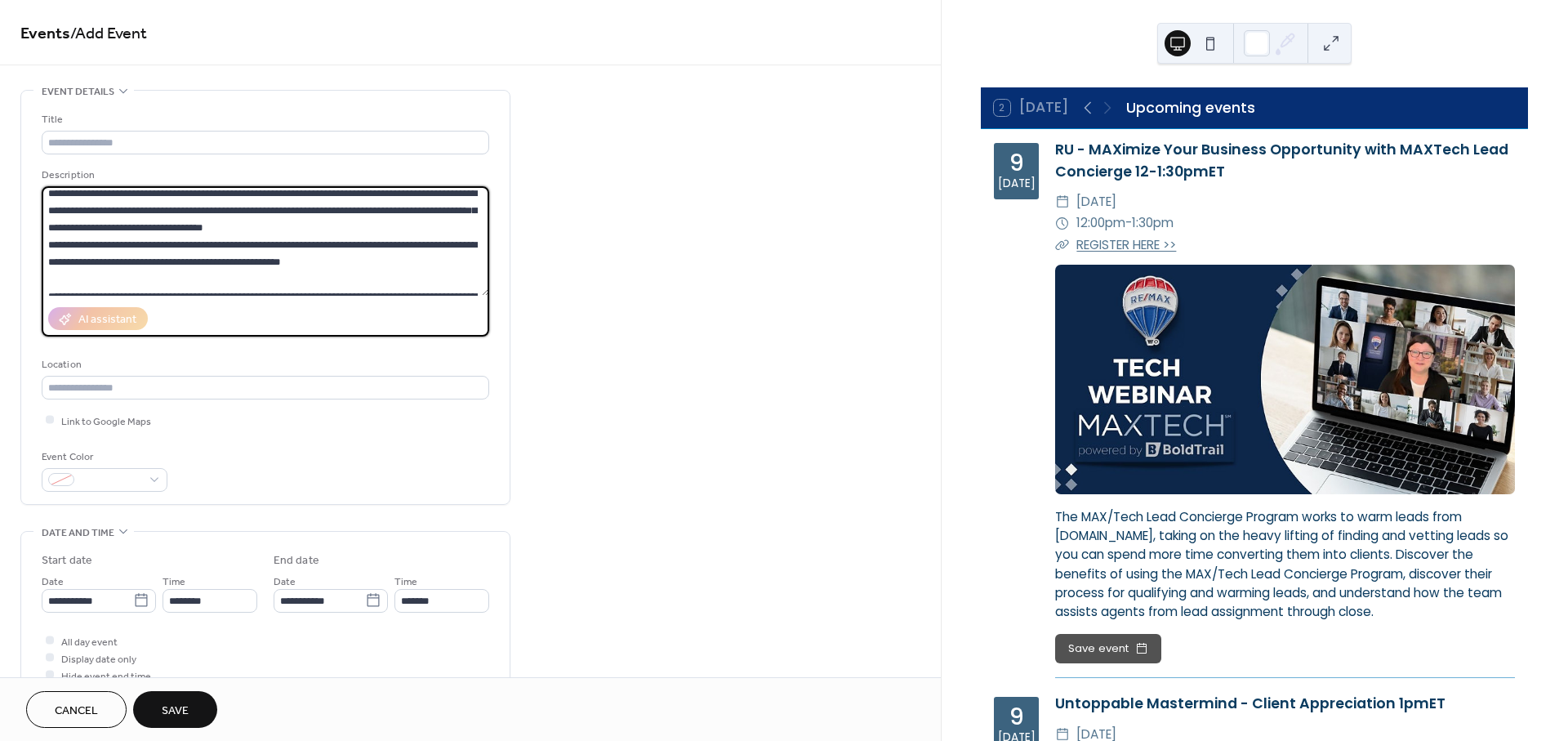 scroll, scrollTop: 0, scrollLeft: 0, axis: both 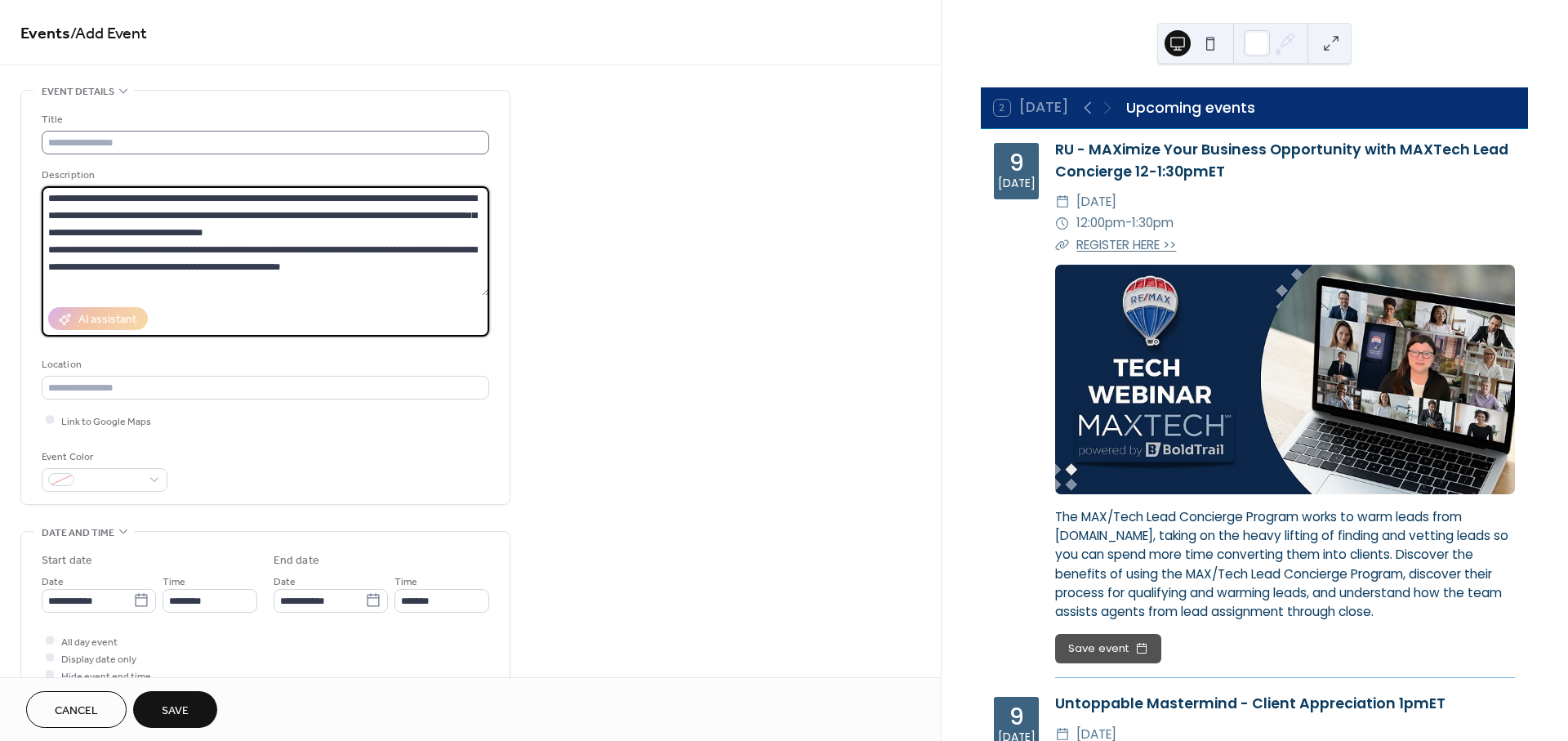 type on "**********" 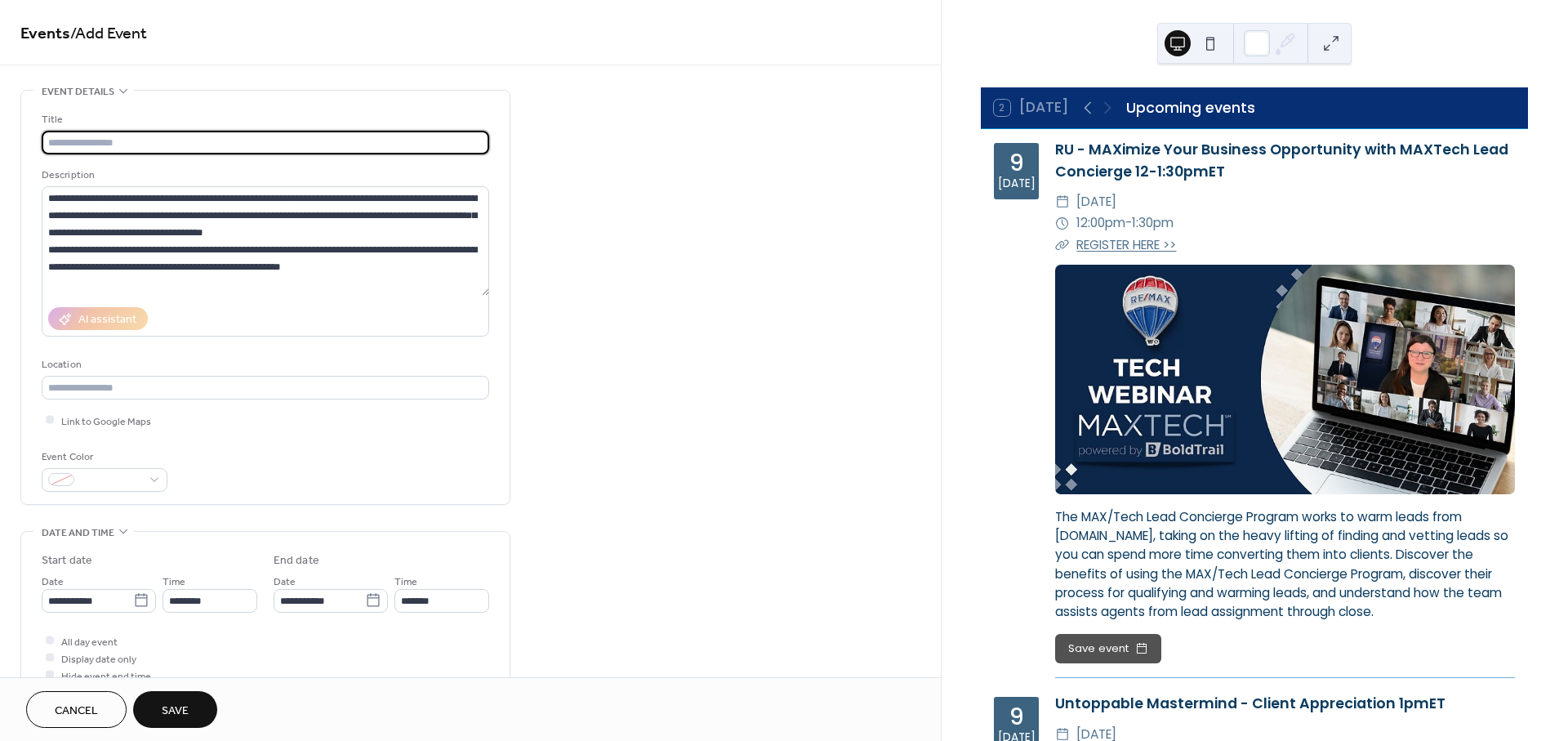 click at bounding box center [265, 142] 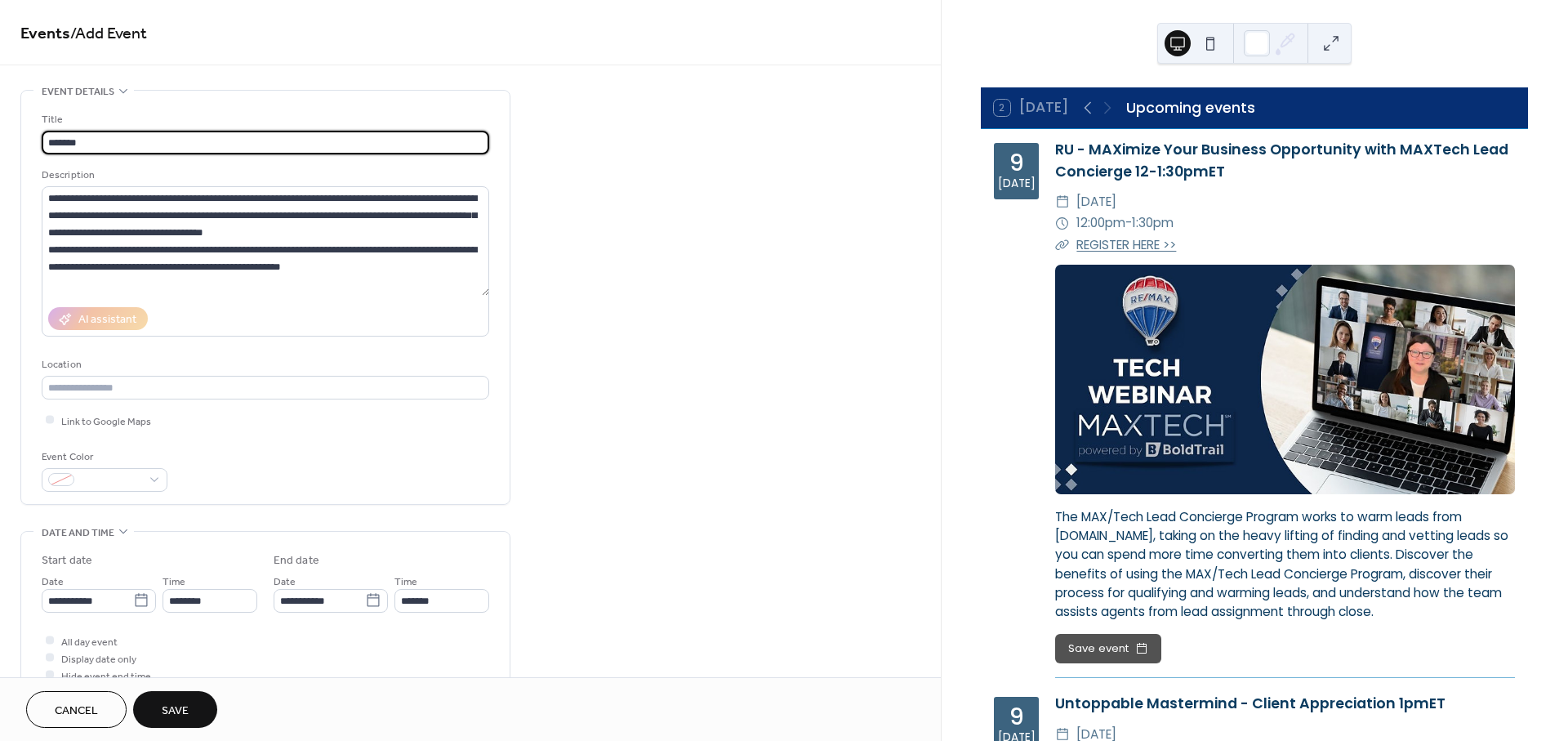 click on "*******" at bounding box center [265, 142] 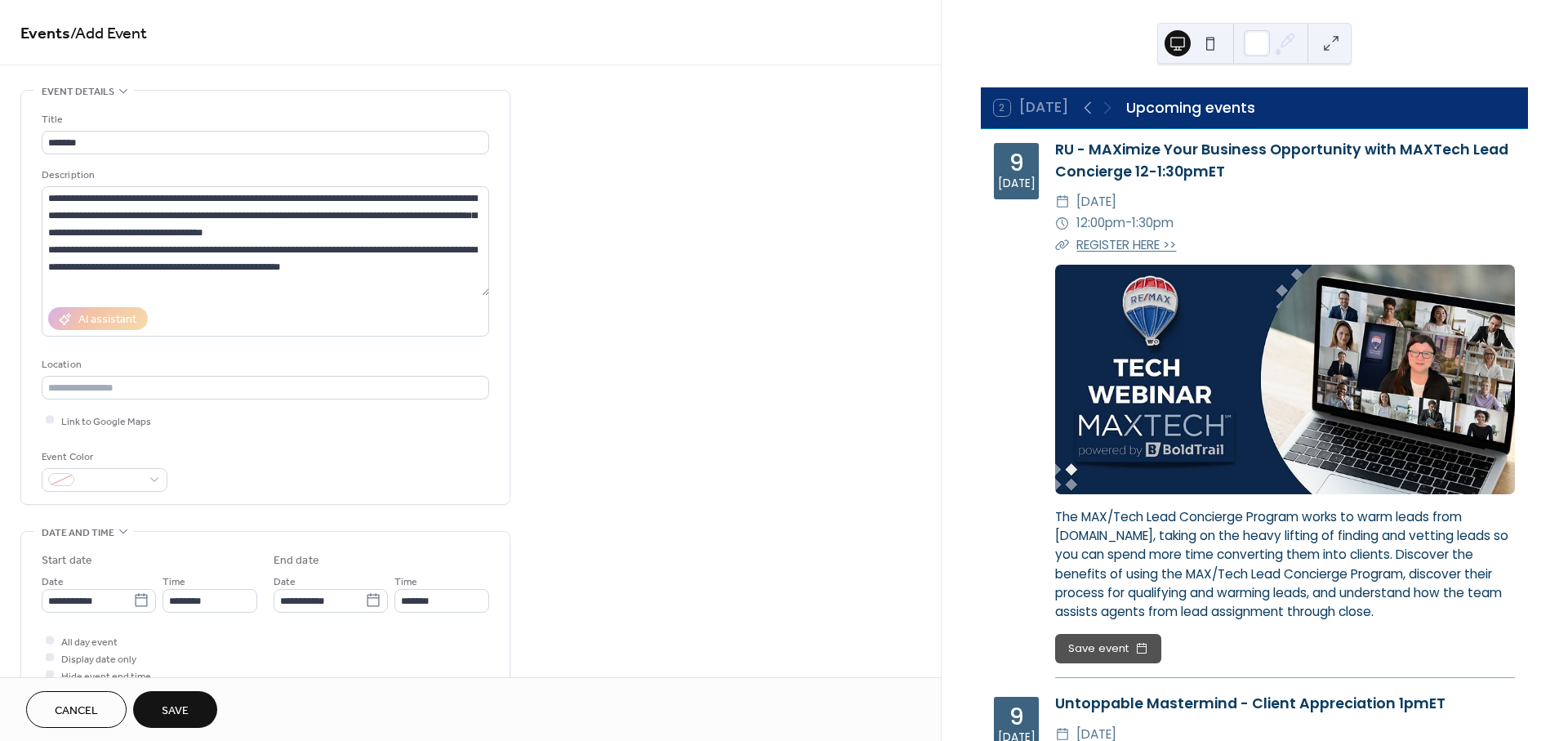 click on "**********" at bounding box center (265, 301) 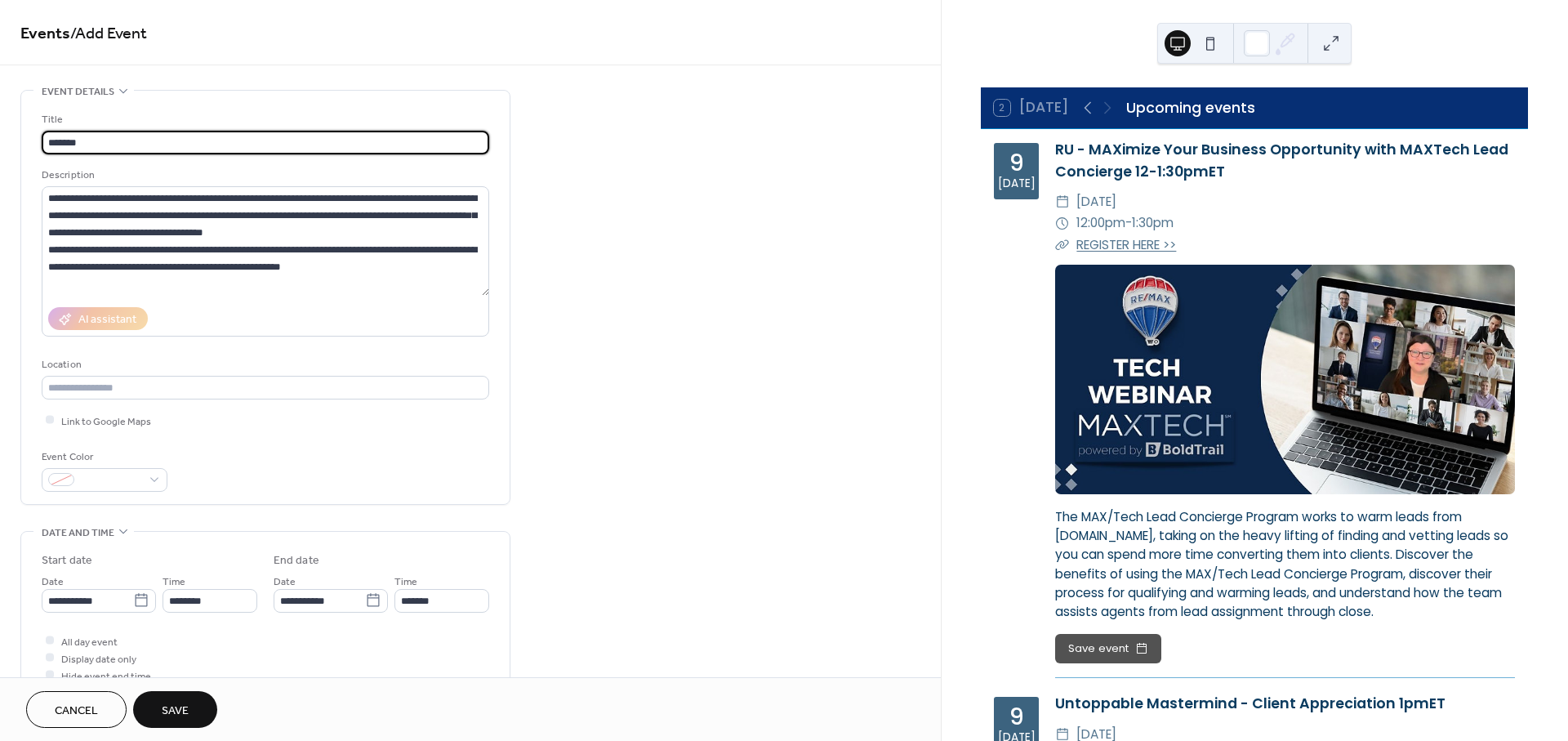 click on "*******" at bounding box center (265, 142) 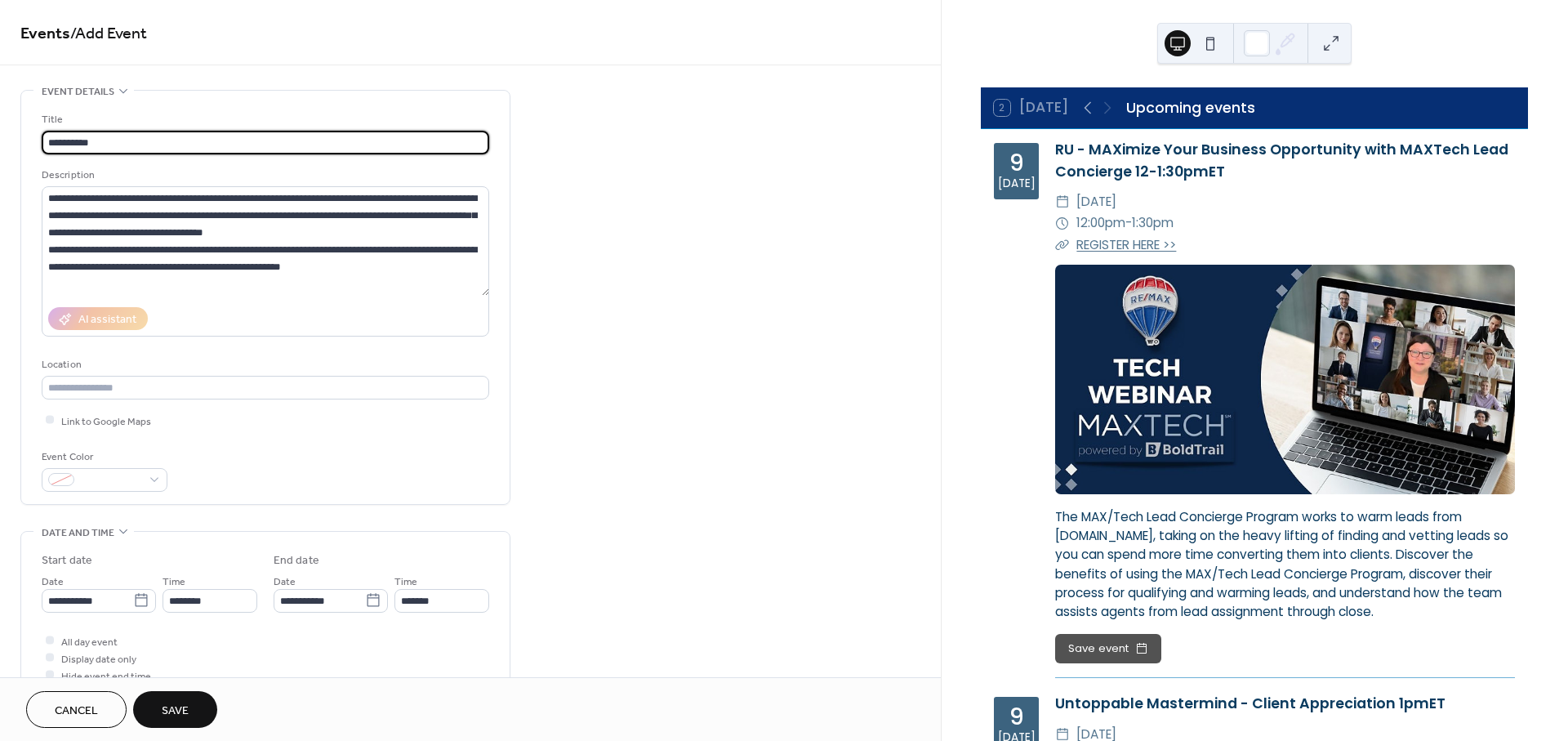 paste on "**********" 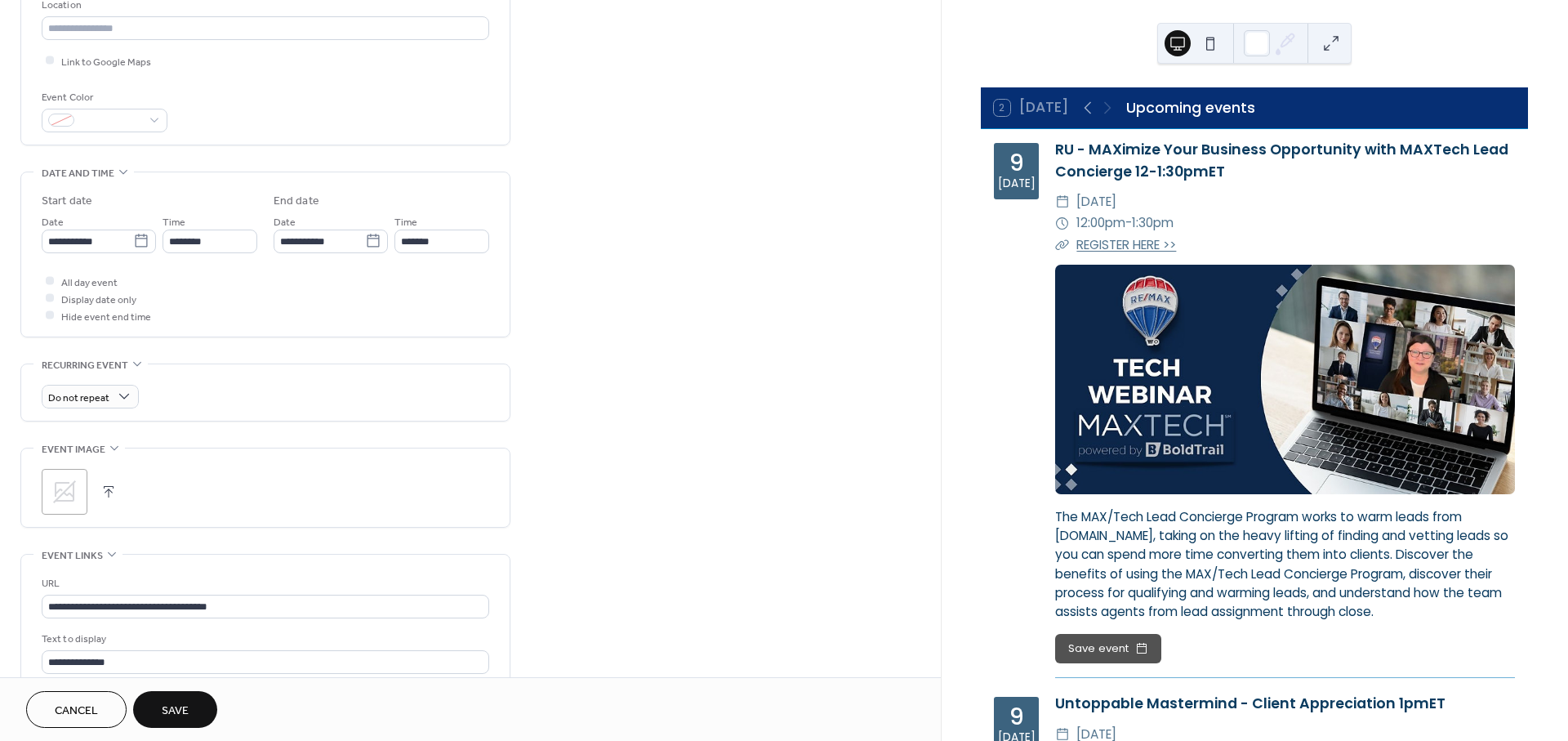 scroll, scrollTop: 363, scrollLeft: 0, axis: vertical 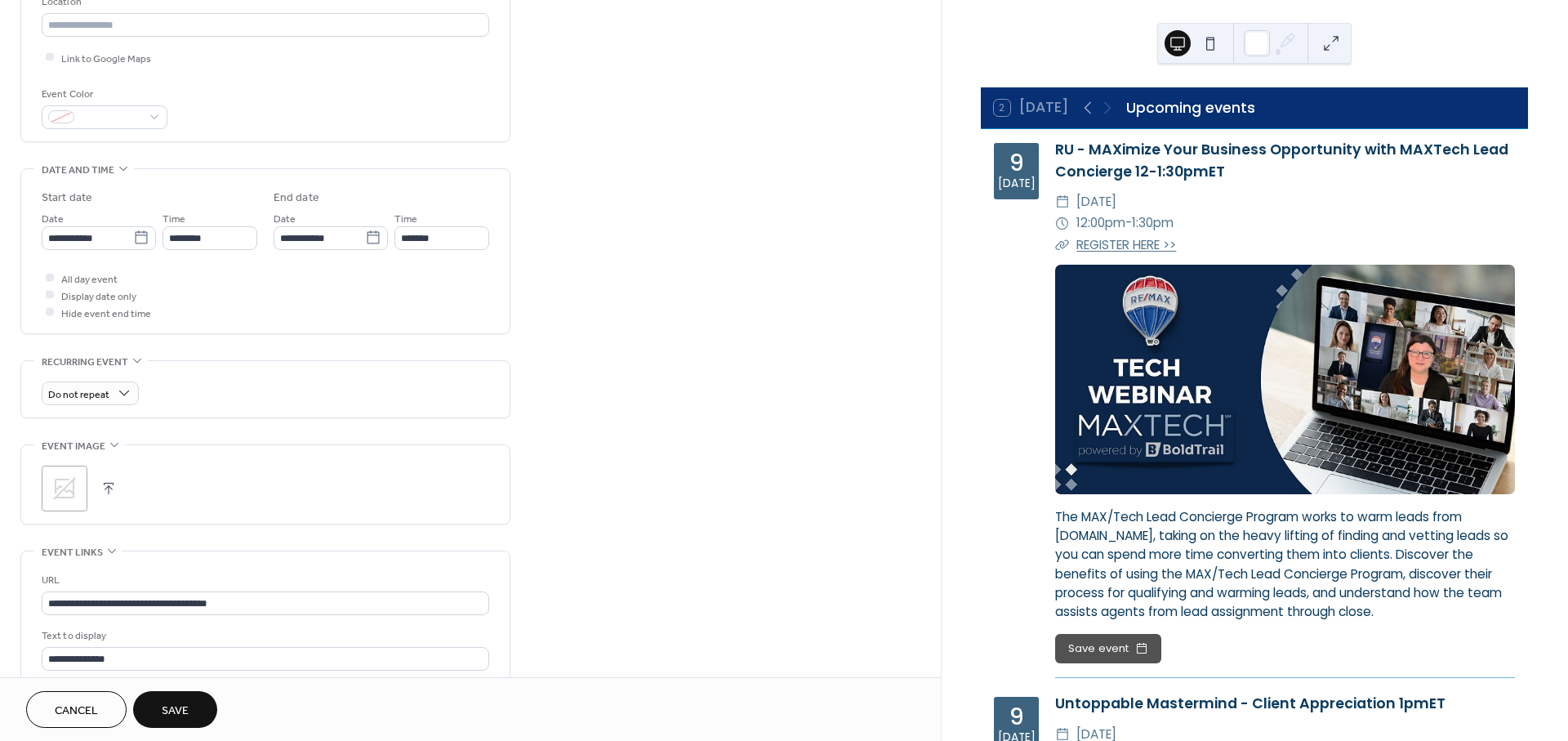 type on "**********" 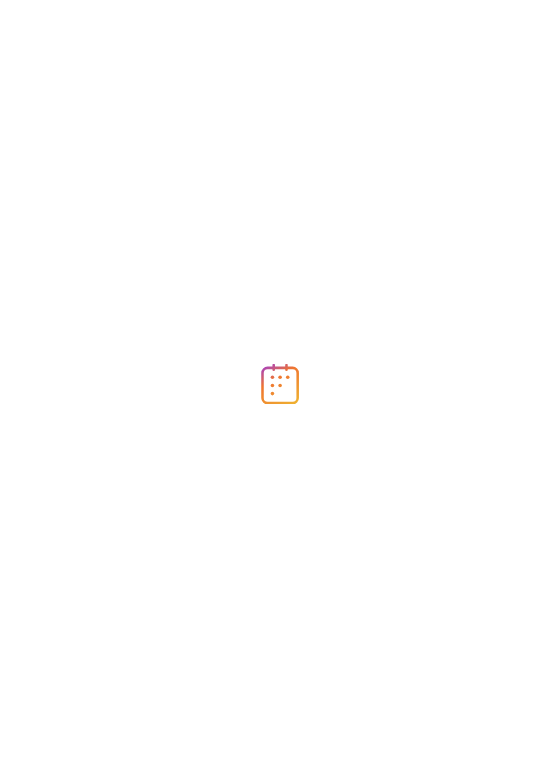scroll, scrollTop: 0, scrollLeft: 0, axis: both 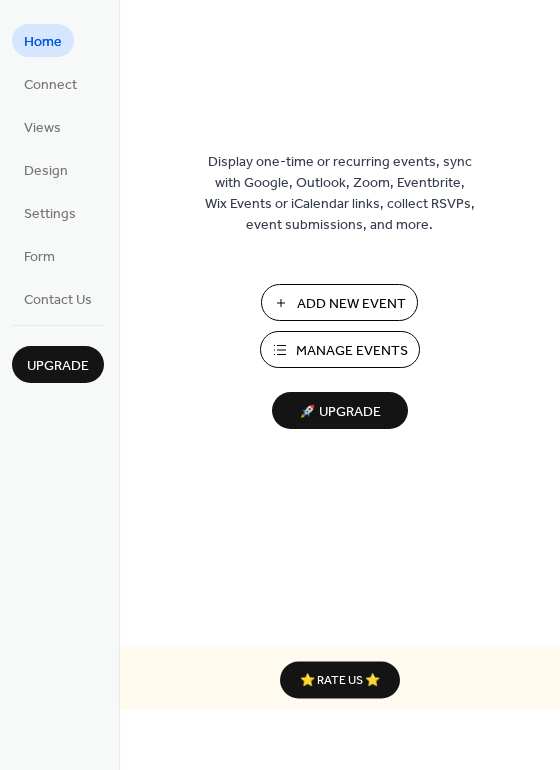 click on "Manage Events" at bounding box center [352, 351] 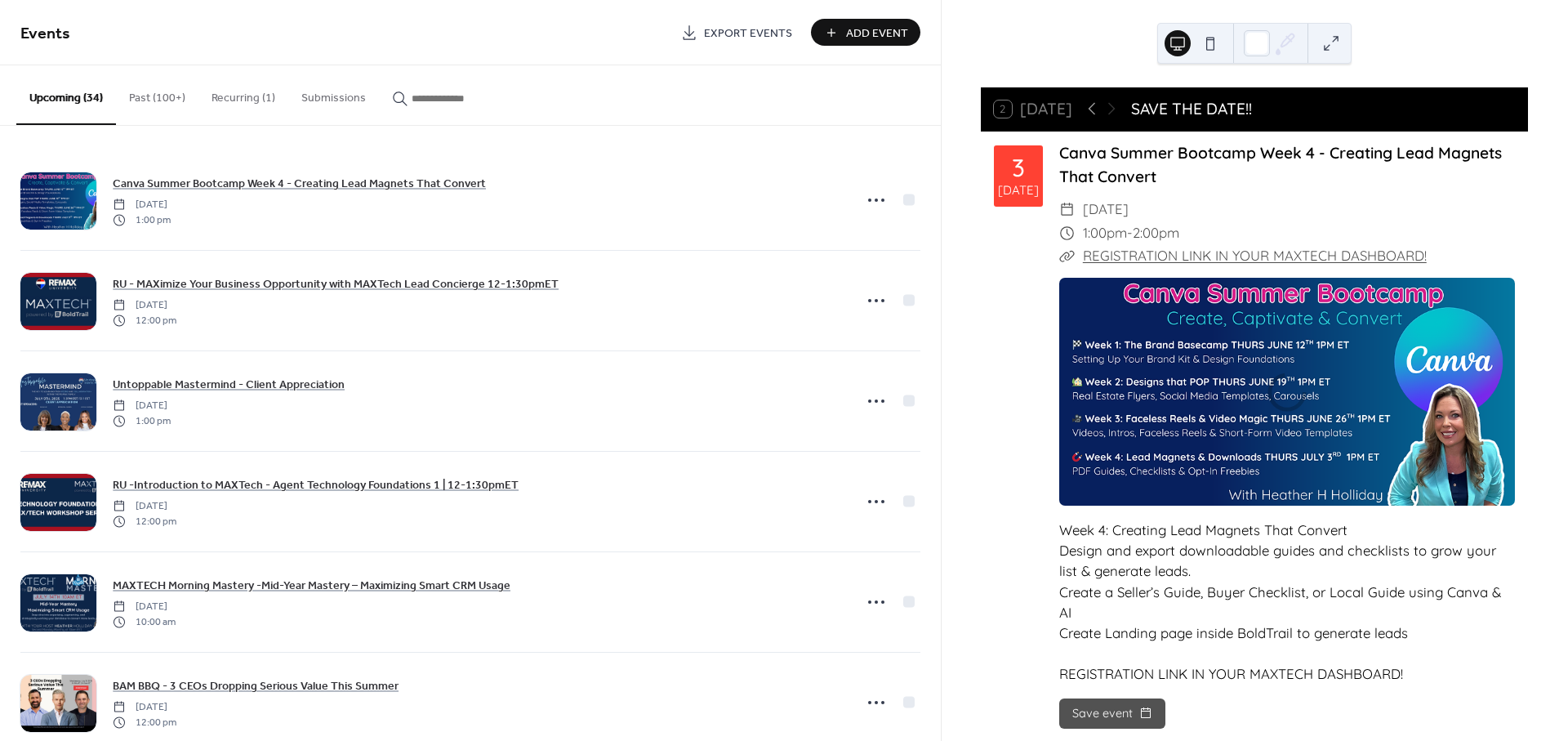 scroll, scrollTop: 0, scrollLeft: 0, axis: both 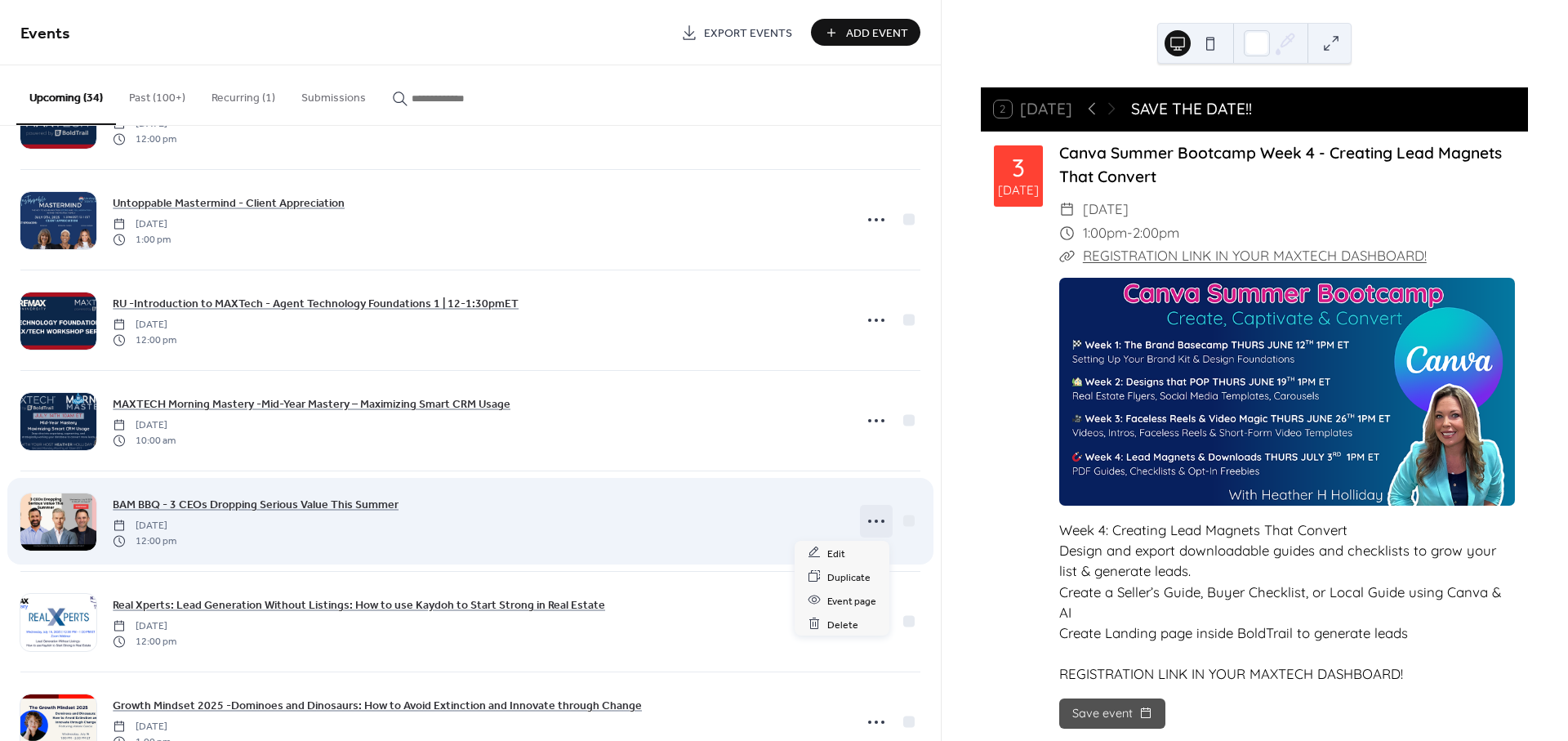 click 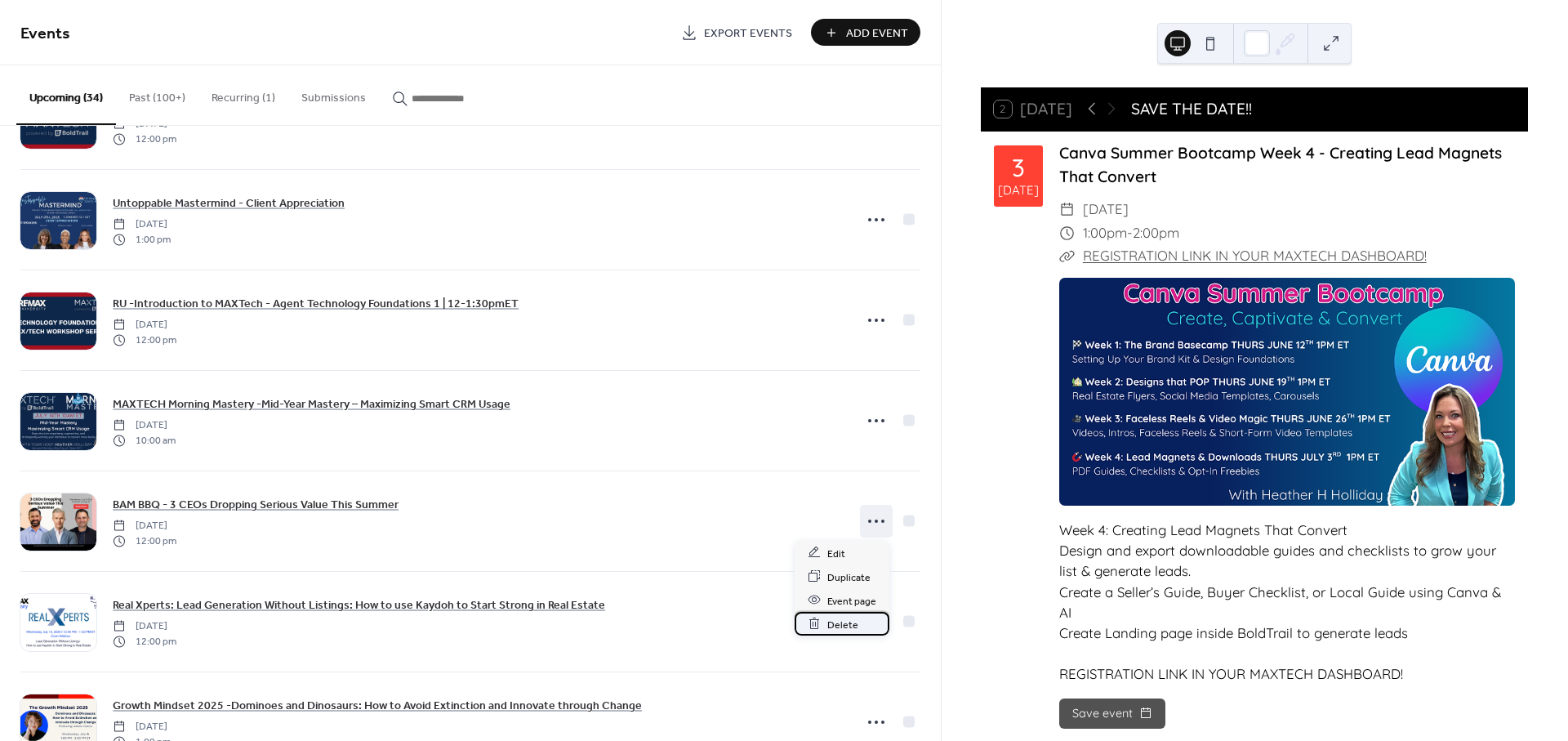 click on "Delete" at bounding box center [843, 624] 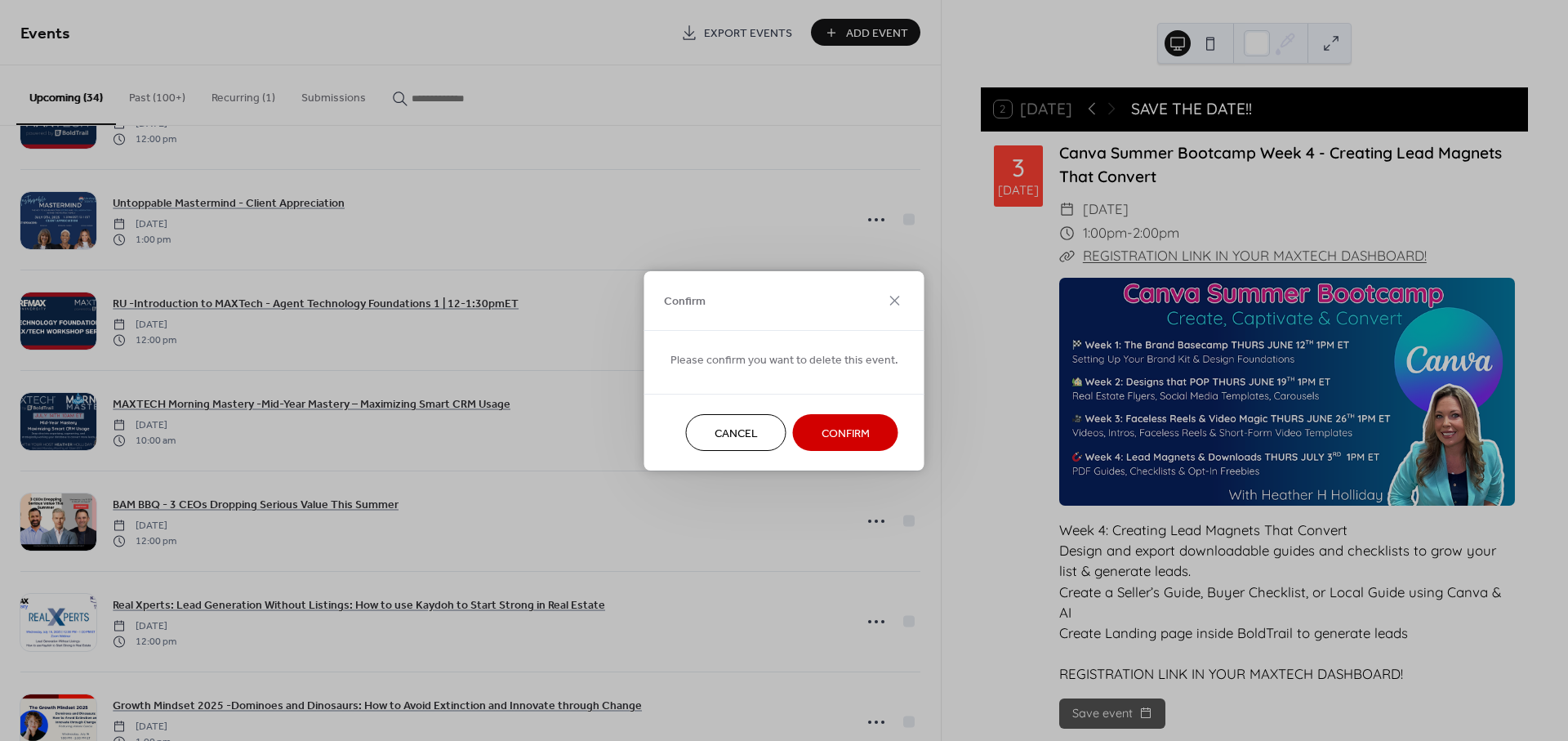 click on "Confirm" at bounding box center (845, 432) 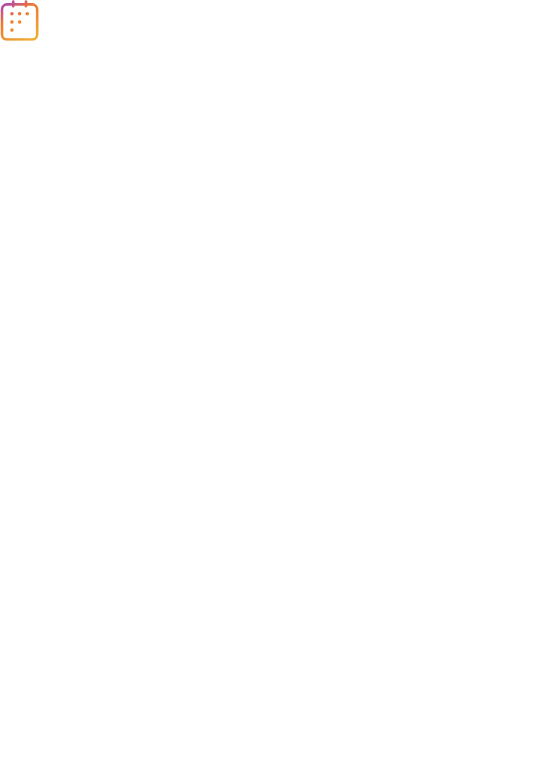 scroll, scrollTop: 0, scrollLeft: 0, axis: both 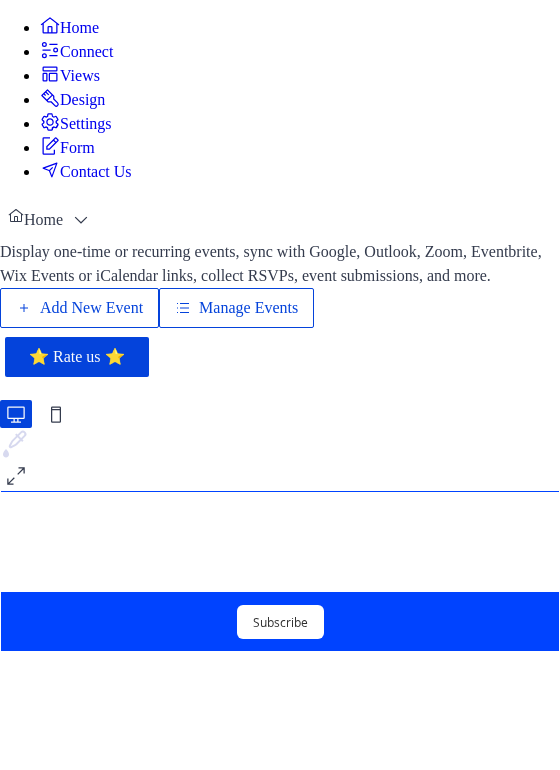 click on "Manage Events" at bounding box center [236, 308] 